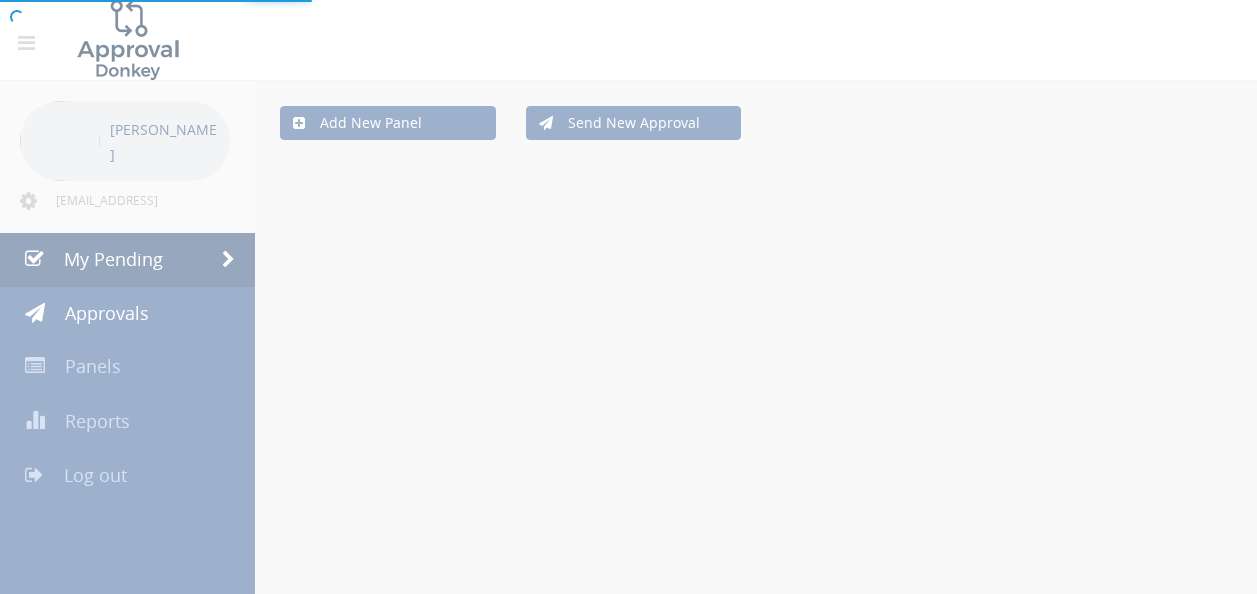 scroll, scrollTop: 0, scrollLeft: 0, axis: both 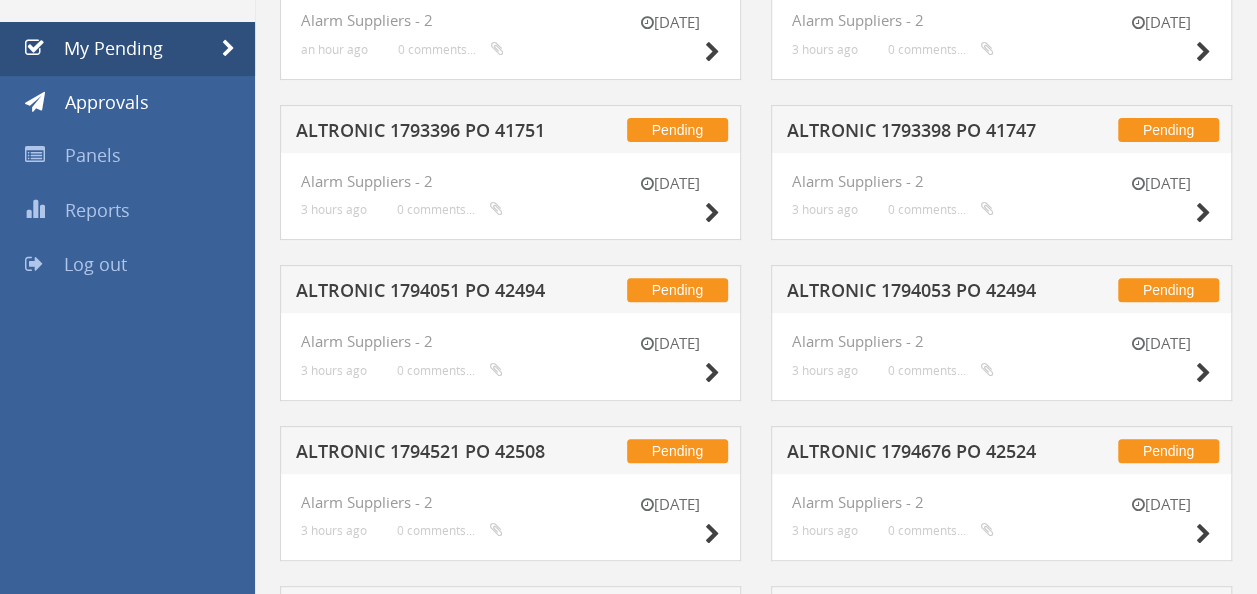click on "ALTRONIC 1793398 PO 41747" at bounding box center [915, 133] 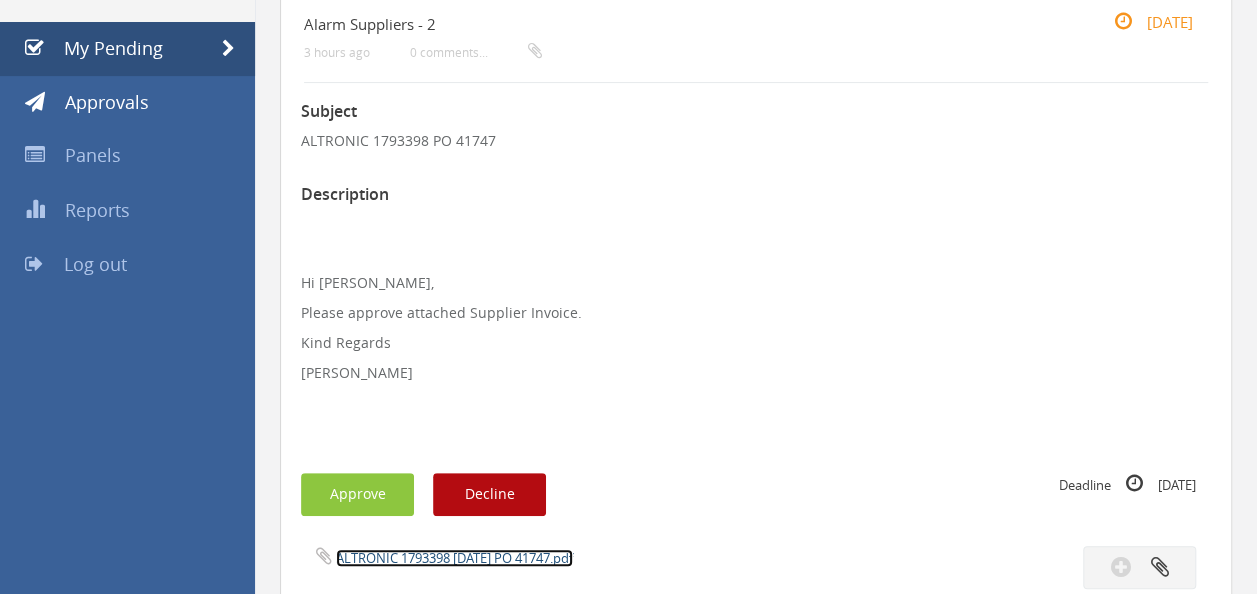click on "ALTRONIC 1793398 [DATE] PO 41747.pdf" at bounding box center [454, 558] 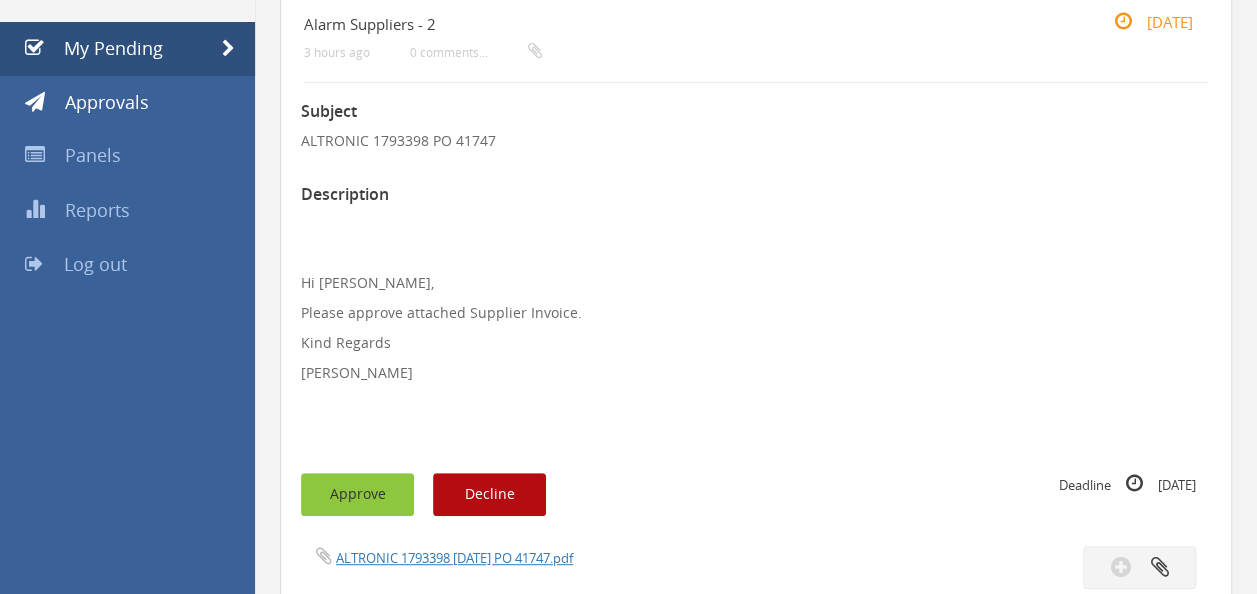 click on "Approve" at bounding box center (357, 494) 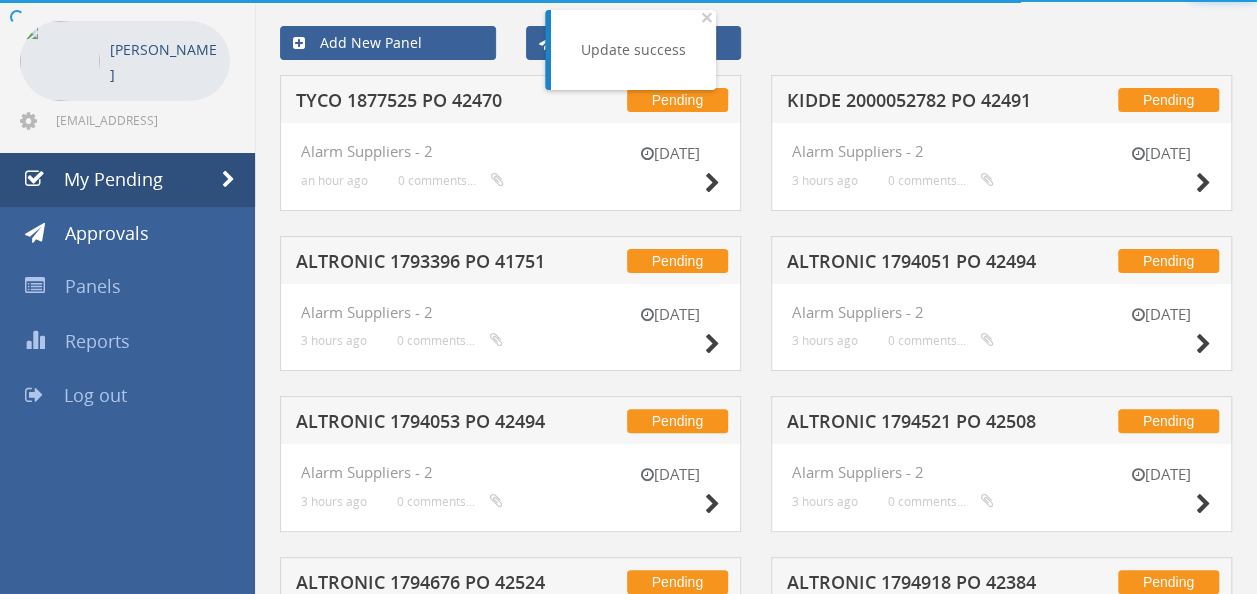 scroll, scrollTop: 211, scrollLeft: 0, axis: vertical 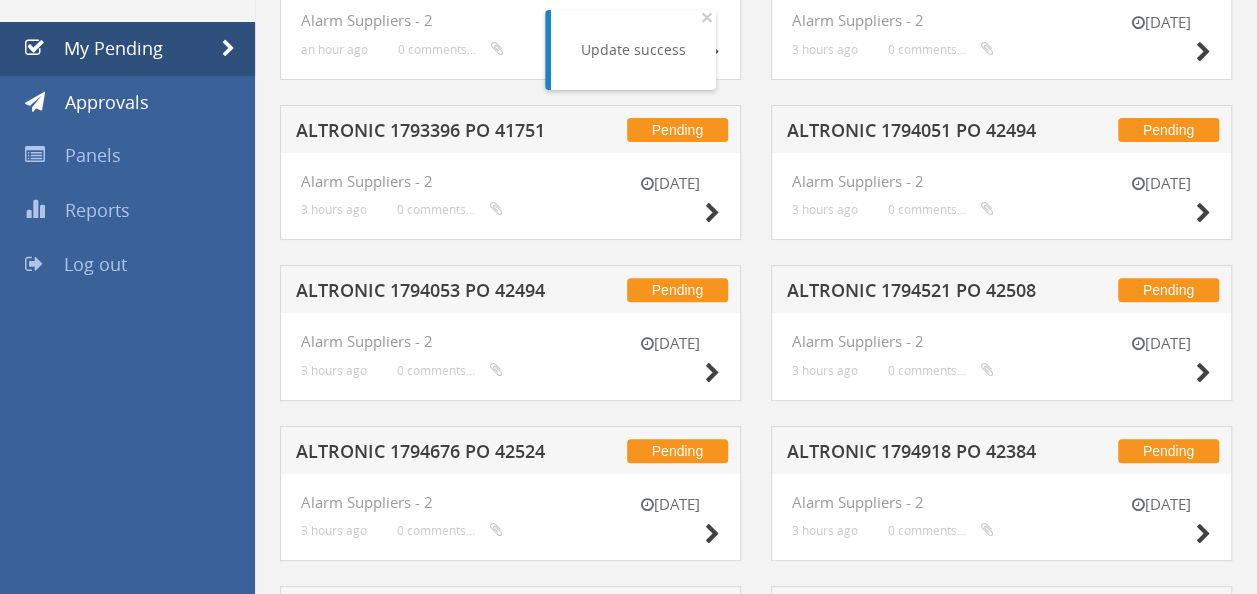 click on "Pending
ALTRONIC 1794053 PO 42494" at bounding box center (510, 289) 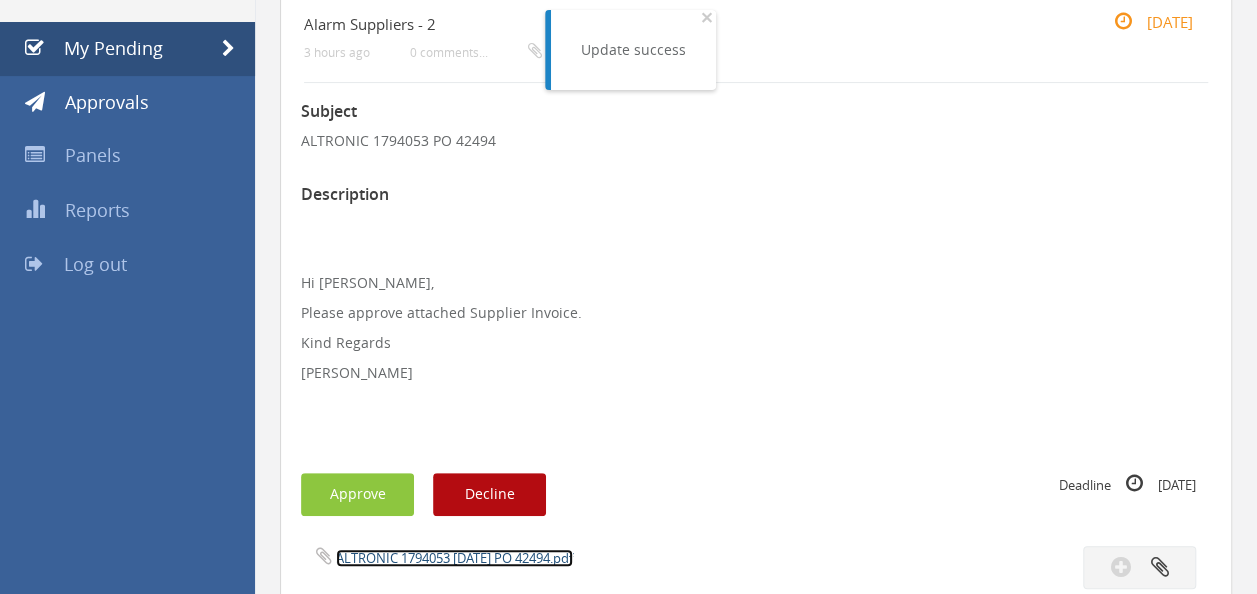 click on "ALTRONIC 1794053 [DATE] PO 42494.pdf" at bounding box center (454, 558) 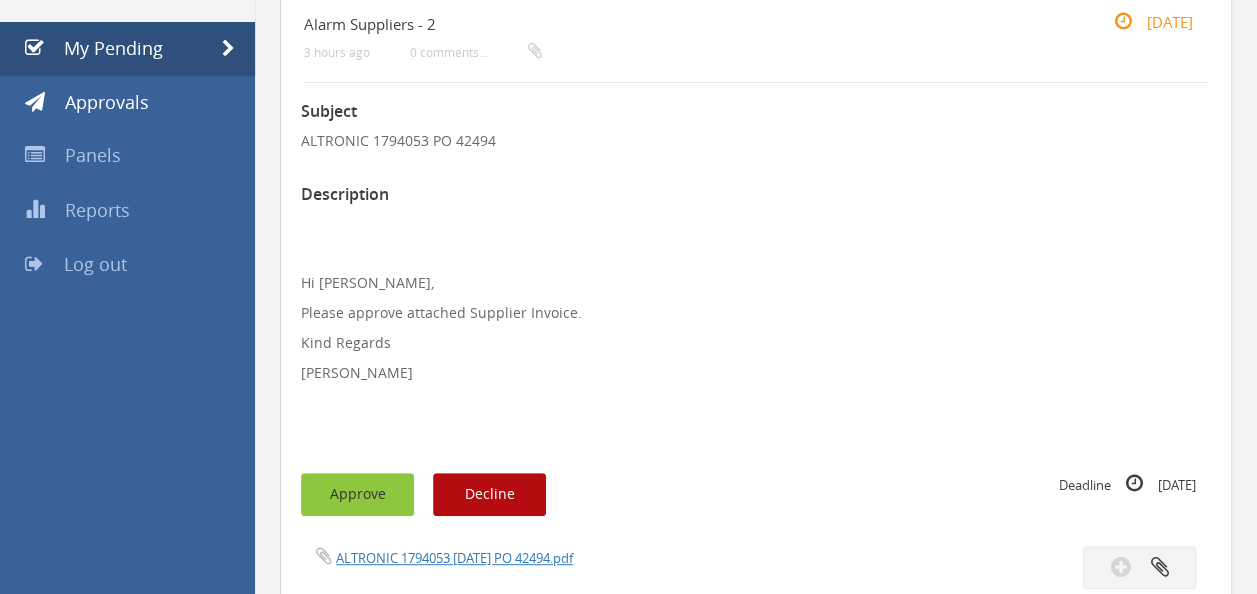 click on "Approve" at bounding box center (357, 494) 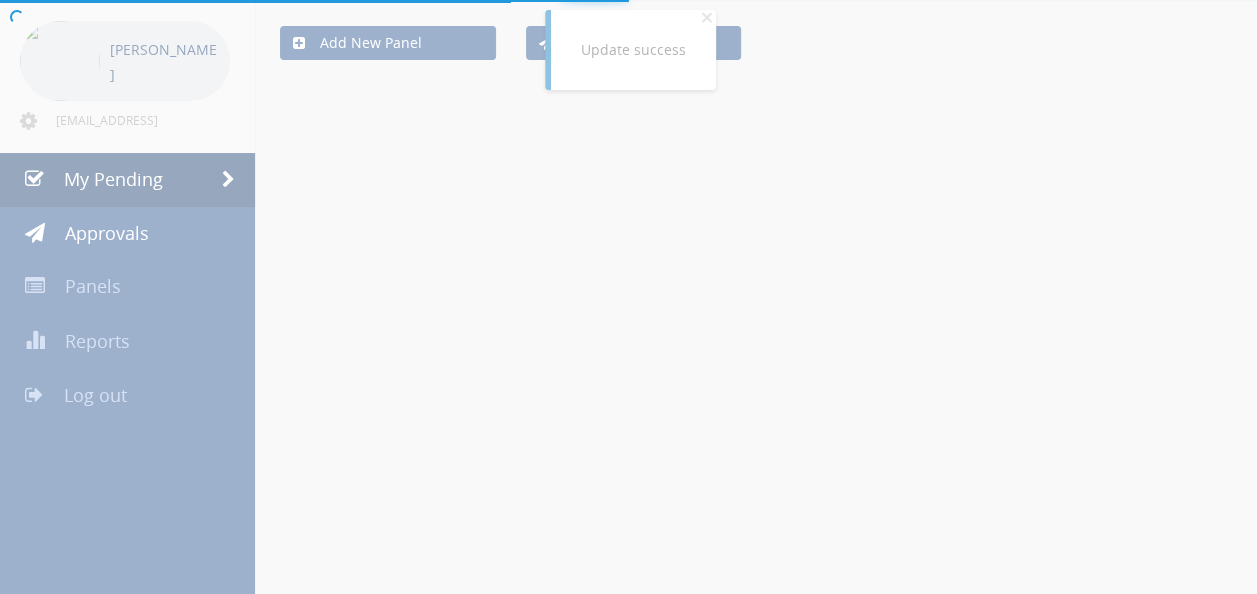 scroll, scrollTop: 211, scrollLeft: 0, axis: vertical 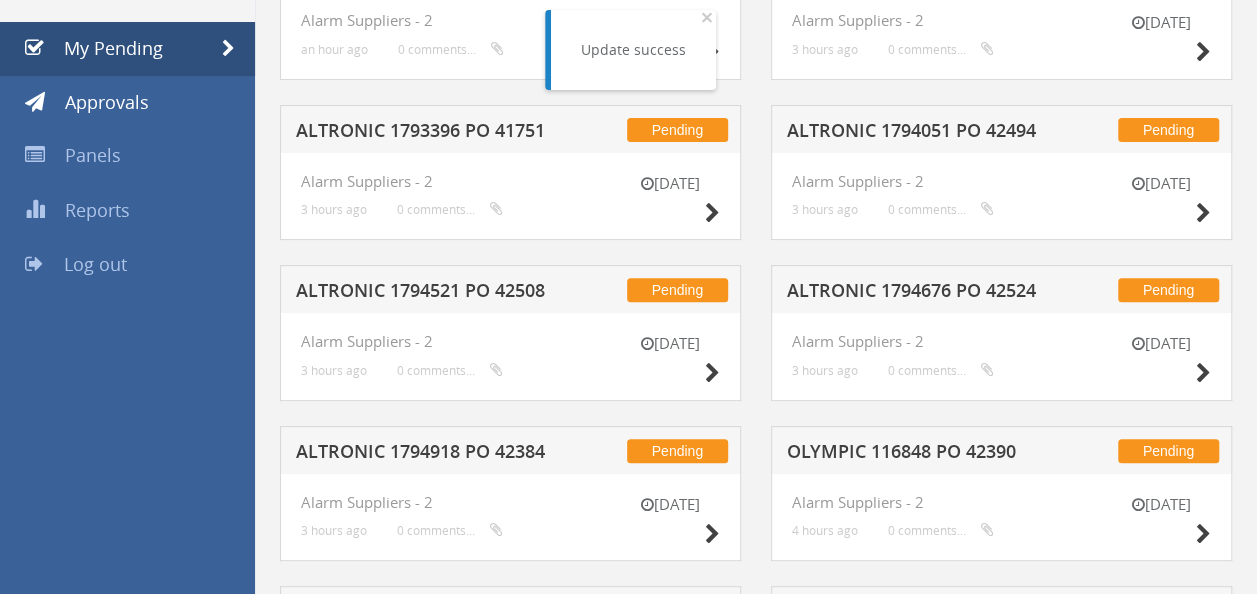 click on "ALTRONIC 1794051 PO 42494" at bounding box center [915, 133] 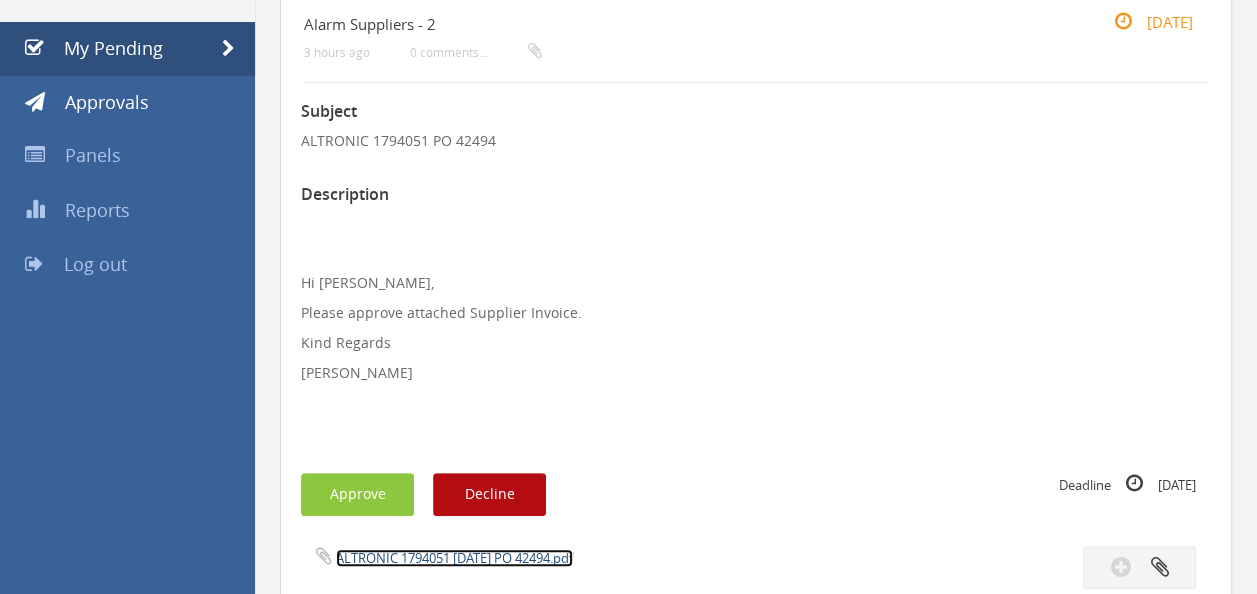 click on "ALTRONIC 1794051 [DATE] PO 42494.pdf" at bounding box center (454, 558) 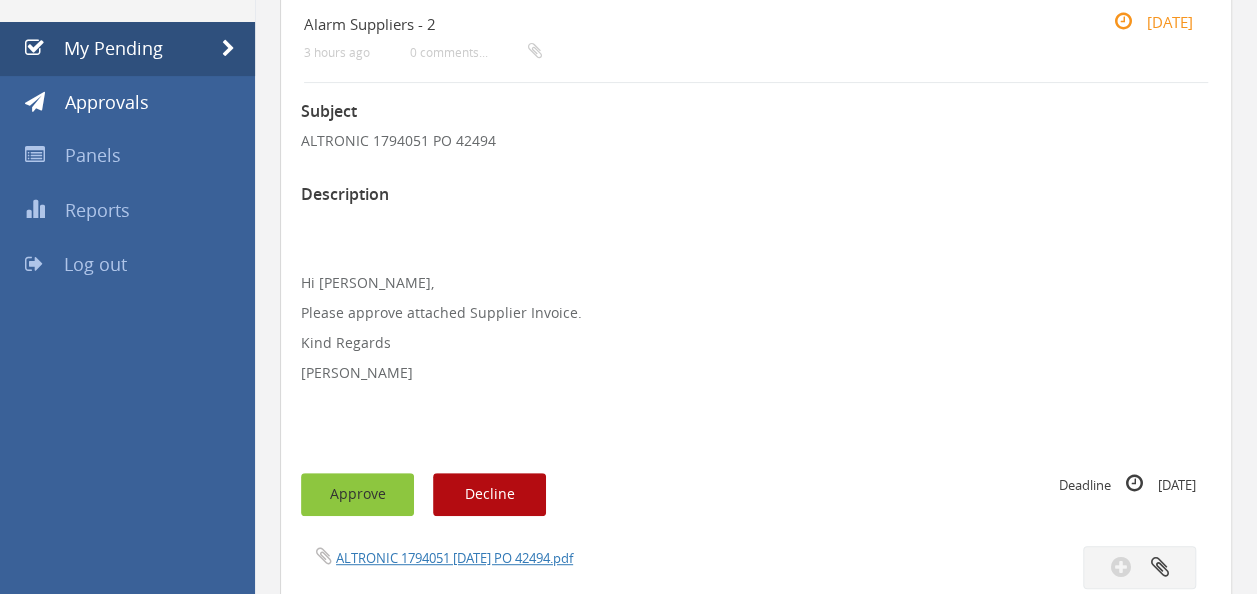 click on "Approve" at bounding box center (357, 494) 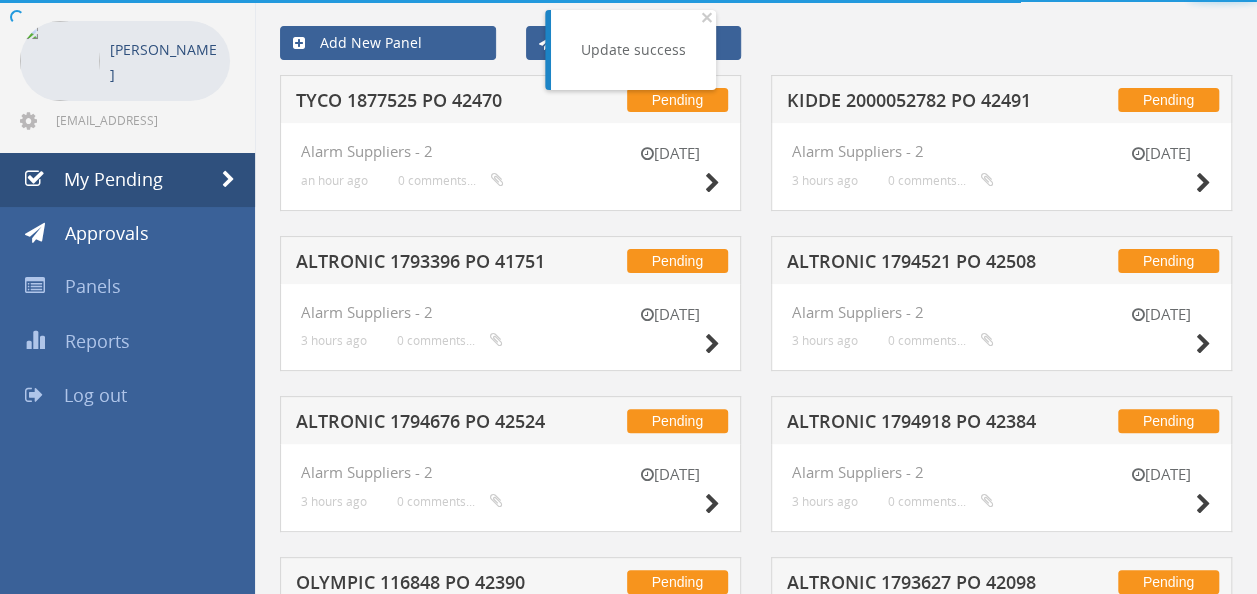 scroll, scrollTop: 211, scrollLeft: 0, axis: vertical 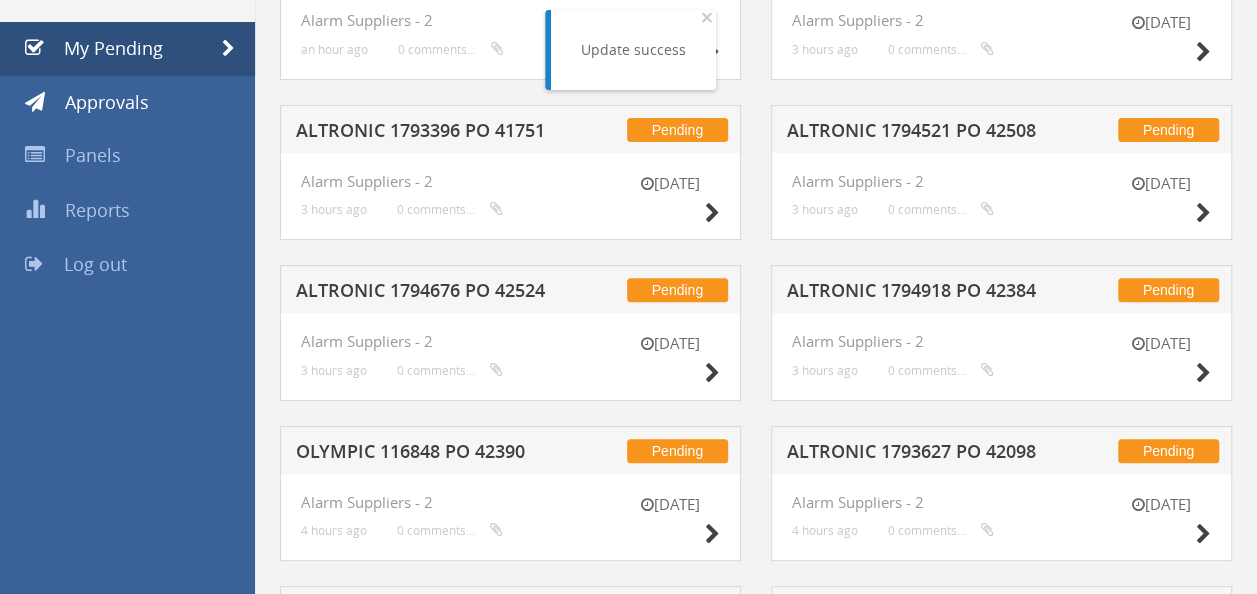 click on "ALTRONIC 1794918 PO 42384" at bounding box center [915, 293] 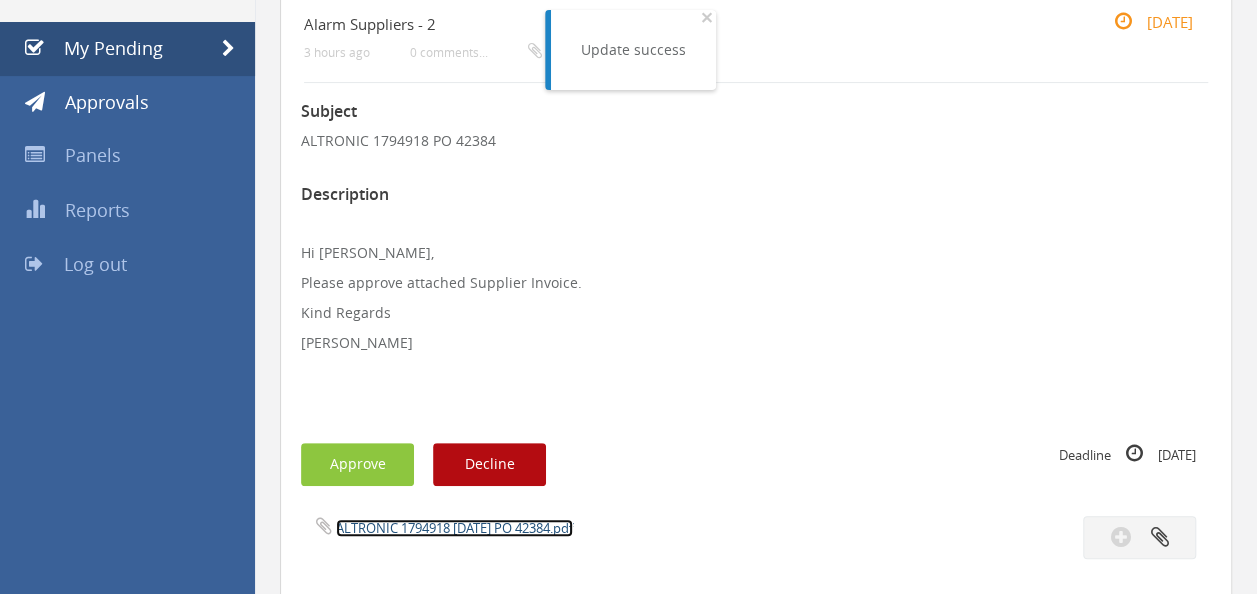 click on "ALTRONIC 1794918 [DATE] PO 42384.pdf" at bounding box center (454, 528) 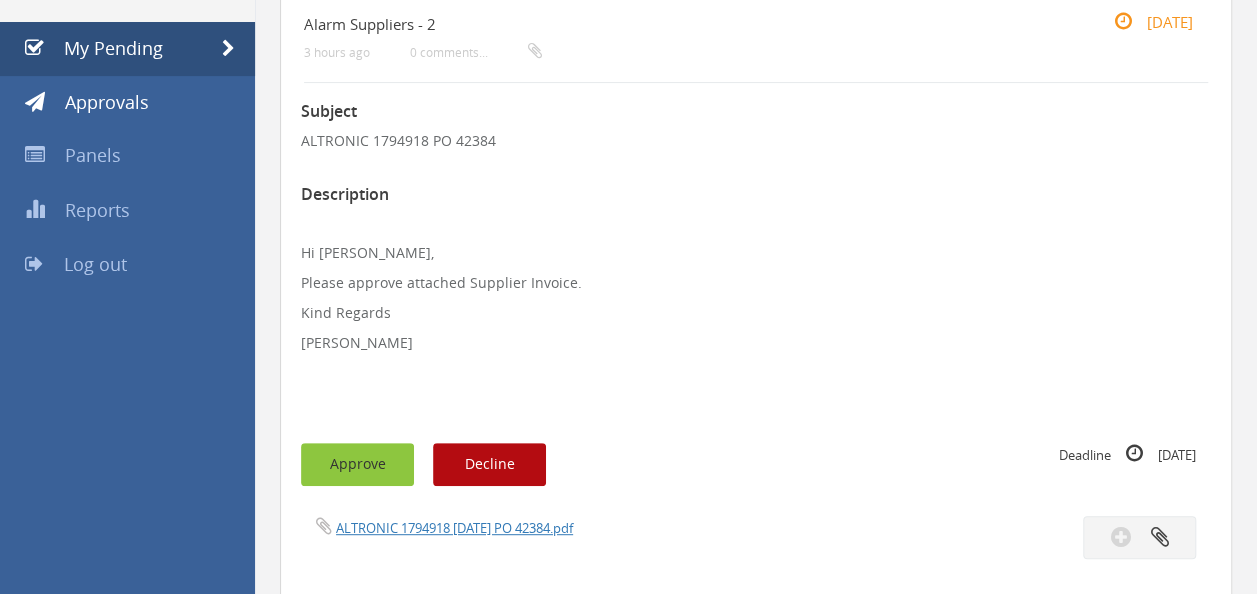 click on "Approve" at bounding box center [357, 464] 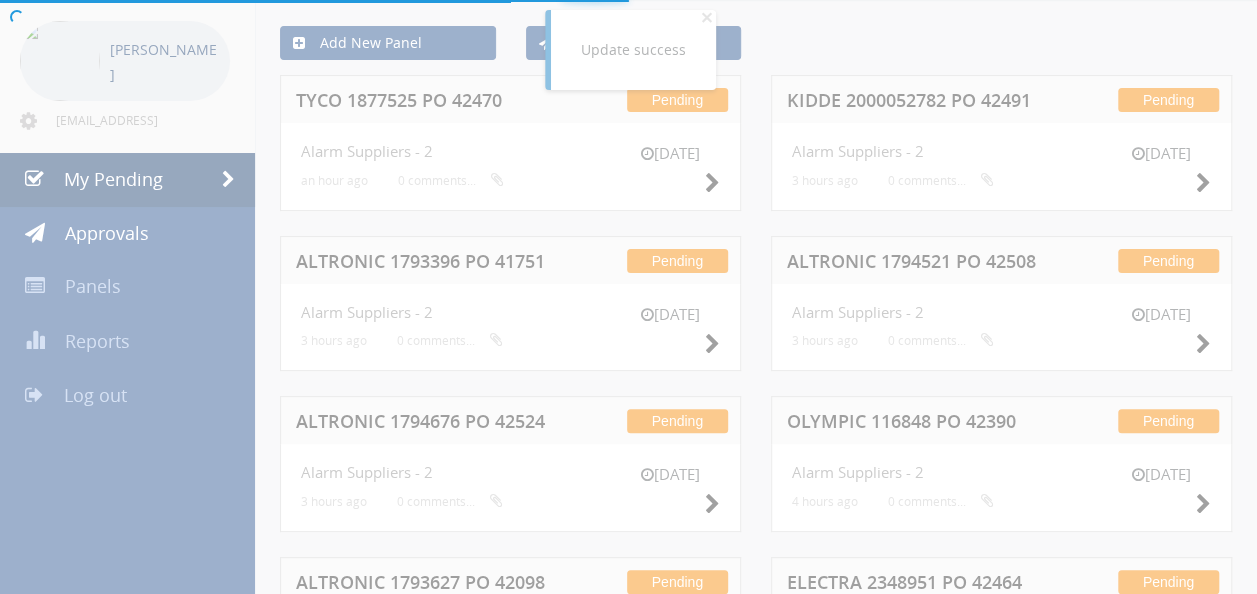 scroll, scrollTop: 211, scrollLeft: 0, axis: vertical 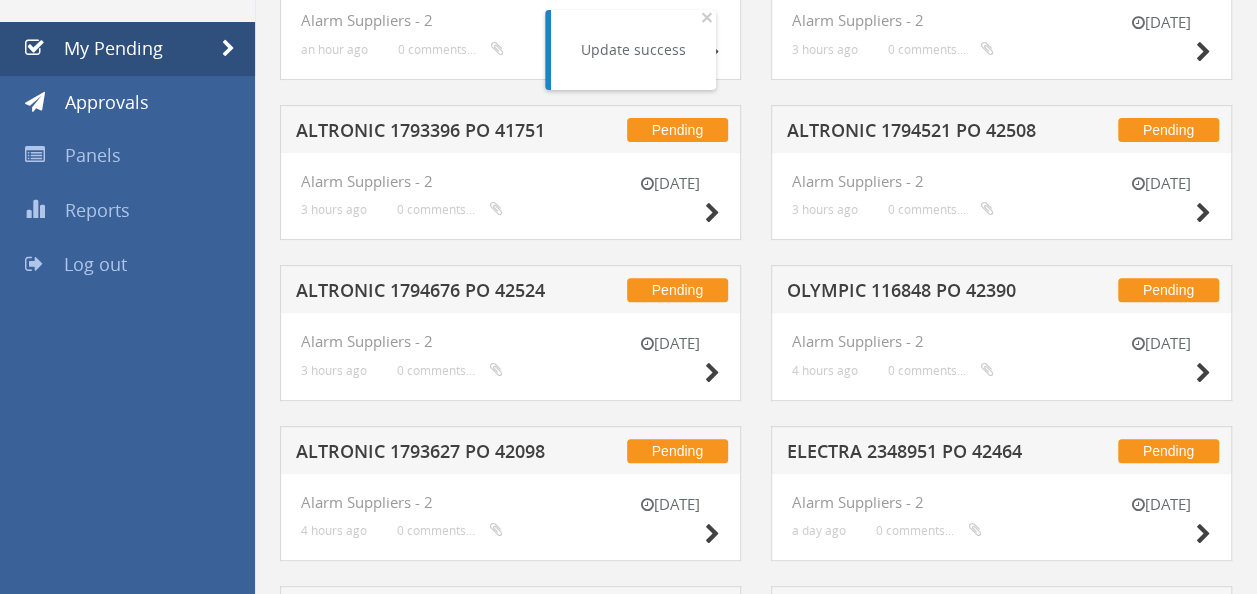 click on "ALTRONIC 1794676 PO 42524" at bounding box center [424, 293] 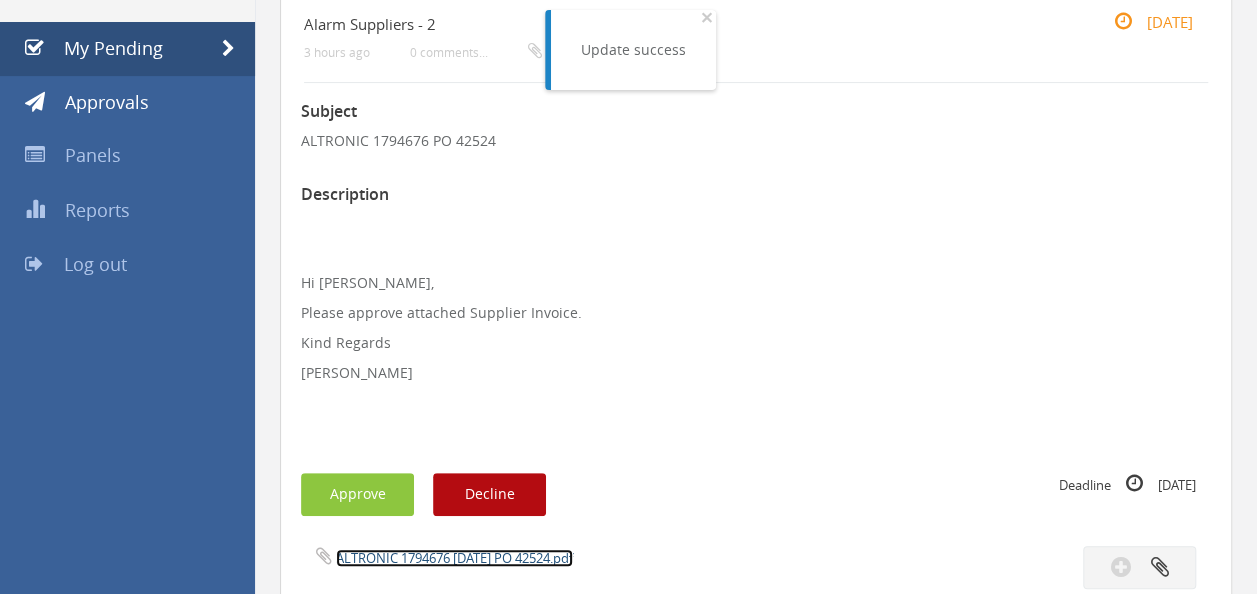 click on "ALTRONIC 1794676 [DATE] PO 42524.pdf" at bounding box center [454, 558] 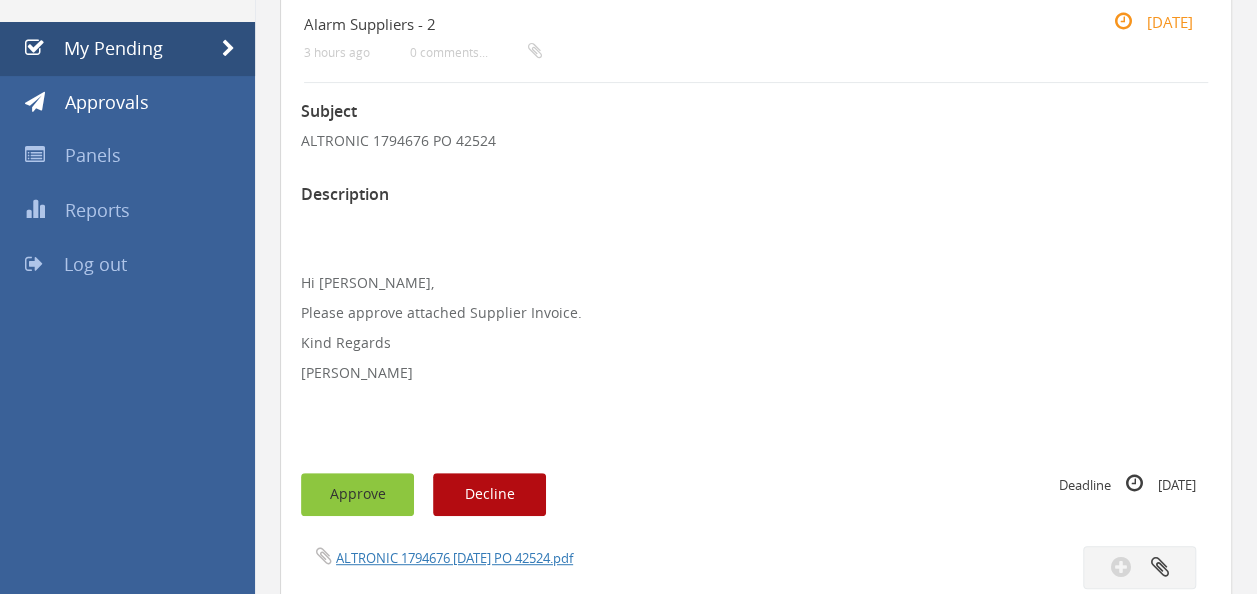 click on "Approve" at bounding box center [357, 494] 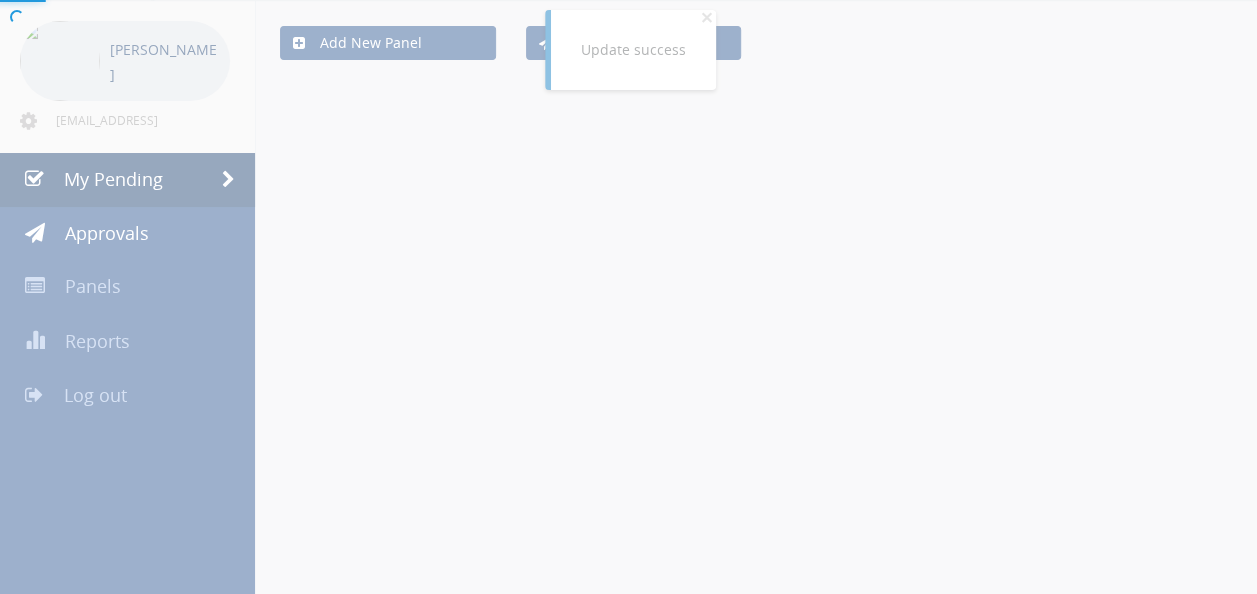 scroll, scrollTop: 211, scrollLeft: 0, axis: vertical 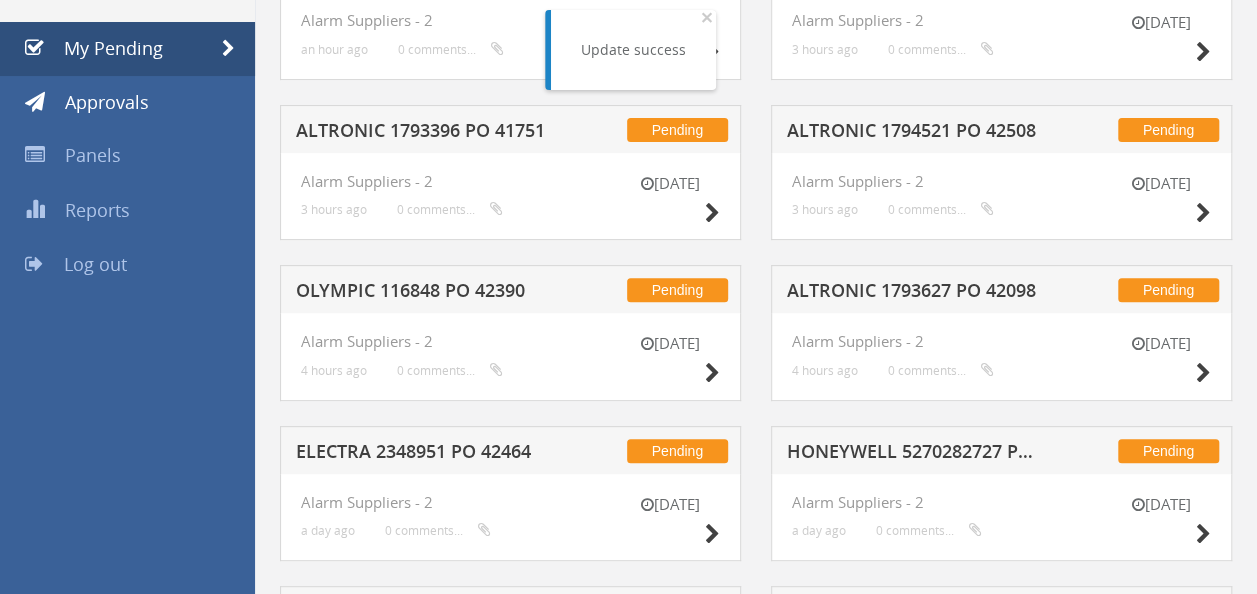 click on "OLYMPIC 116848 PO 42390" at bounding box center [424, 293] 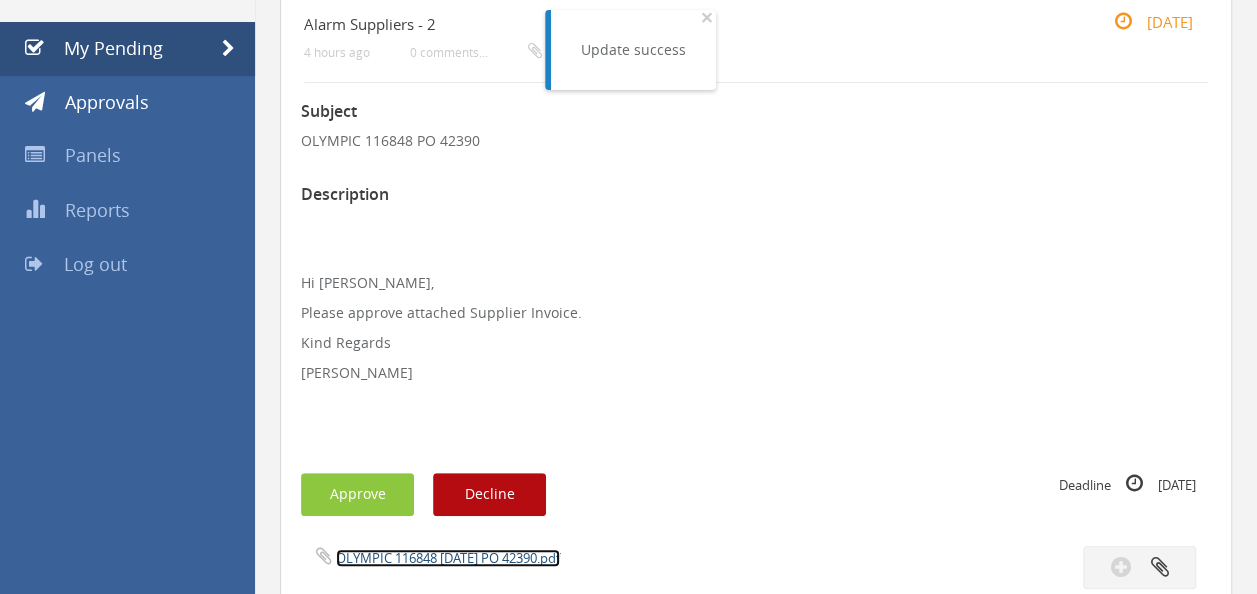 click on "OLYMPIC 116848 [DATE] PO 42390.pdf" at bounding box center (448, 558) 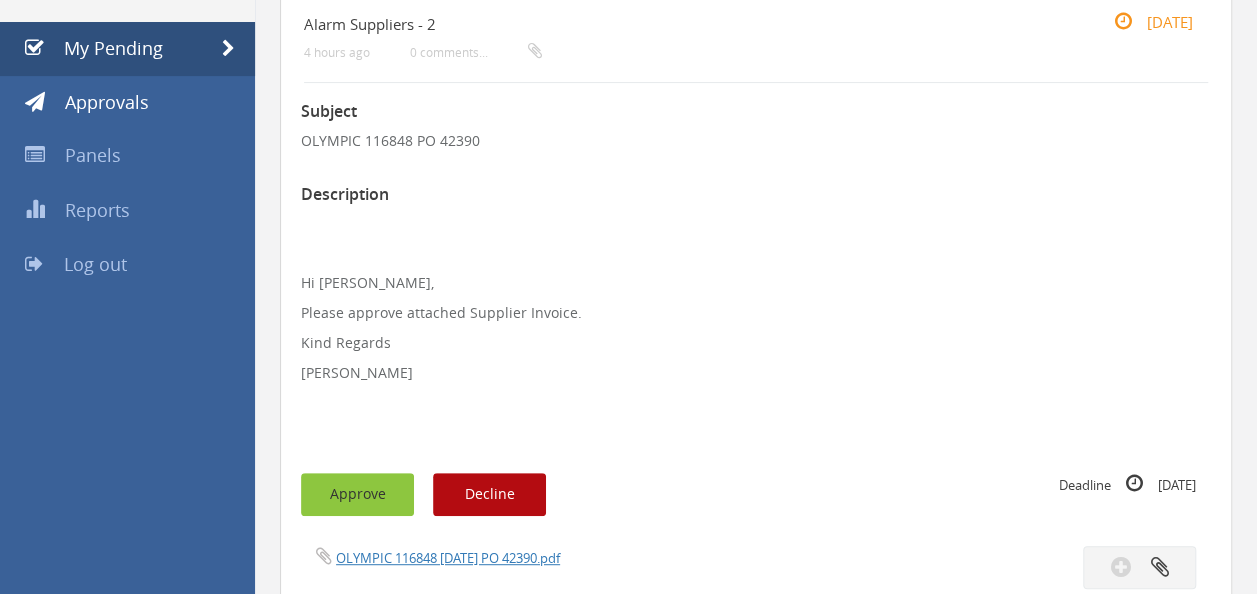 click on "Approve" at bounding box center [357, 494] 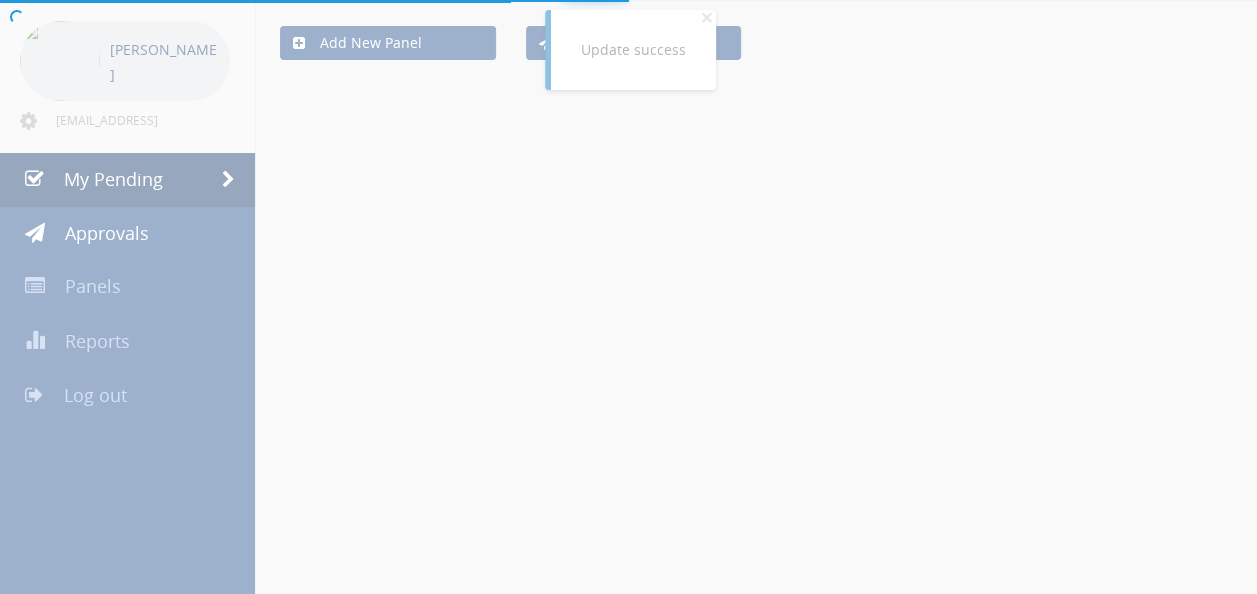 scroll, scrollTop: 211, scrollLeft: 0, axis: vertical 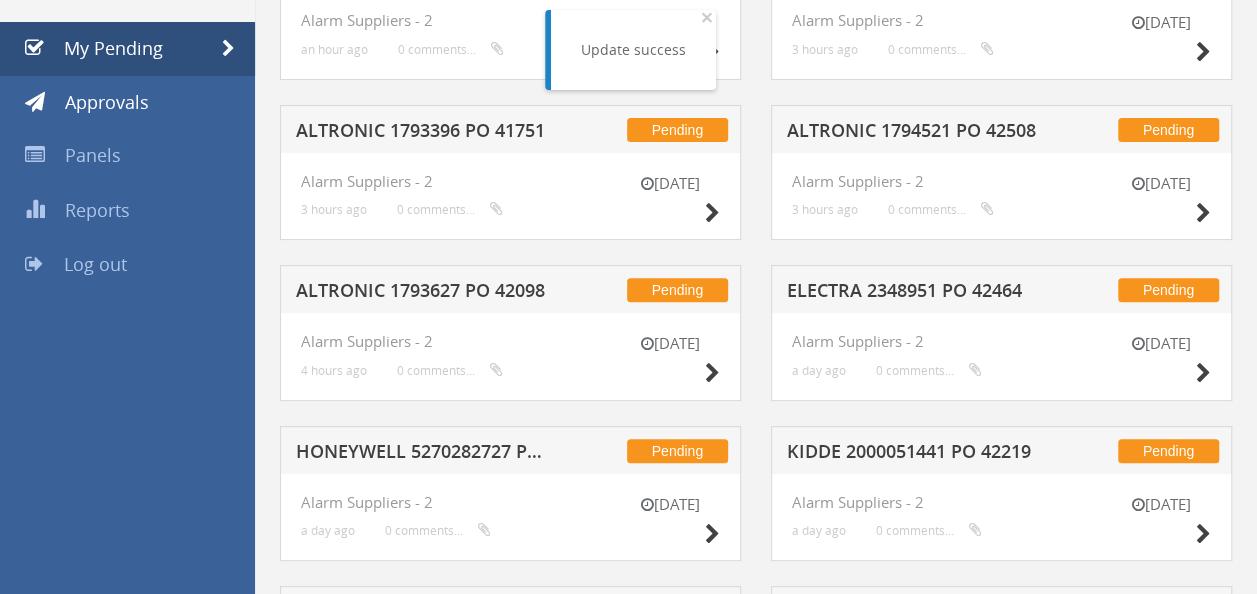 click on "ALTRONIC 1793627 PO 42098" at bounding box center (424, 293) 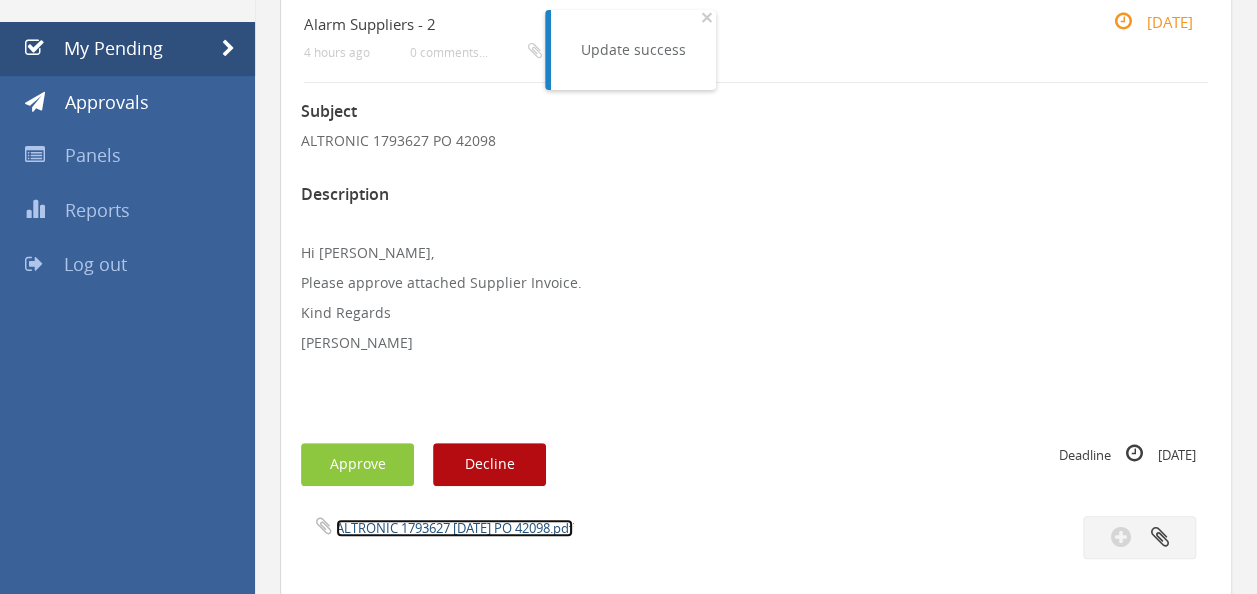 click on "ALTRONIC 1793627 [DATE] PO 42098.pdf" at bounding box center (454, 528) 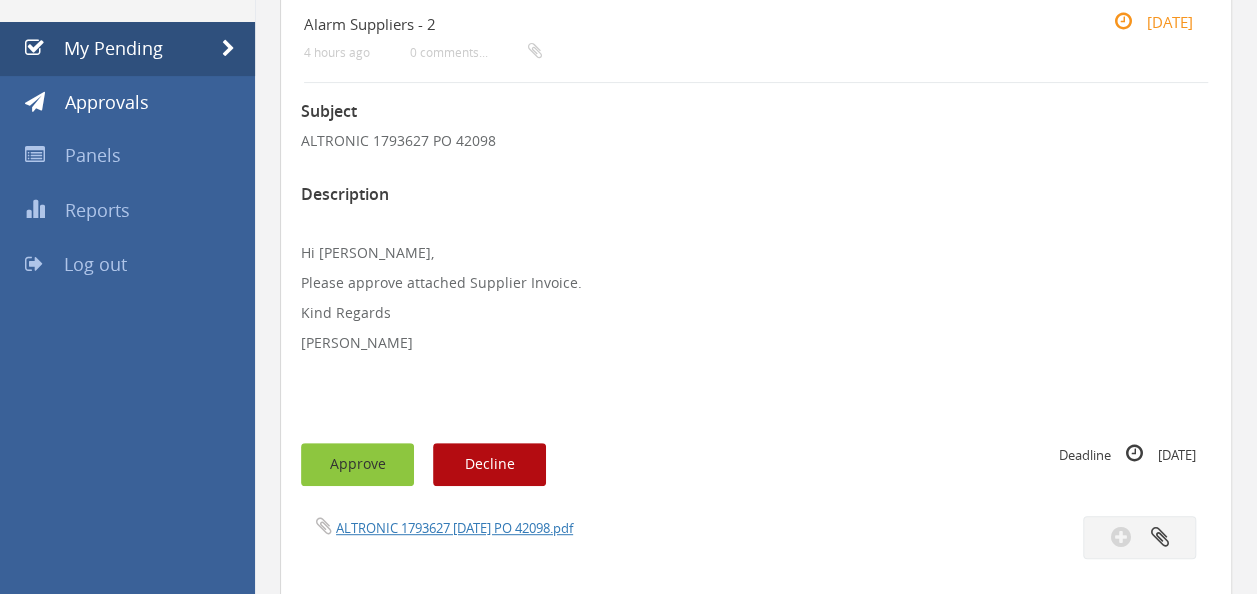 click on "Approve" at bounding box center (357, 464) 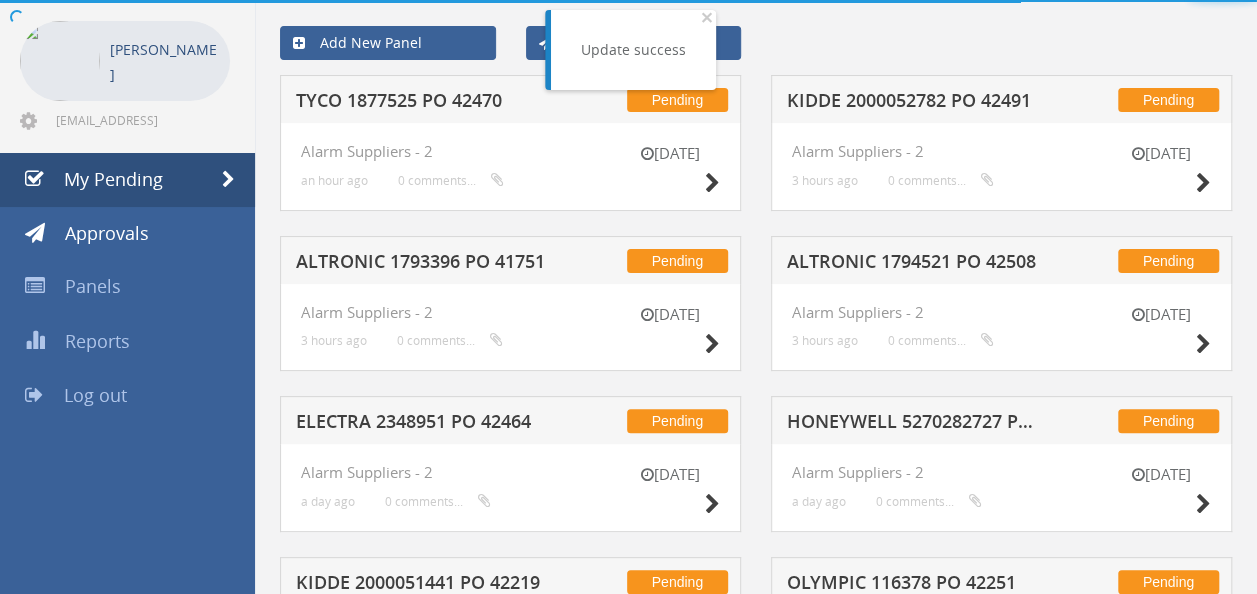 scroll, scrollTop: 211, scrollLeft: 0, axis: vertical 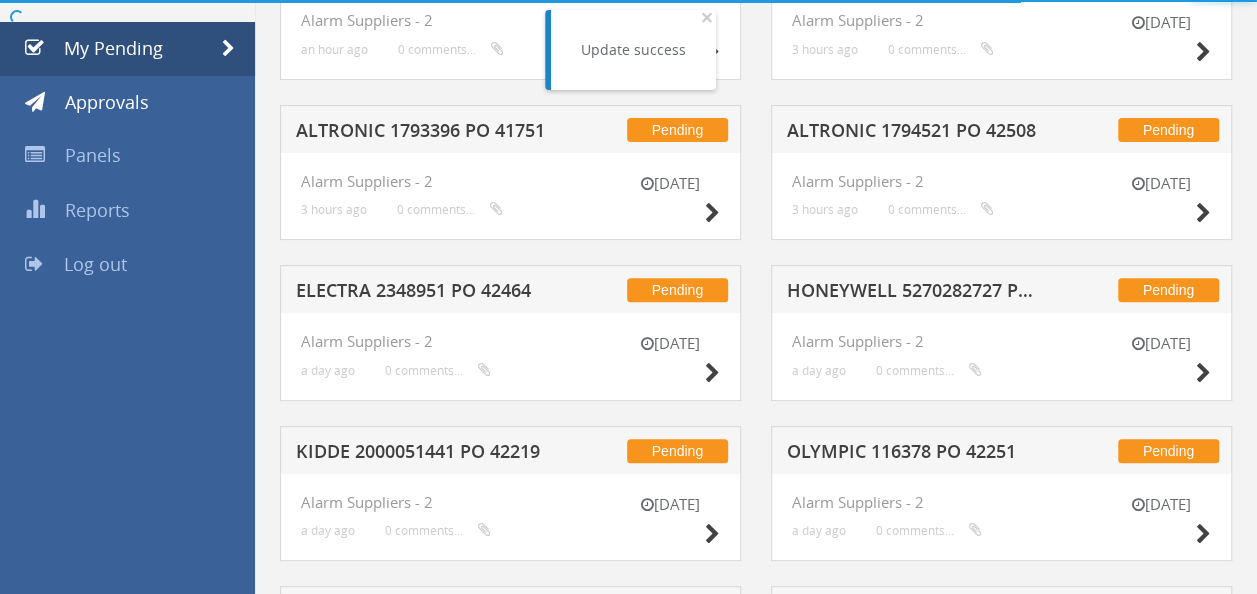 click on "Pending
ALTRONIC 1793396 PO 41751" at bounding box center (510, 129) 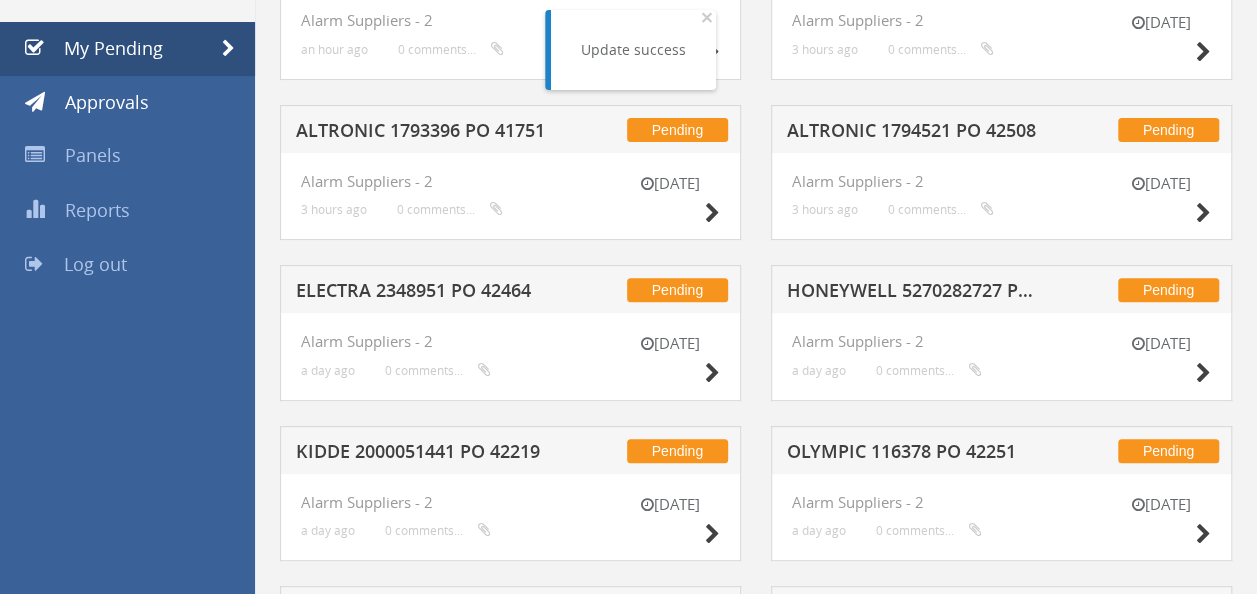 click on "Pending
ALTRONIC 1793396 PO 41751" at bounding box center [510, 129] 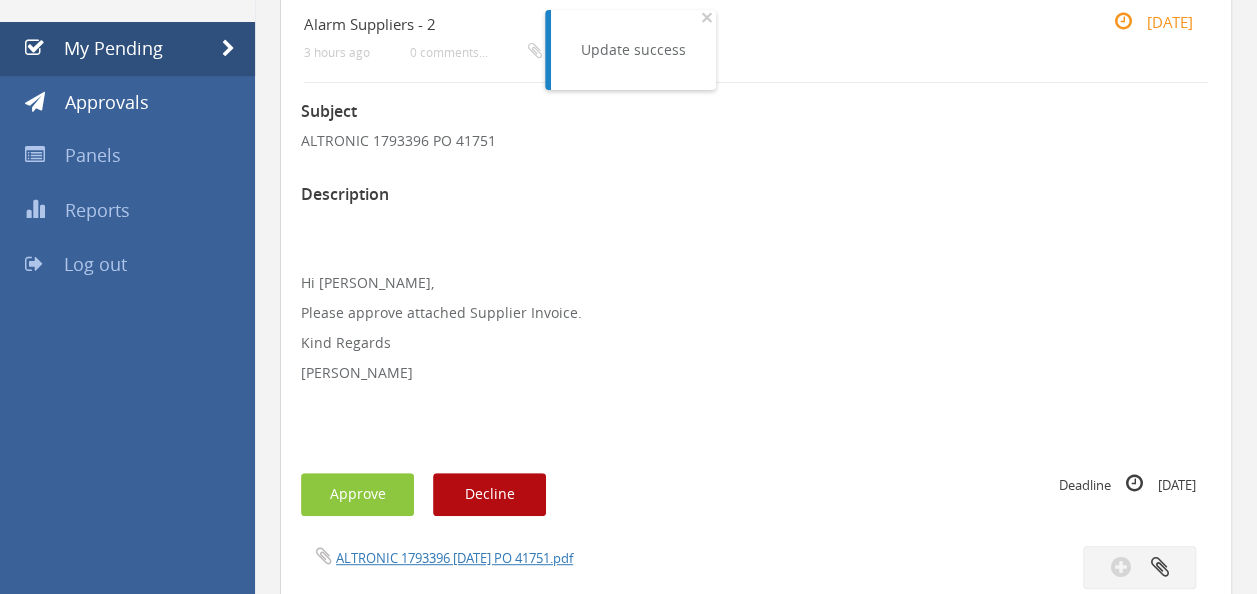 click on "ALTRONIC 1793396 [DATE] PO 41751.pdf" at bounding box center (521, 557) 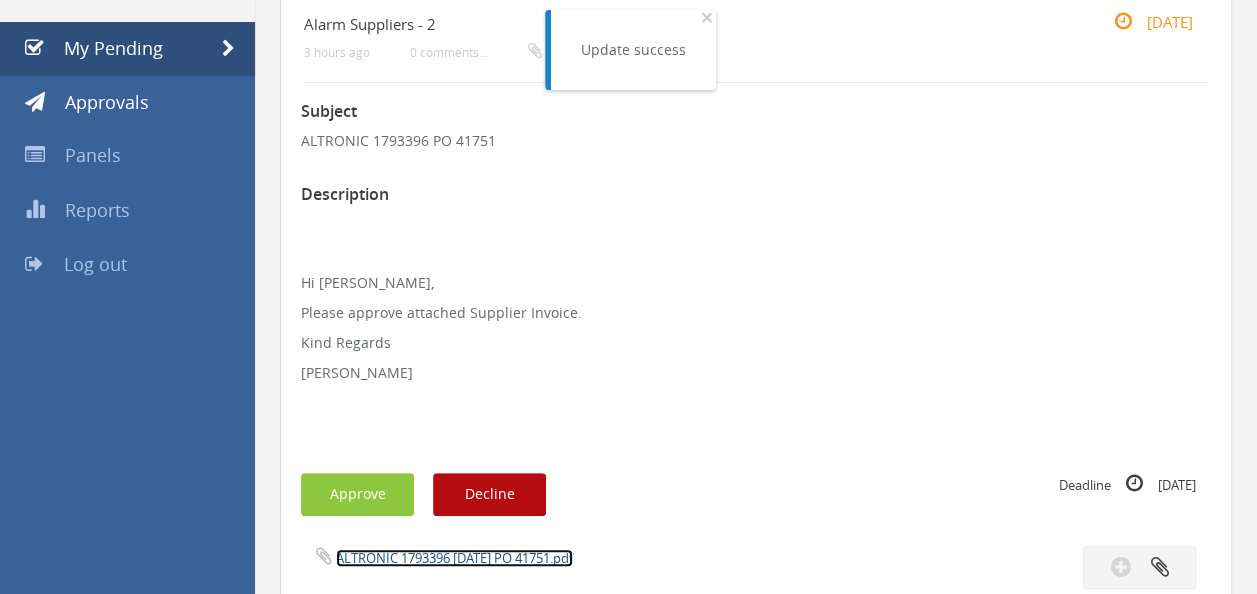 click on "ALTRONIC 1793396 [DATE] PO 41751.pdf" at bounding box center [454, 558] 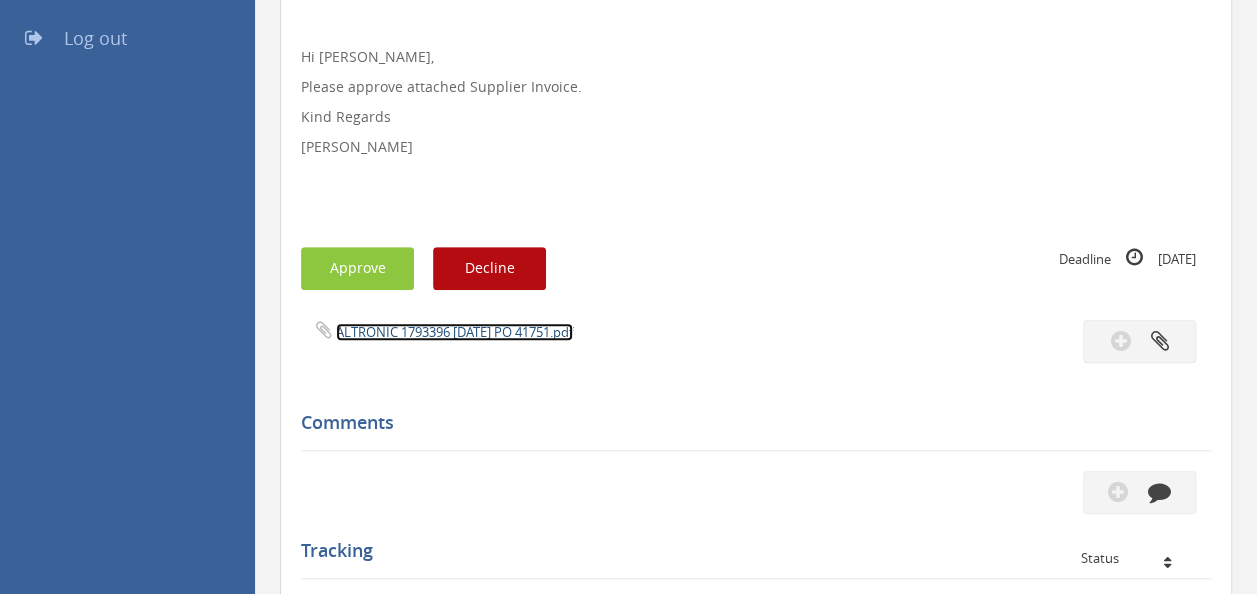 scroll, scrollTop: 524, scrollLeft: 0, axis: vertical 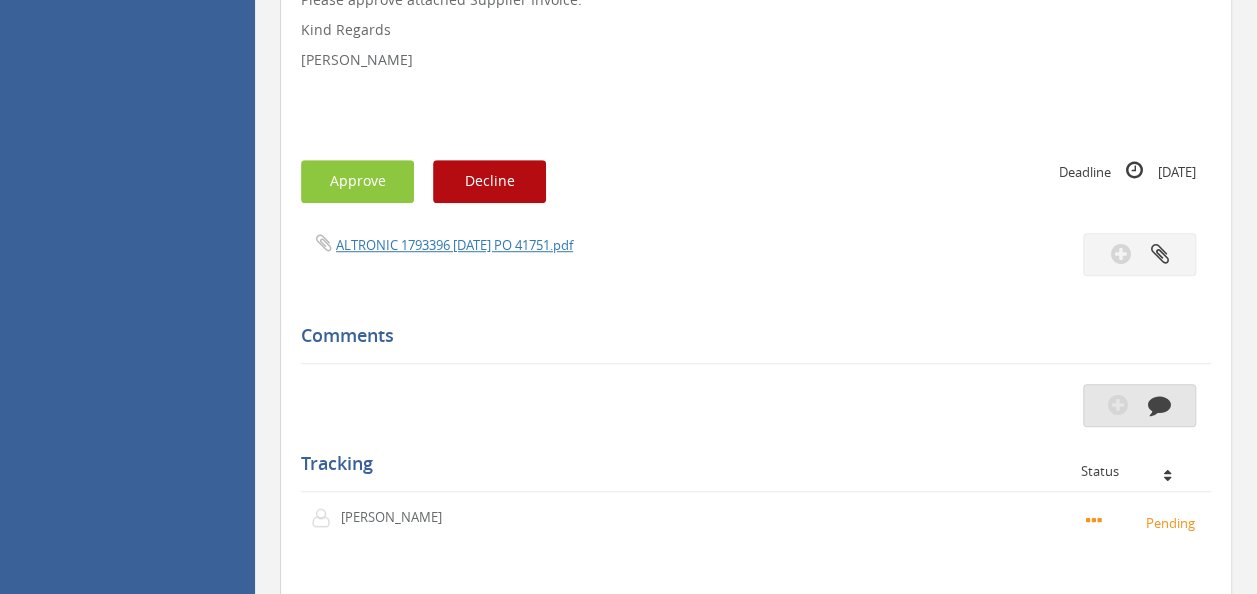 click at bounding box center [1118, 404] 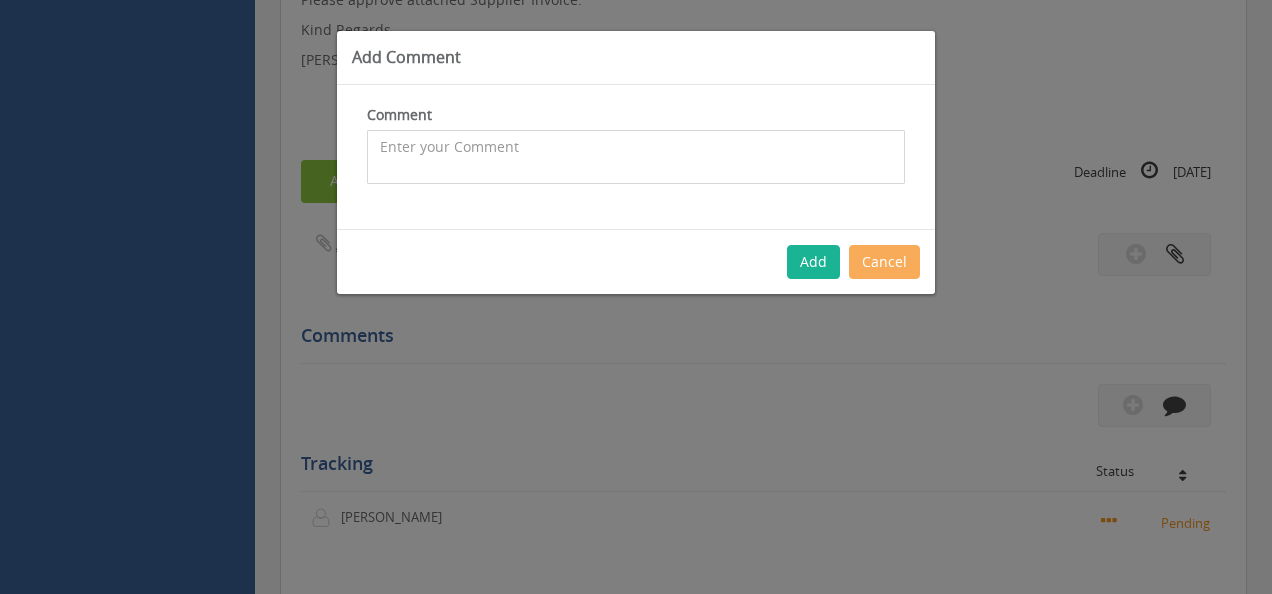 click at bounding box center (636, 157) 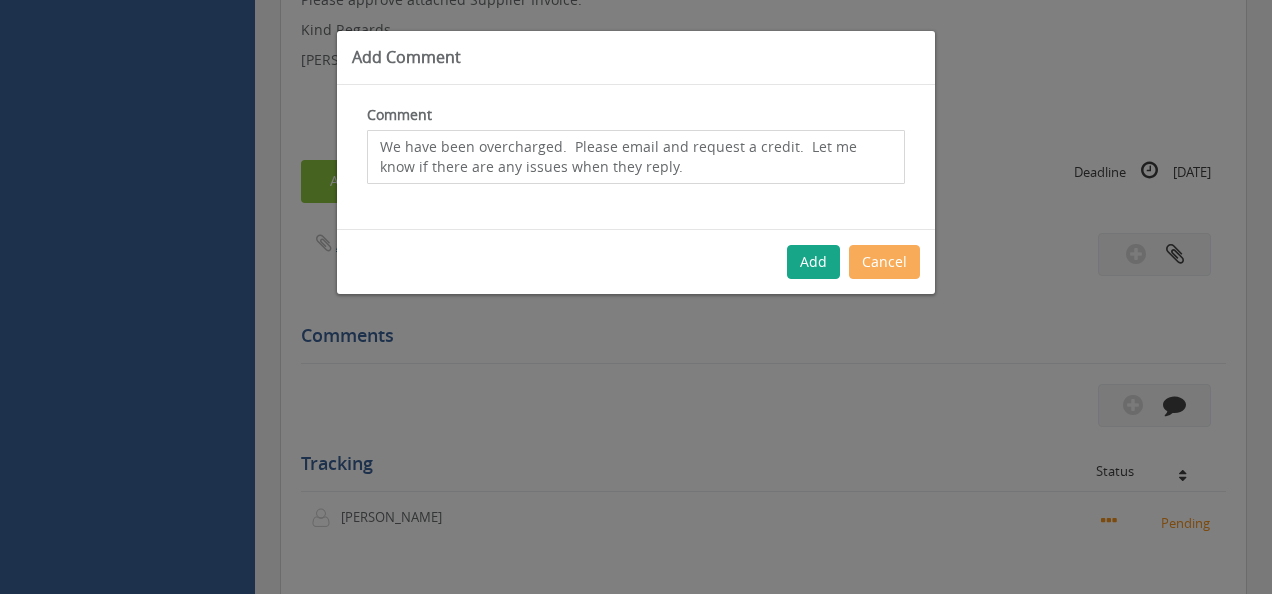 type on "We have been overcharged.  Please email and request a credit.  Let me know if there are any issues when they reply." 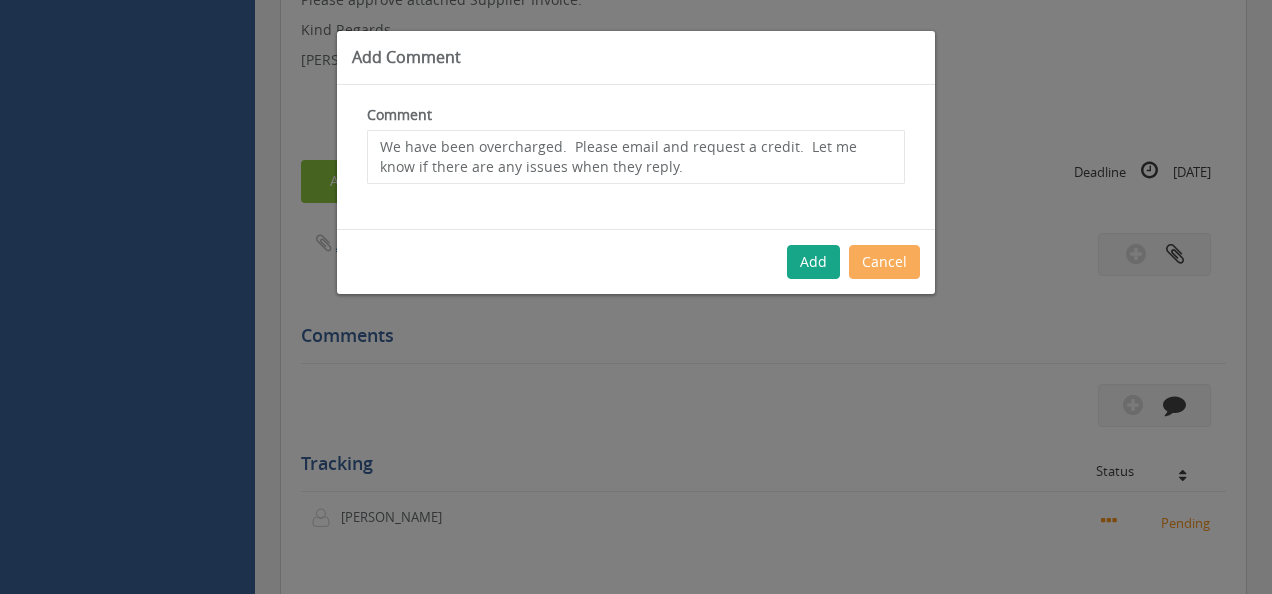 click on "Add" at bounding box center (813, 262) 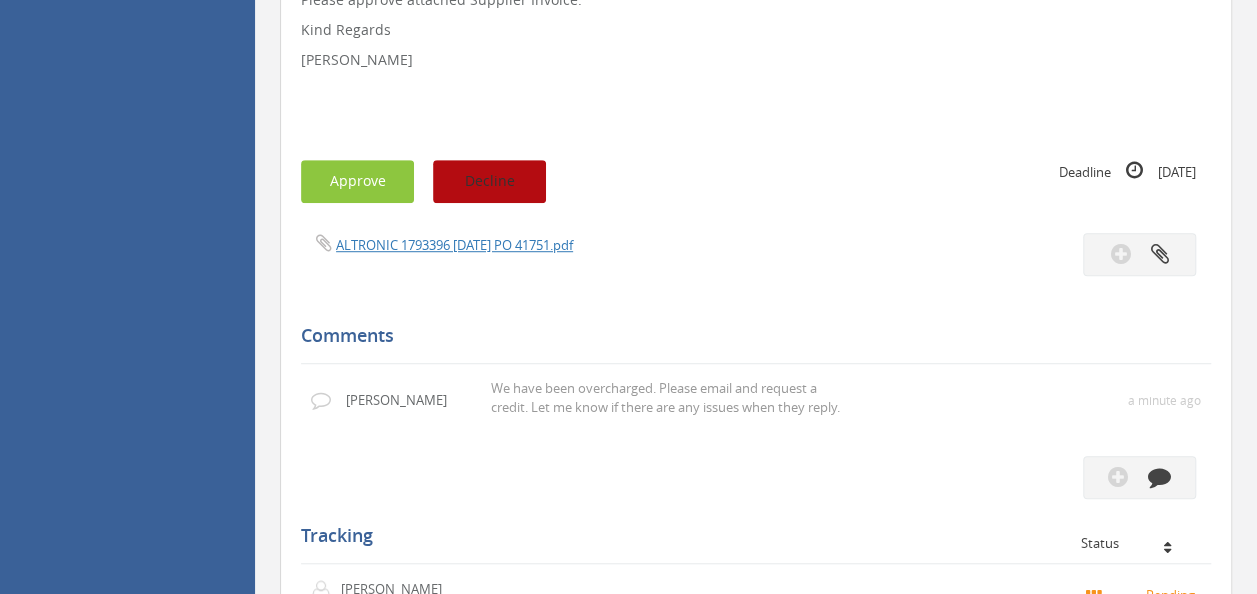 click on "Decline" at bounding box center [489, 181] 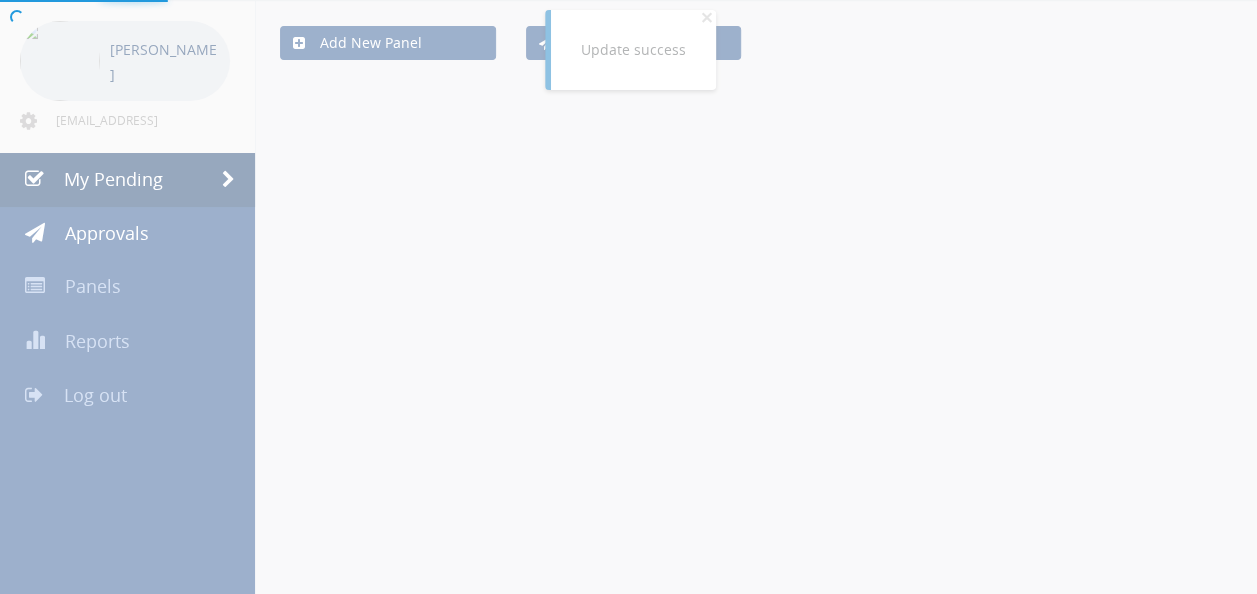 scroll, scrollTop: 524, scrollLeft: 0, axis: vertical 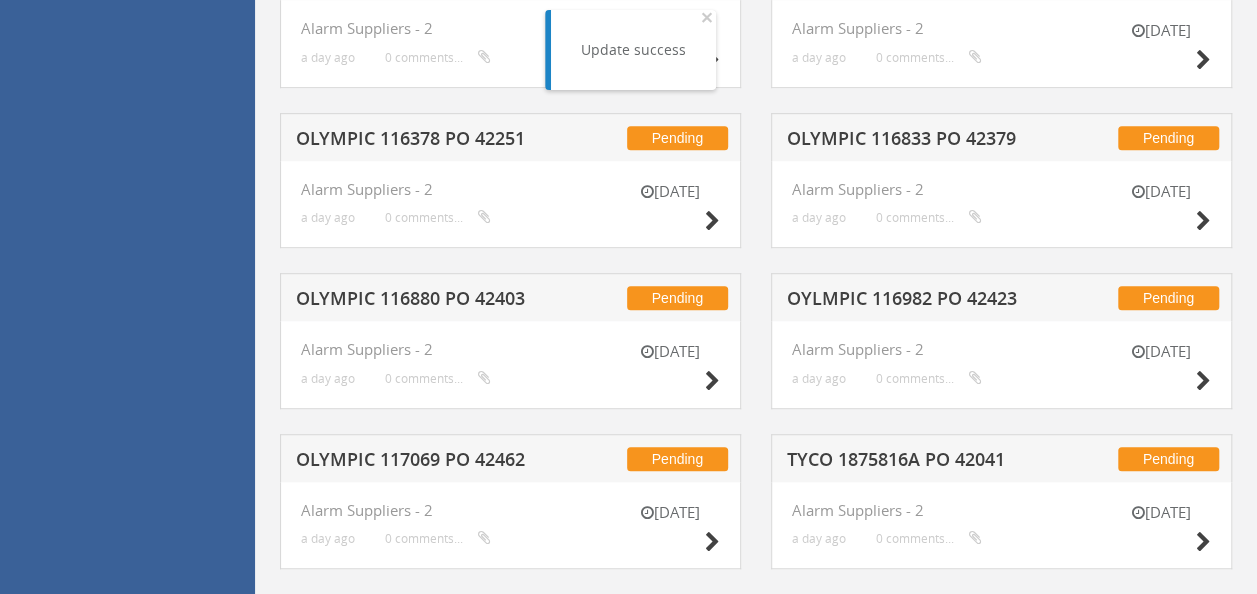 click on "OLYMPIC 116880 PO 42403" at bounding box center (424, 301) 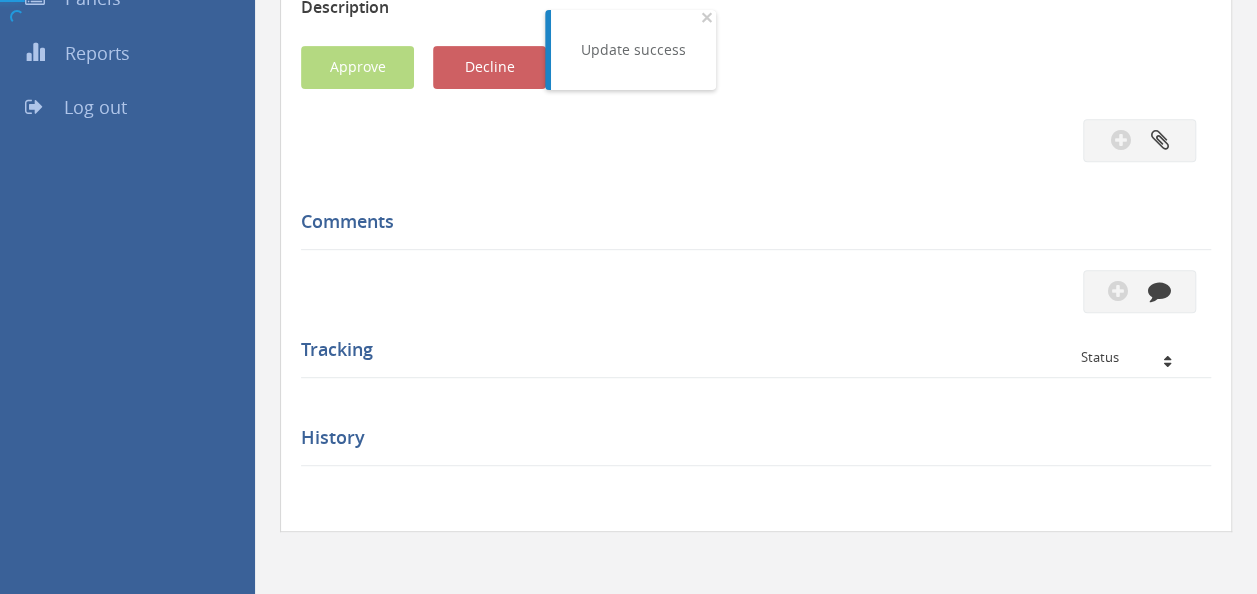 scroll, scrollTop: 524, scrollLeft: 0, axis: vertical 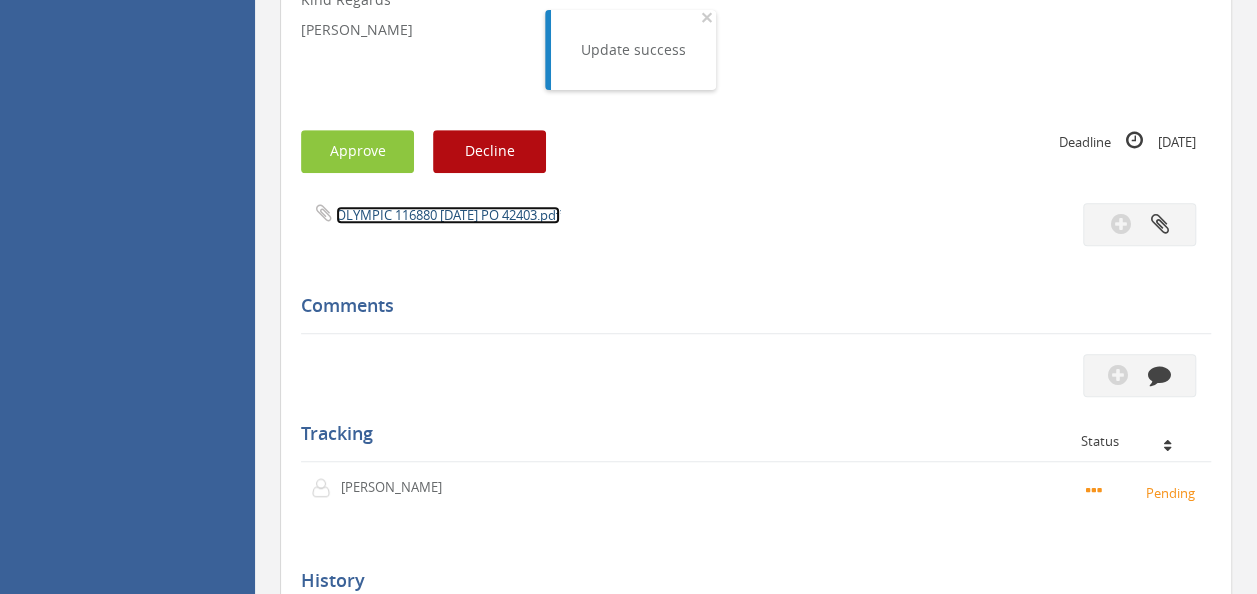 click on "OLYMPIC 116880 [DATE] PO 42403.pdf" at bounding box center (448, 215) 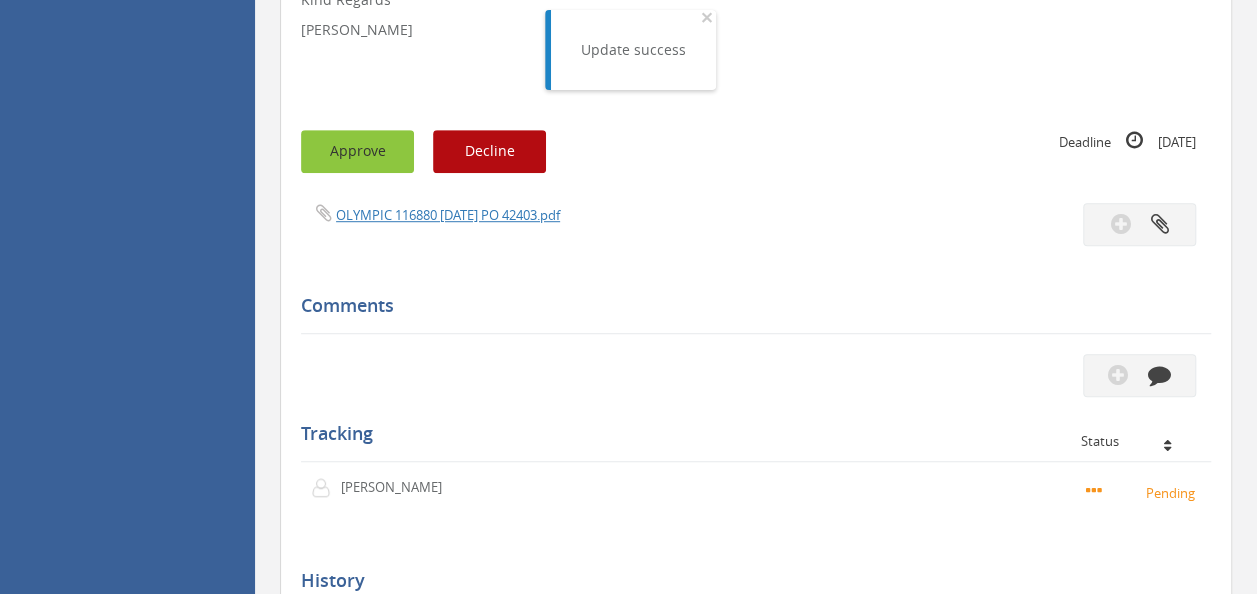 click on "Approve" at bounding box center (357, 151) 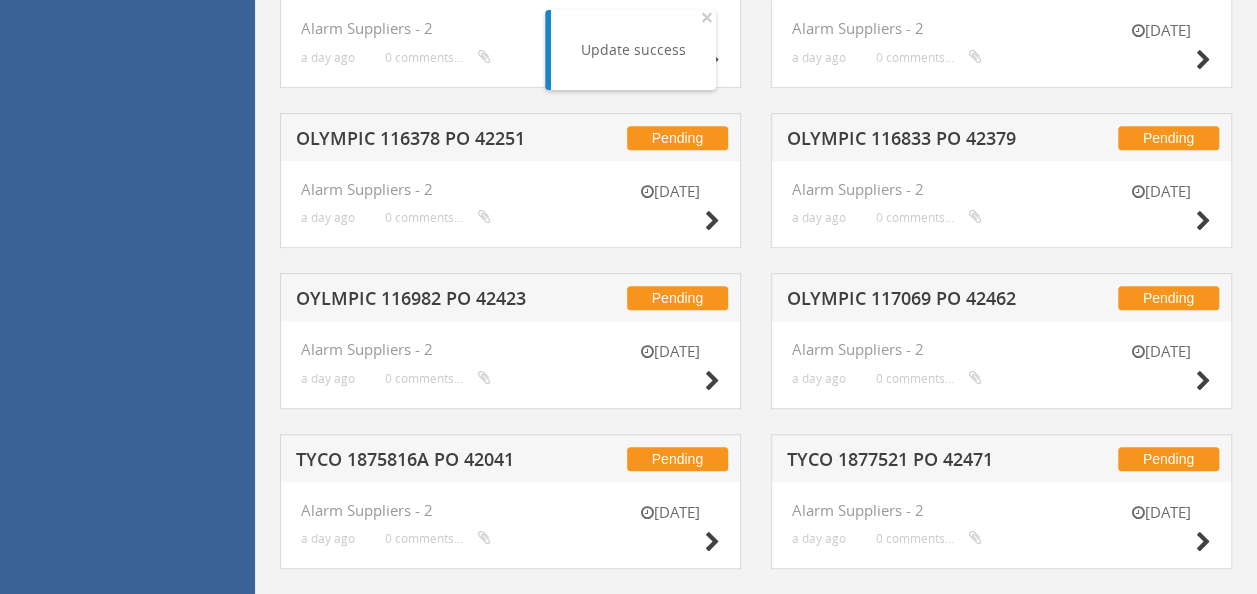 click on "OYLMPIC 116982 PO 42423" at bounding box center (424, 301) 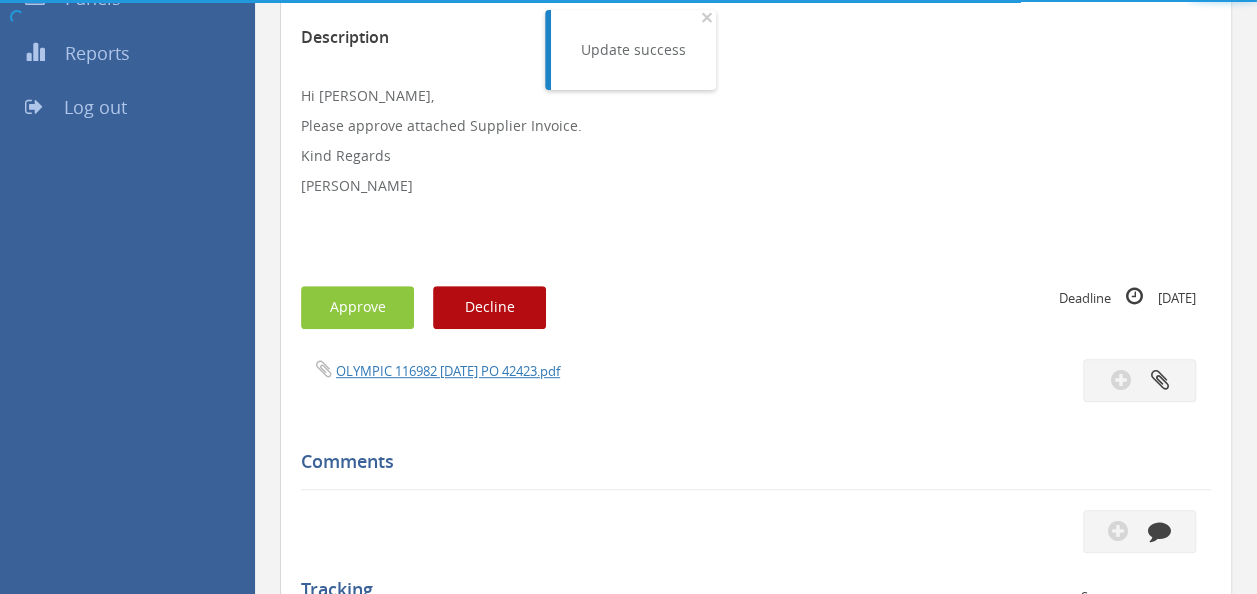 scroll, scrollTop: 524, scrollLeft: 0, axis: vertical 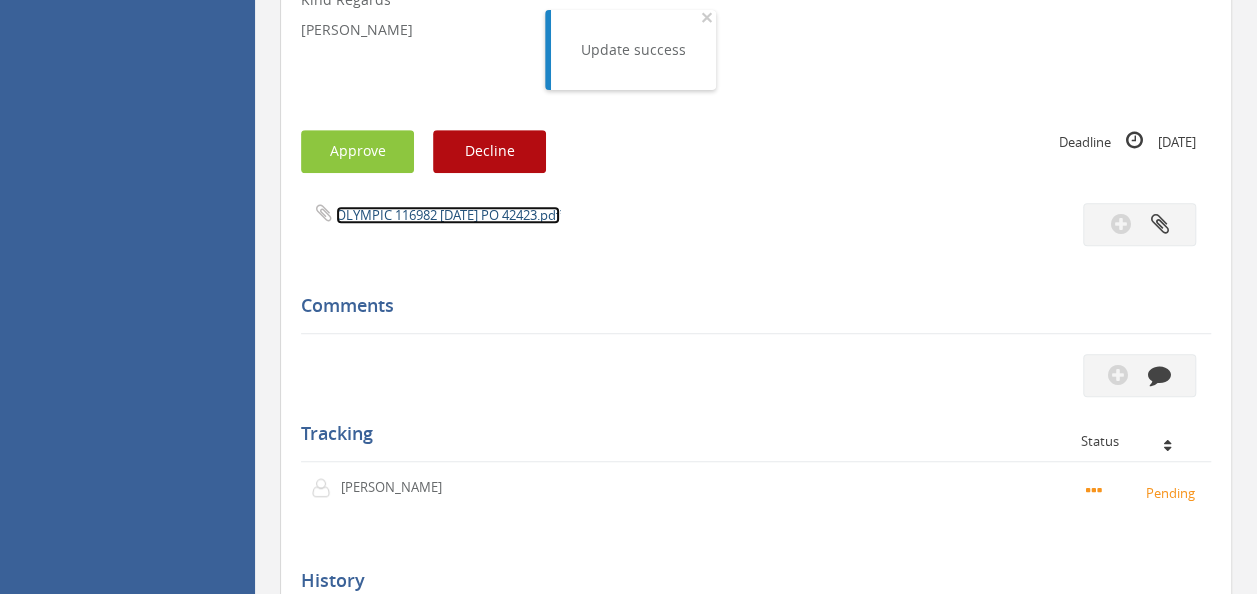 click on "OLYMPIC 116982 [DATE] PO 42423.pdf" at bounding box center [448, 215] 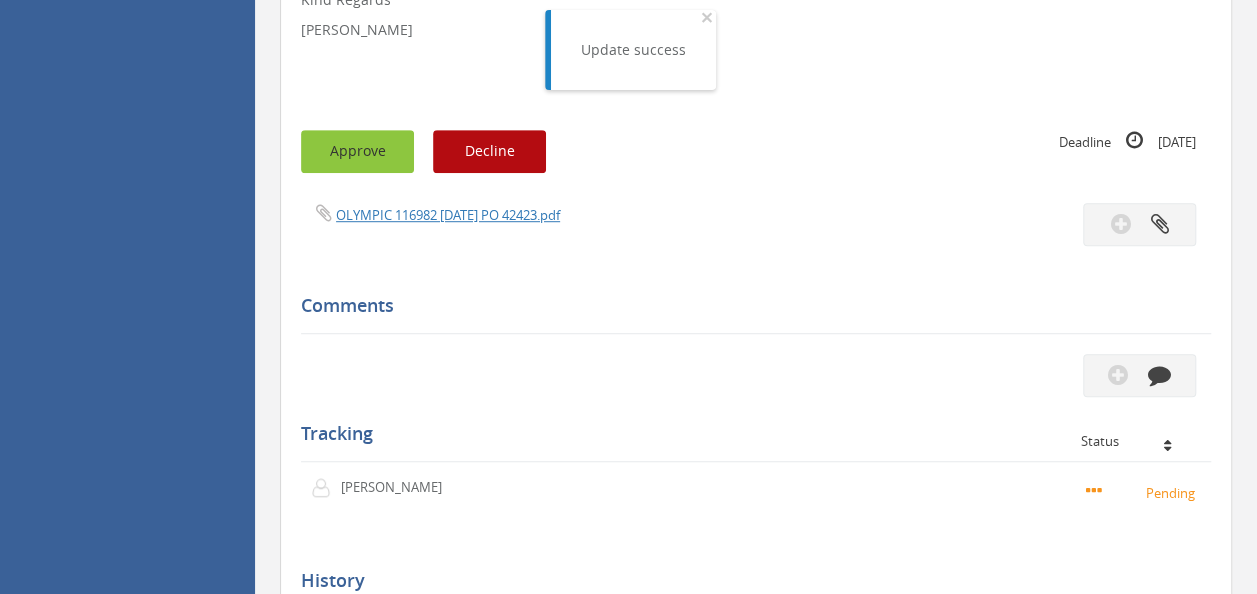 click on "Approve" at bounding box center [357, 151] 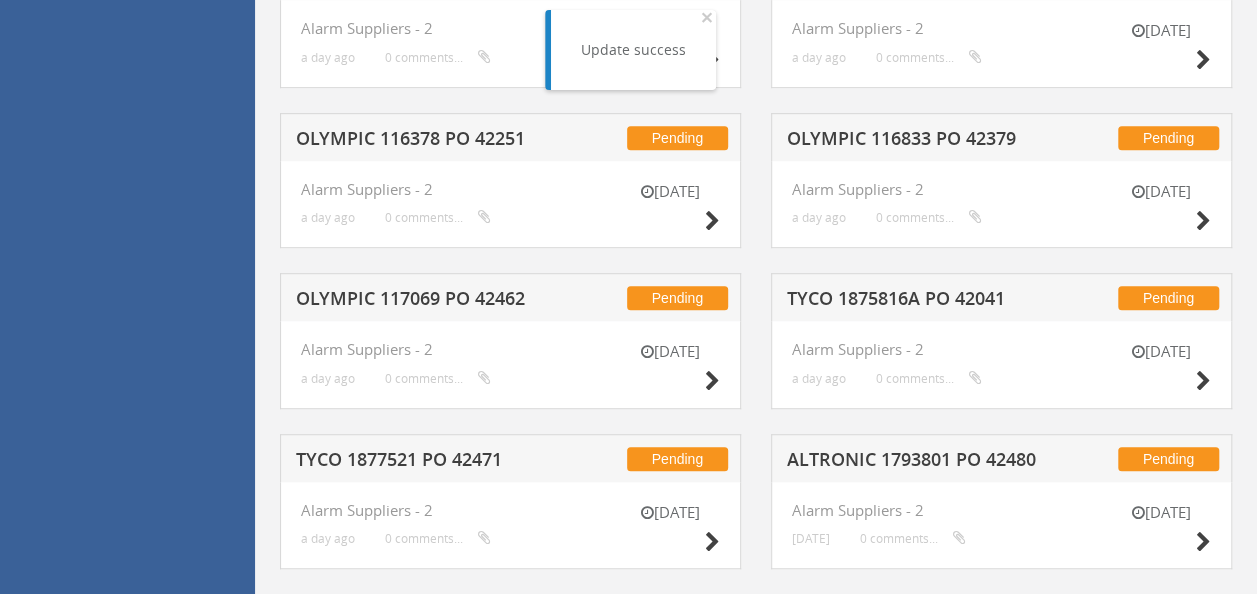 click on "TYCO 1875816A PO 42041" at bounding box center (915, 301) 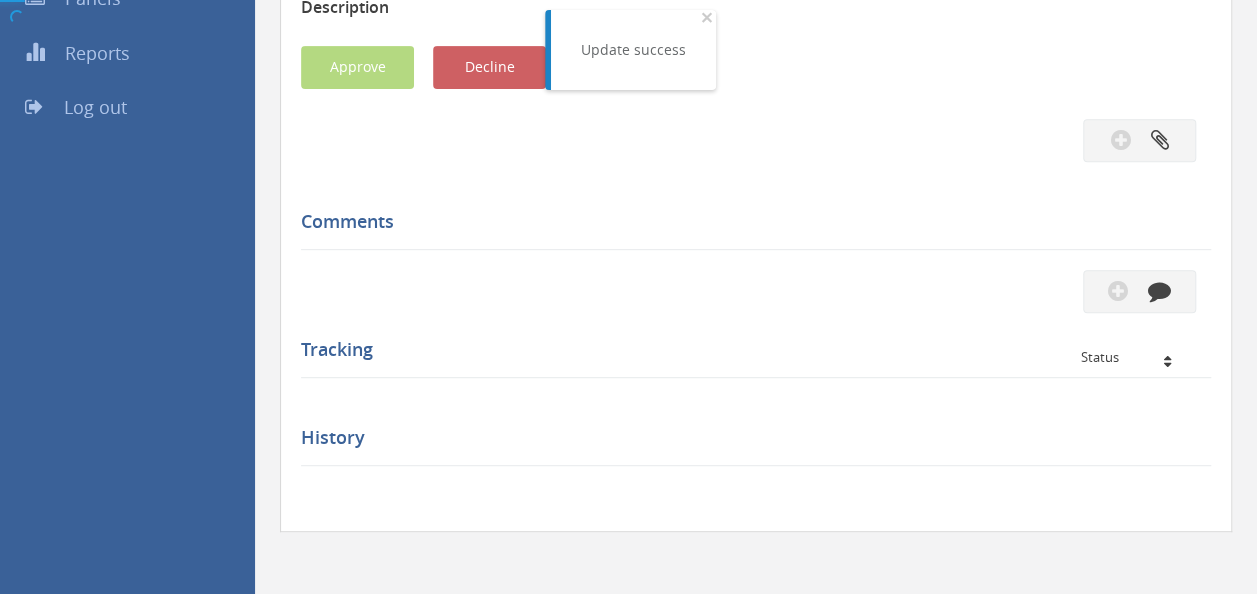 scroll, scrollTop: 524, scrollLeft: 0, axis: vertical 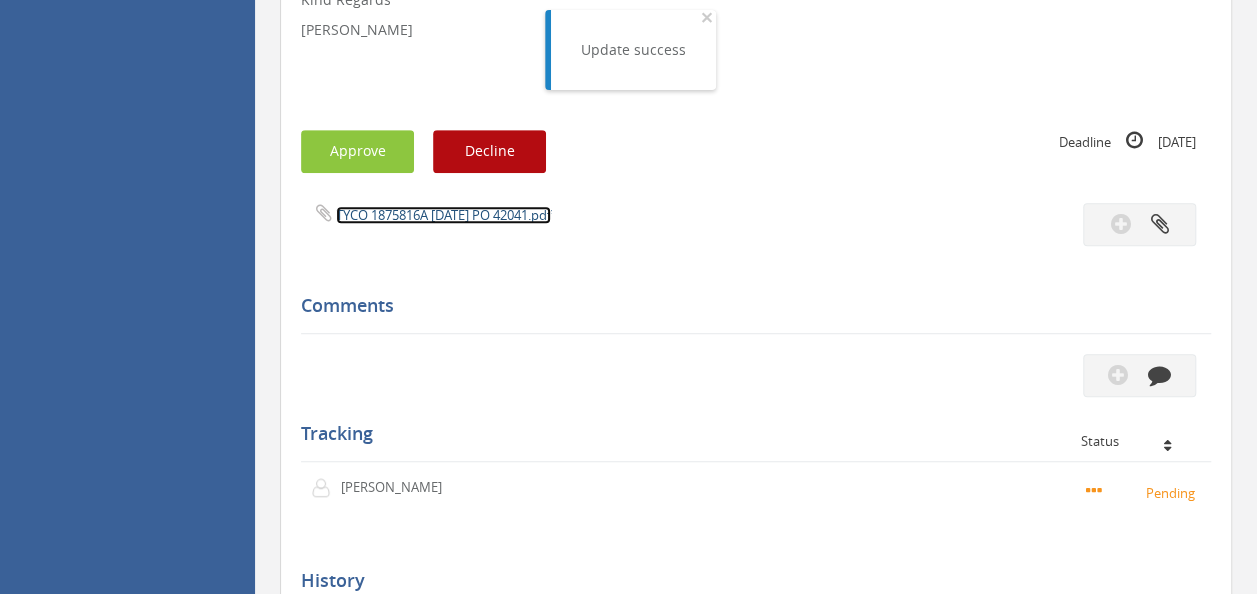click on "TYCO 1875816A [DATE] PO 42041.pdf" at bounding box center [443, 215] 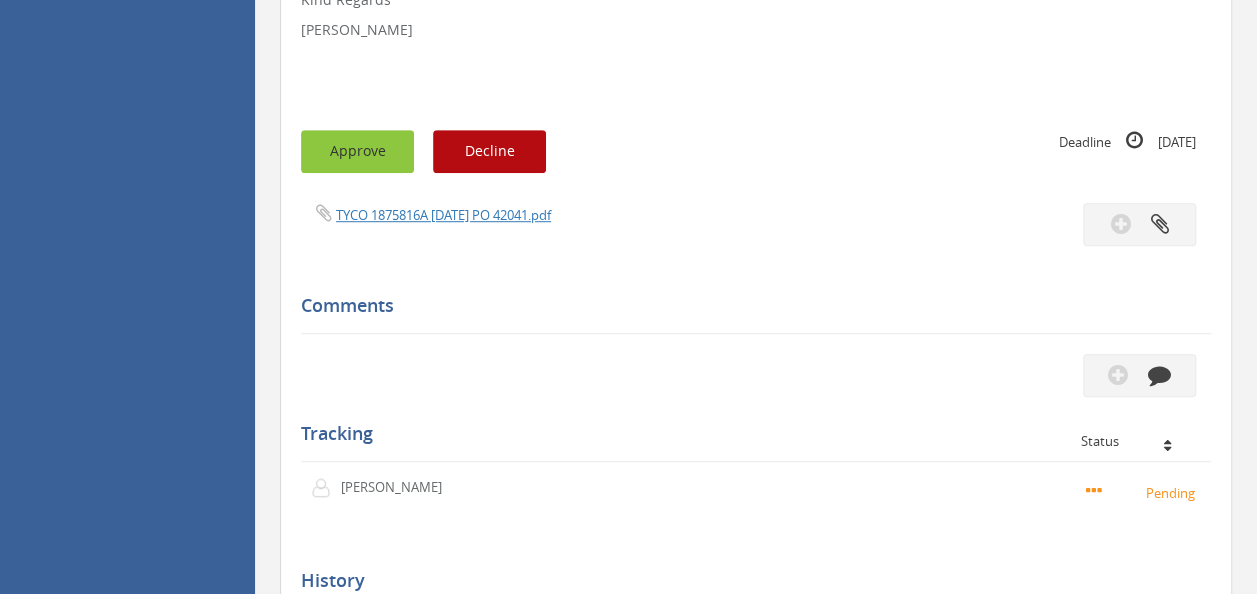 click on "Approve" at bounding box center (357, 151) 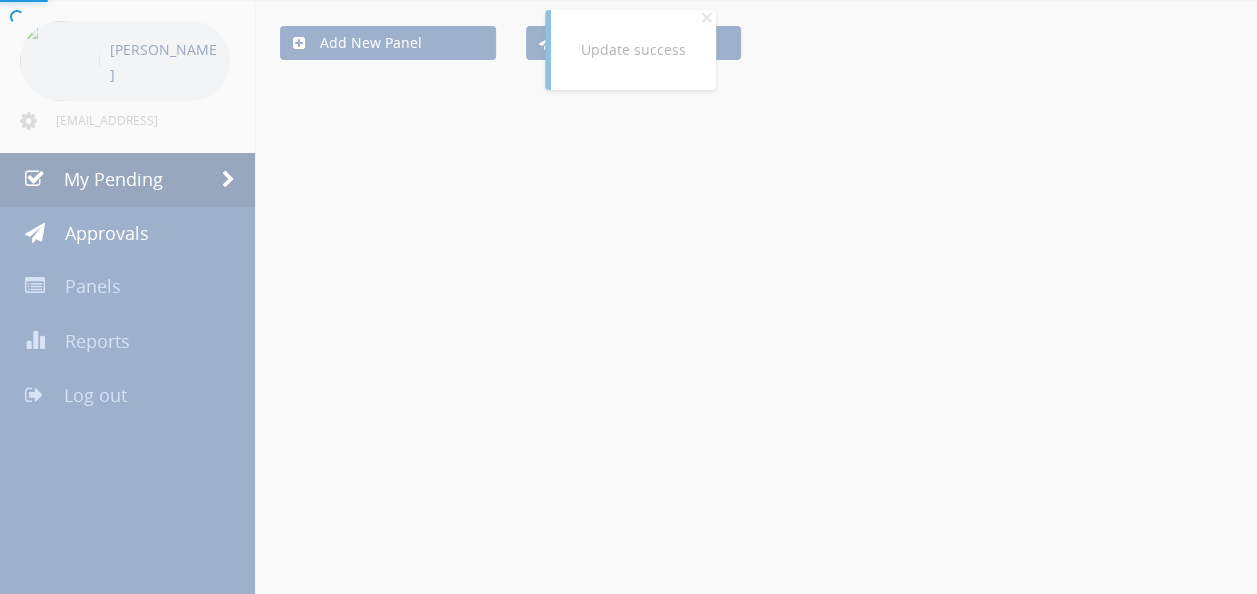 scroll, scrollTop: 524, scrollLeft: 0, axis: vertical 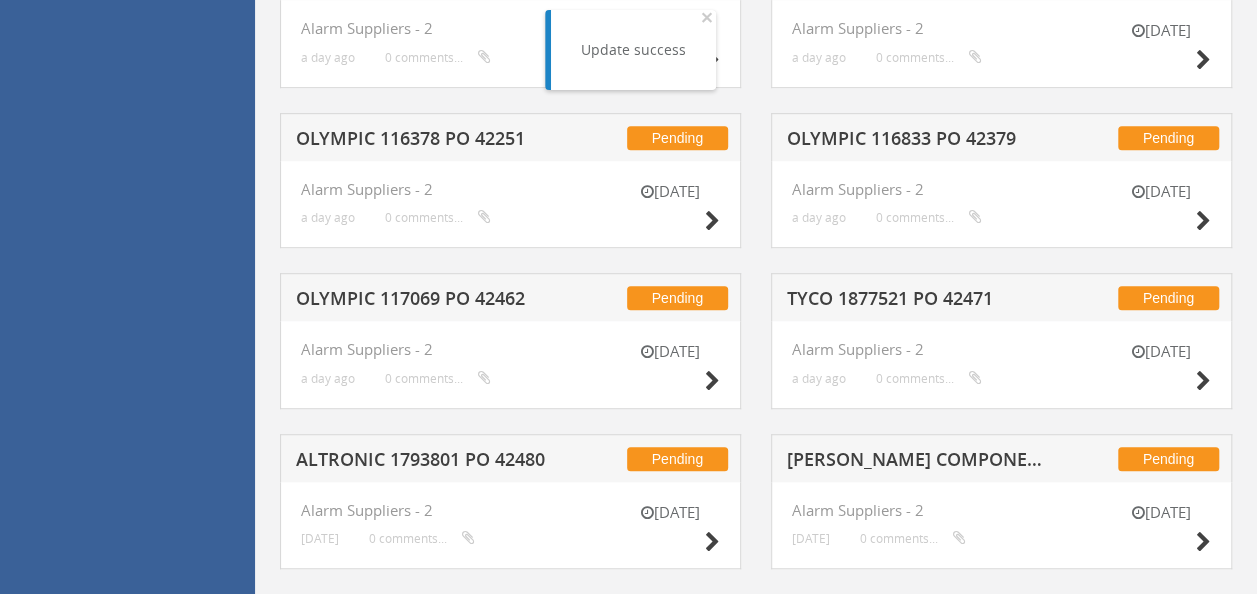 click on "OLYMPIC 117069 PO 42462" at bounding box center [424, 301] 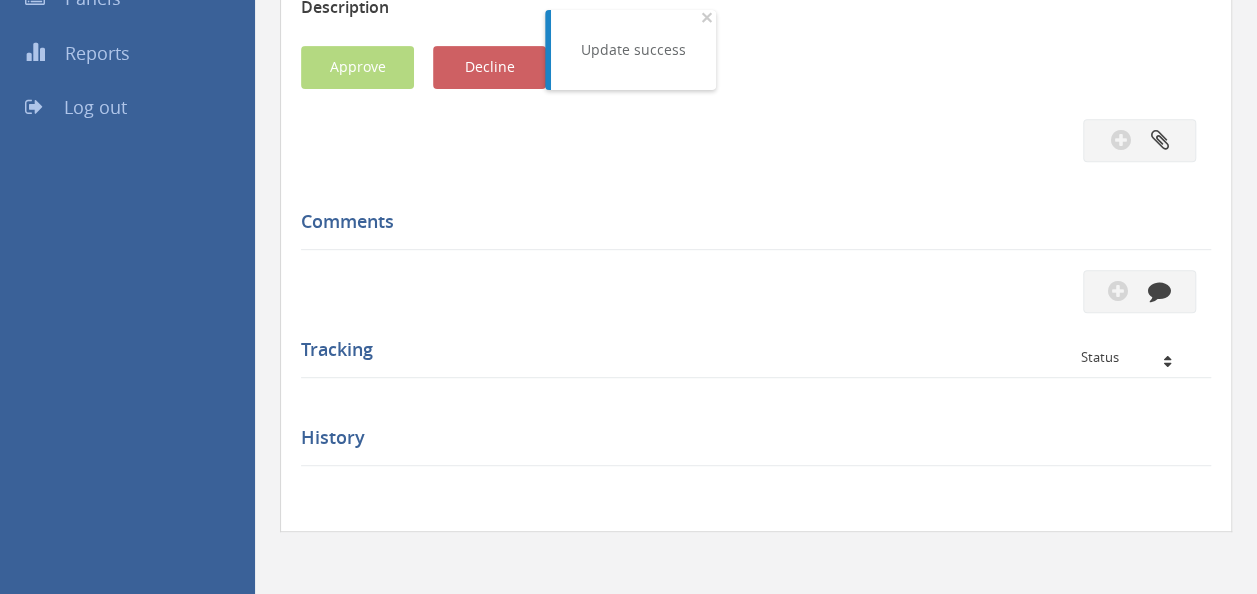 scroll, scrollTop: 524, scrollLeft: 0, axis: vertical 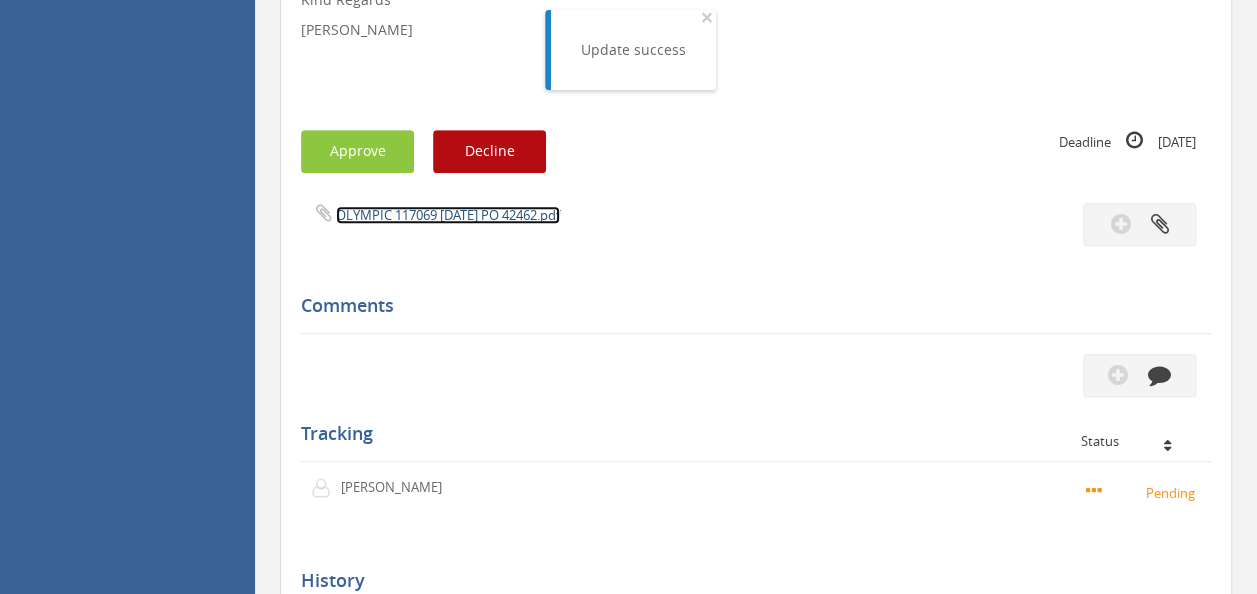 click on "OLYMPIC 117069 [DATE] PO 42462.pdf" at bounding box center [448, 215] 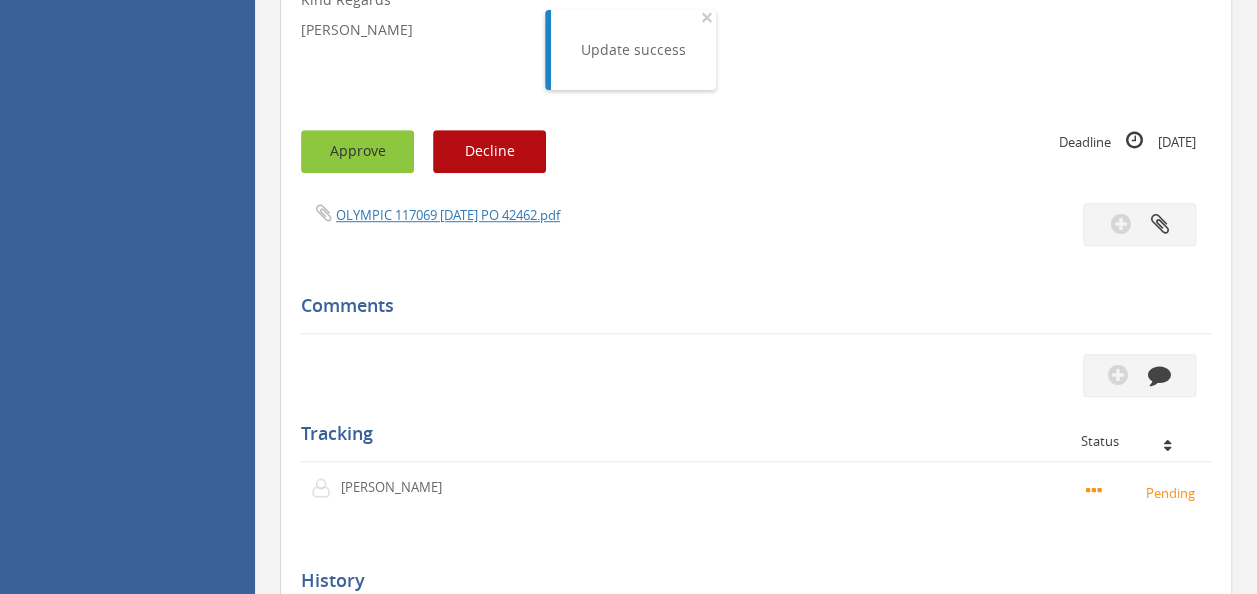 click on "Approve" at bounding box center (357, 151) 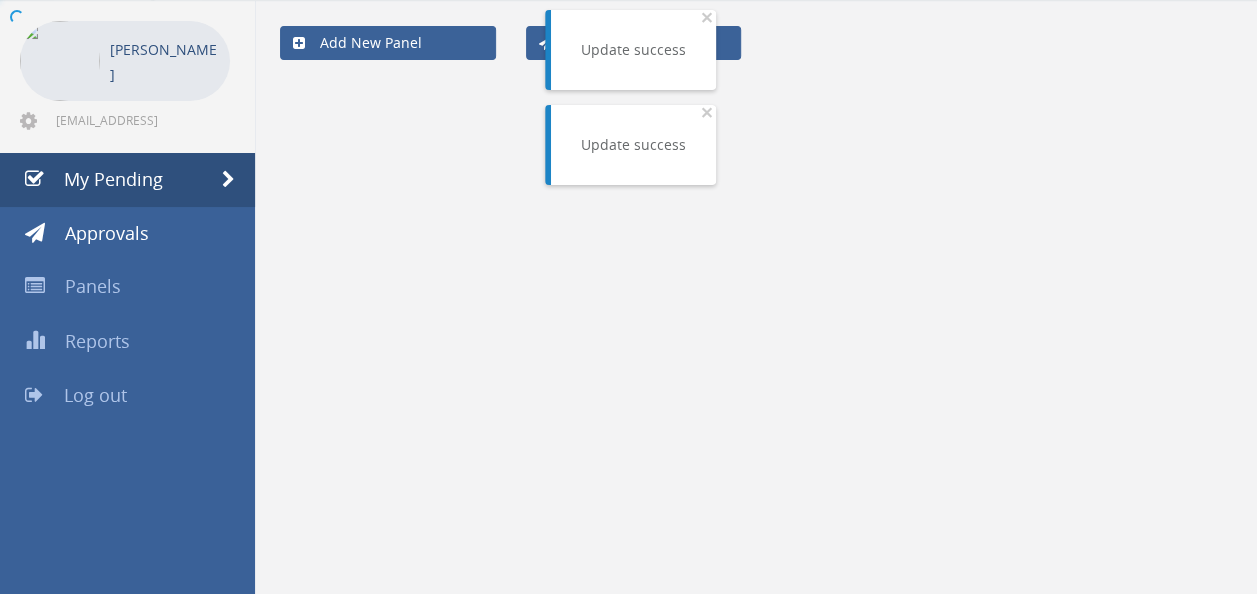 scroll, scrollTop: 524, scrollLeft: 0, axis: vertical 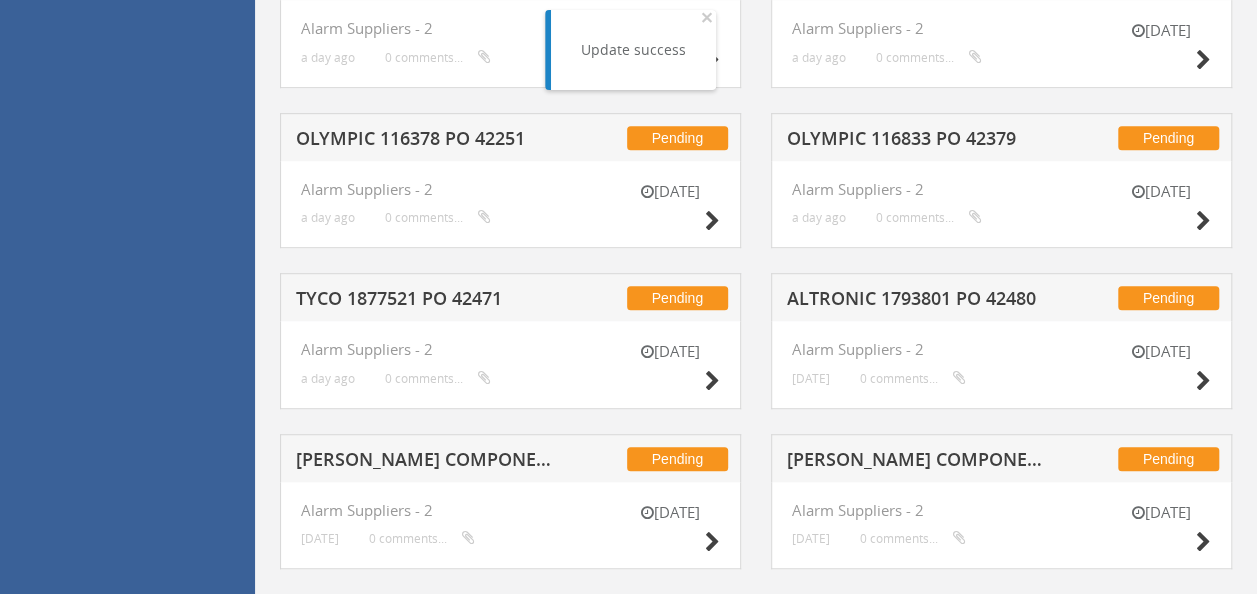 click on "TYCO 1877521 PO 42471" at bounding box center (424, 301) 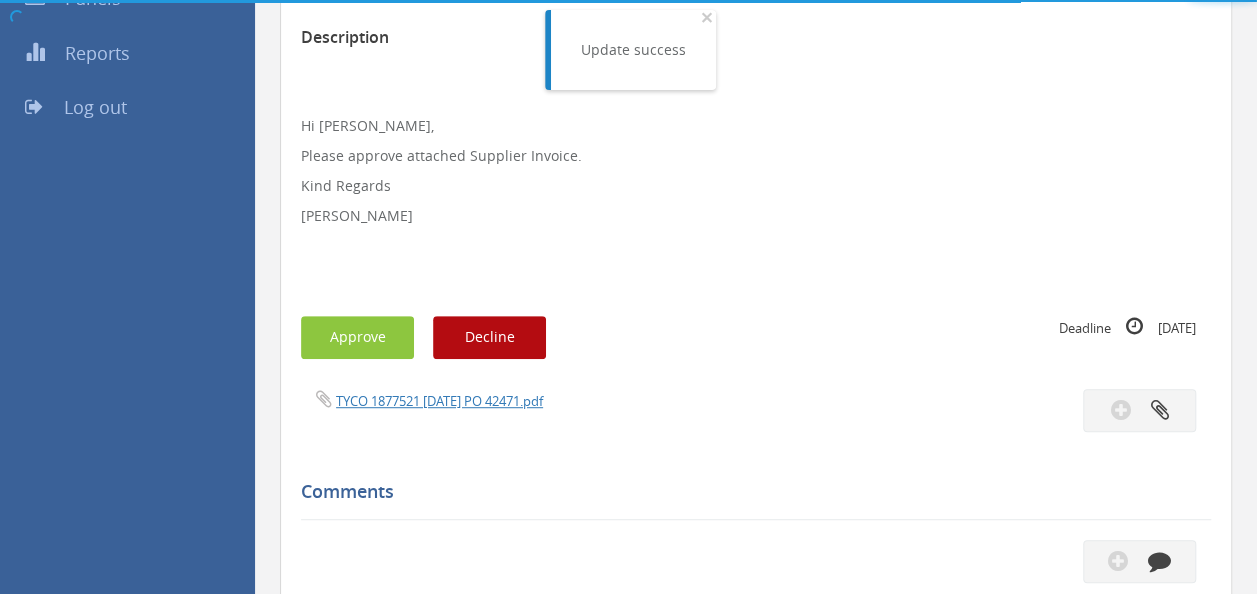 scroll, scrollTop: 524, scrollLeft: 0, axis: vertical 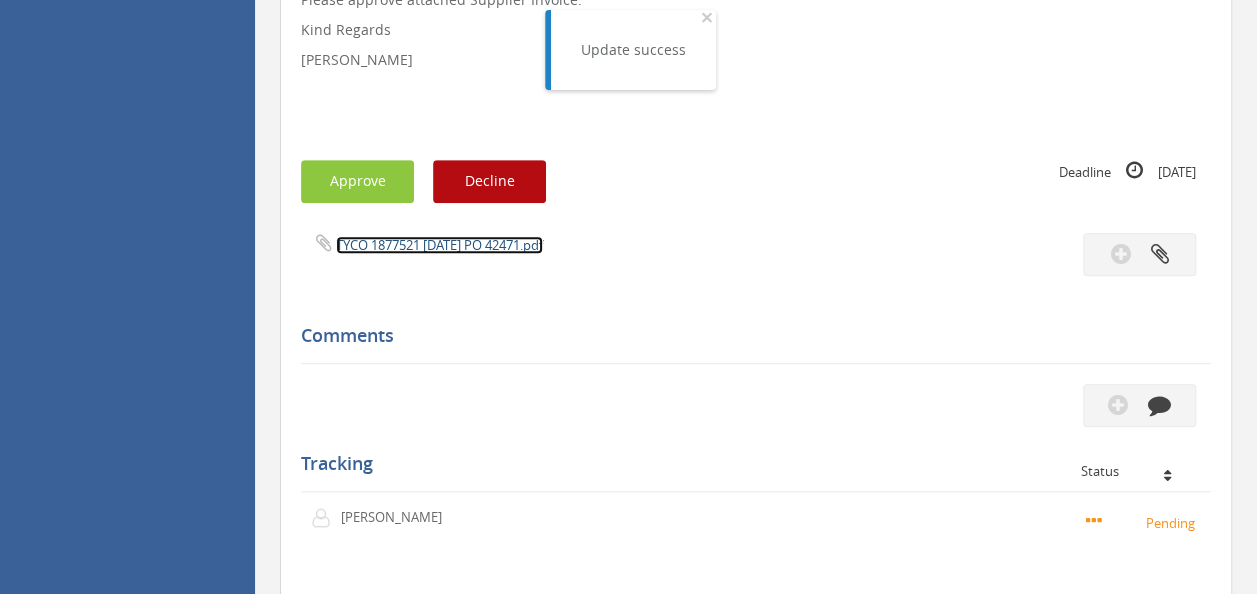 click on "TYCO 1877521 [DATE] PO 42471.pdf" at bounding box center (439, 245) 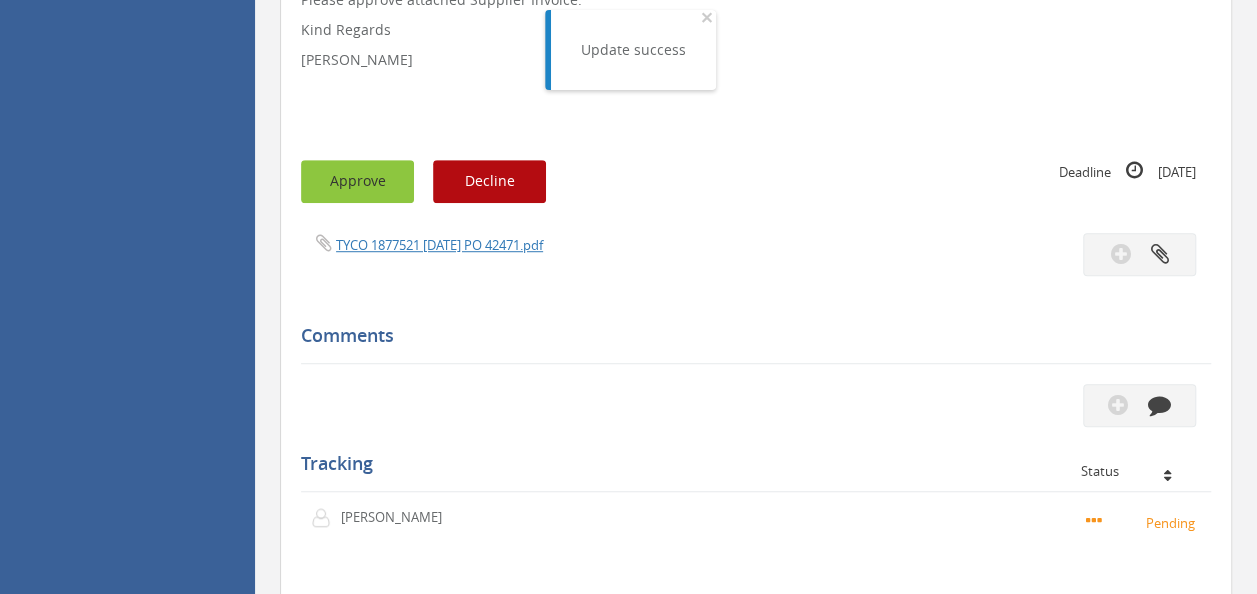 click on "Approve" at bounding box center (357, 181) 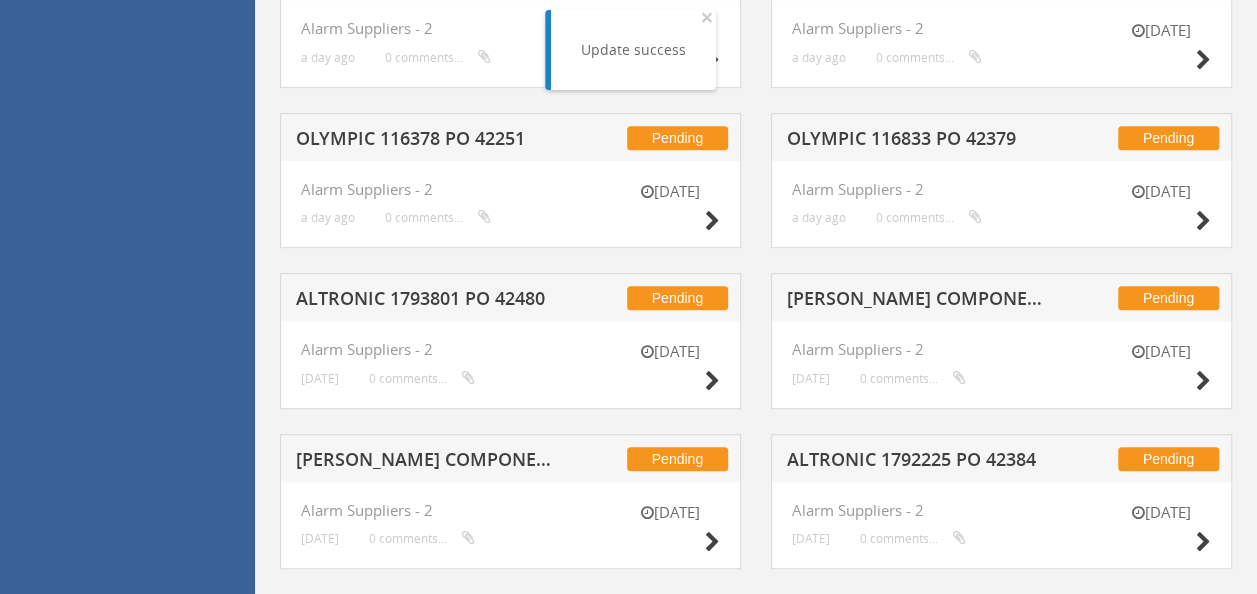 click on "ALTRONIC 1793801 PO 42480" at bounding box center [424, 301] 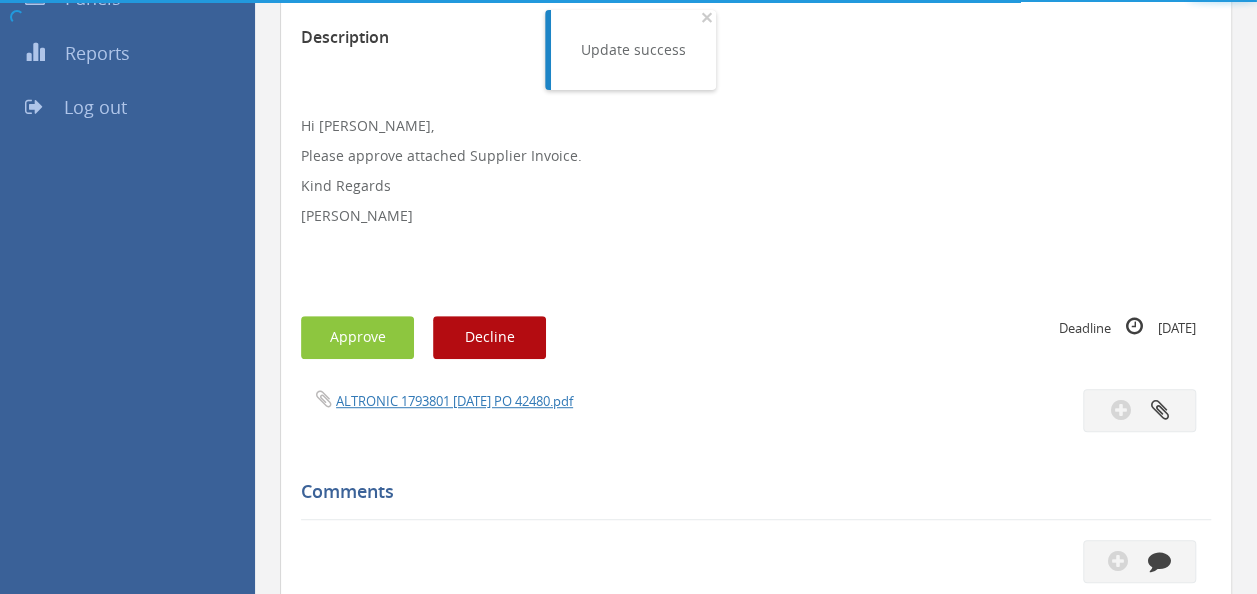 scroll, scrollTop: 524, scrollLeft: 0, axis: vertical 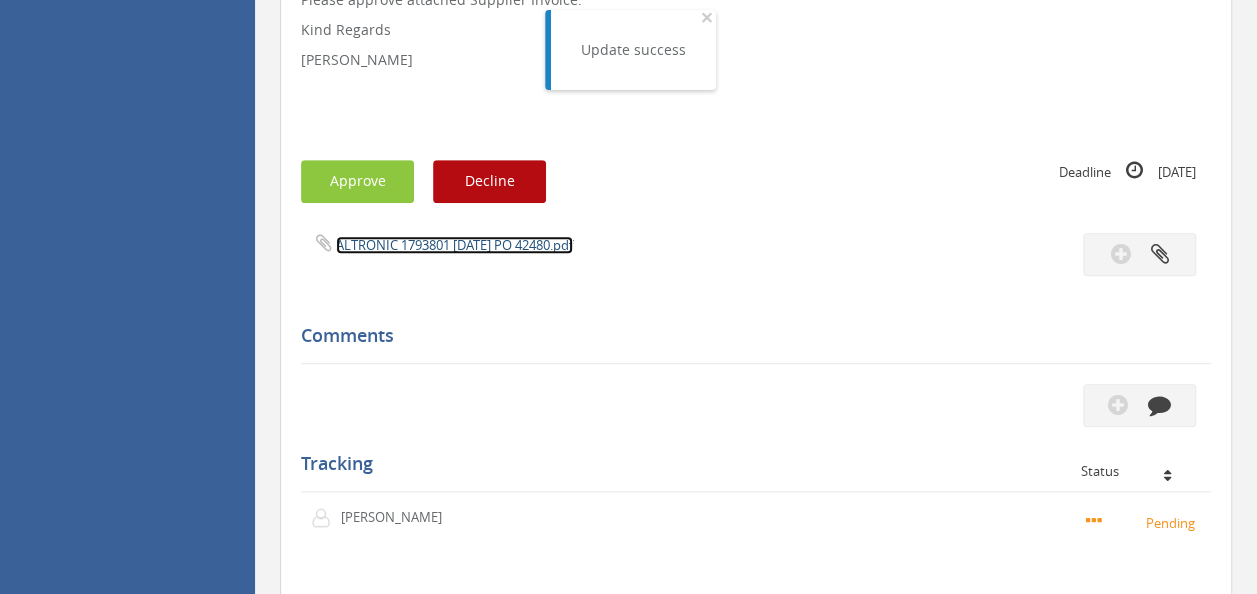 click on "ALTRONIC 1793801 [DATE] PO 42480.pdf" at bounding box center (454, 245) 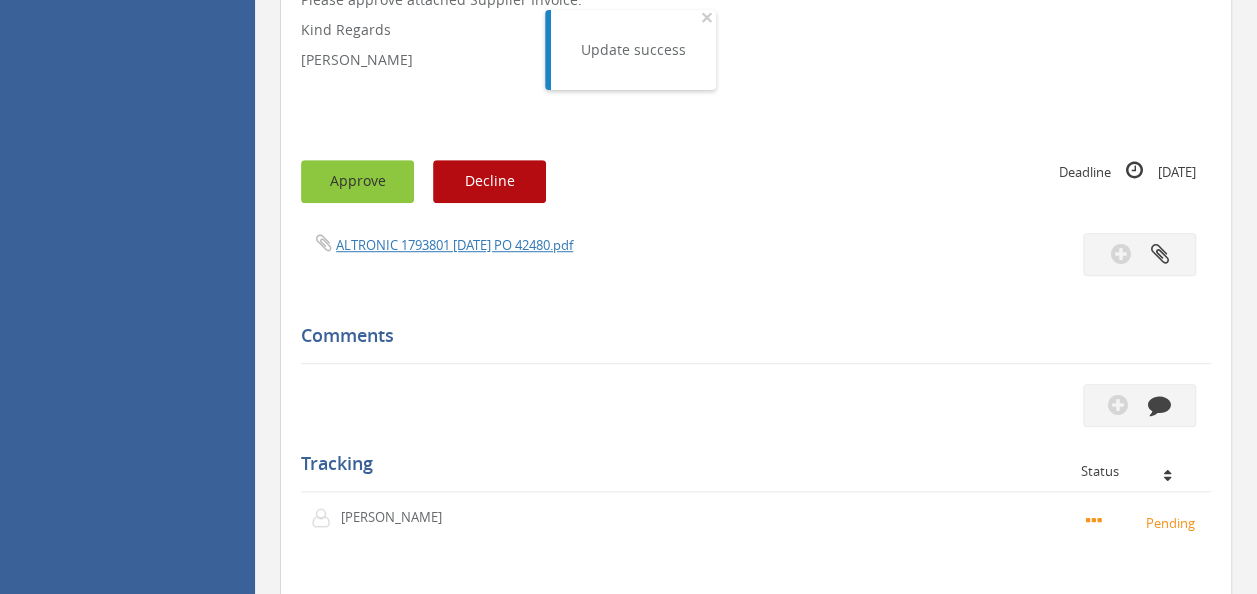 click on "Approve" at bounding box center (357, 181) 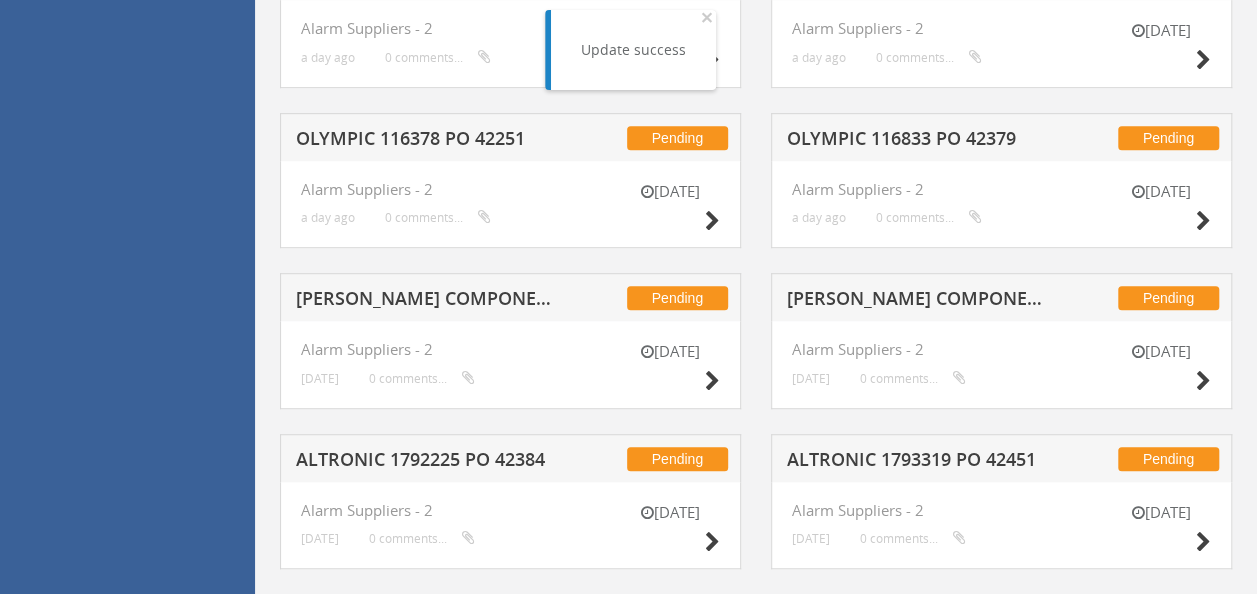 click on "[PERSON_NAME] COMPONENTS 261862 PO 42453" at bounding box center [424, 301] 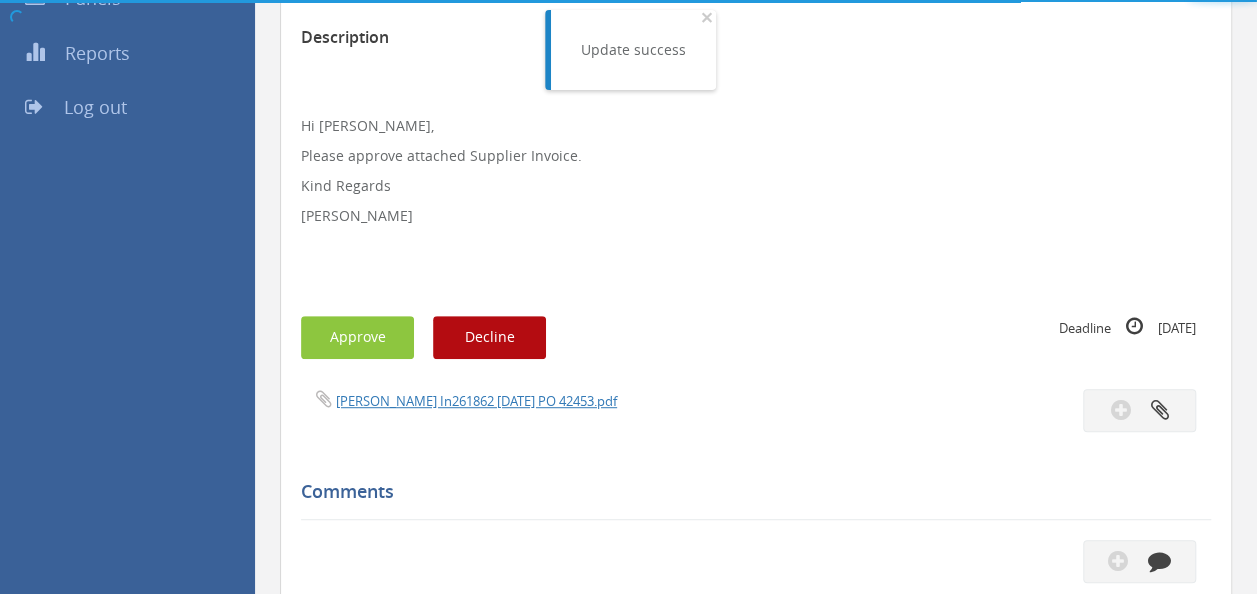 scroll, scrollTop: 524, scrollLeft: 0, axis: vertical 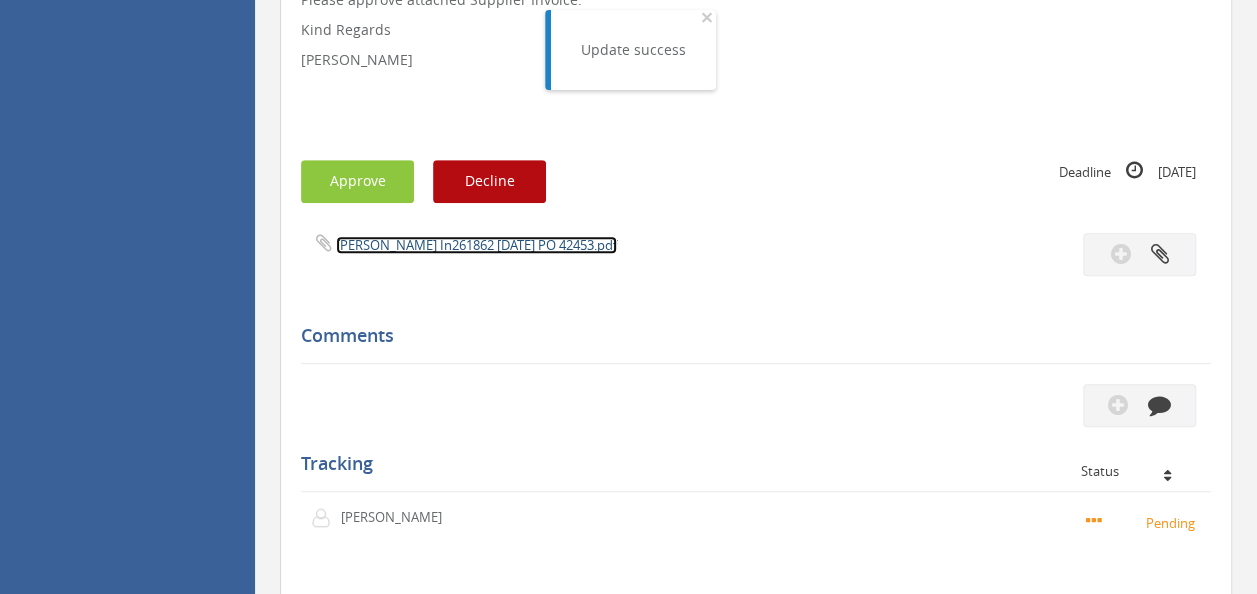 click on "[PERSON_NAME] In261862 [DATE] PO 42453.pdf" at bounding box center [476, 245] 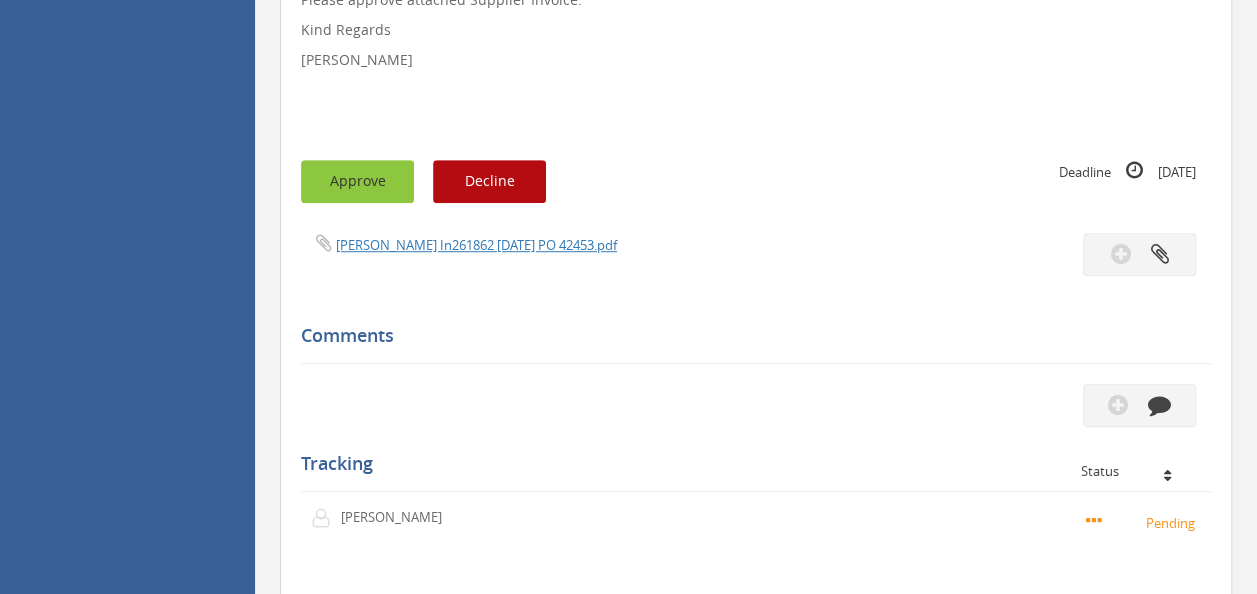 click on "Approve" at bounding box center [357, 181] 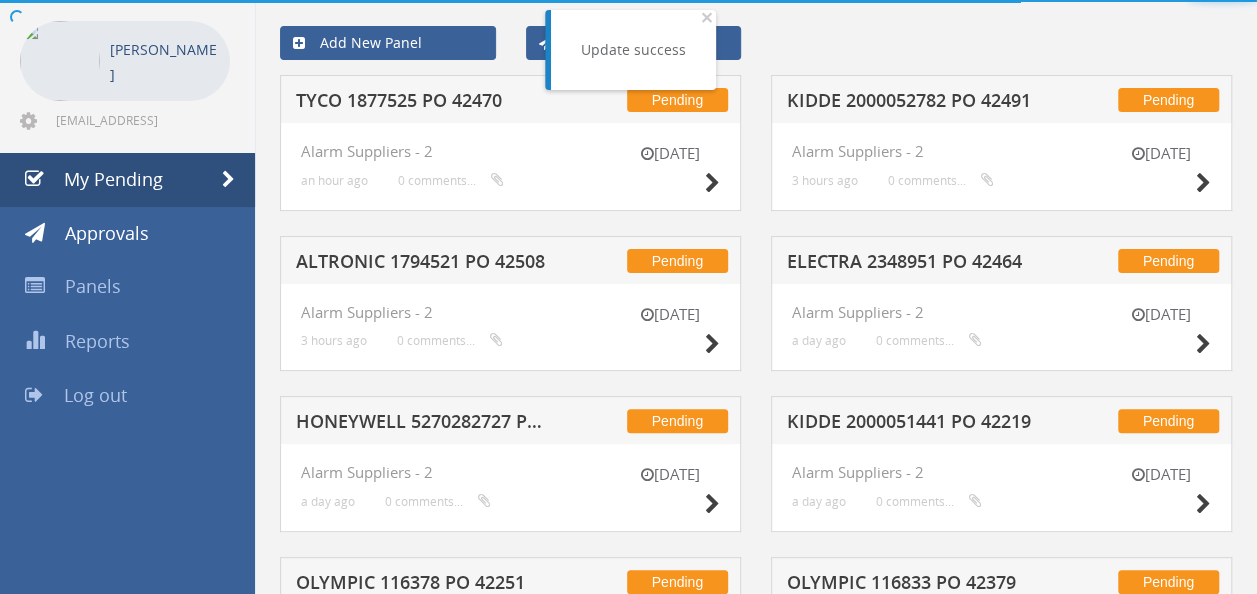 scroll, scrollTop: 524, scrollLeft: 0, axis: vertical 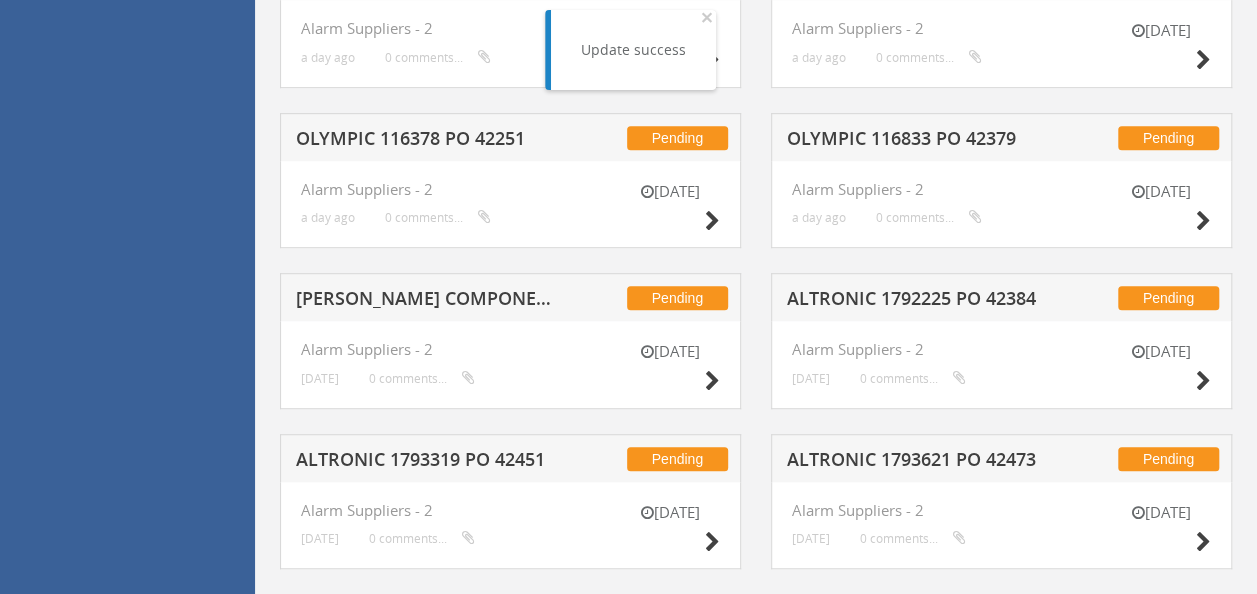 click on "OLYMPIC 116378 PO 42251" at bounding box center (424, 141) 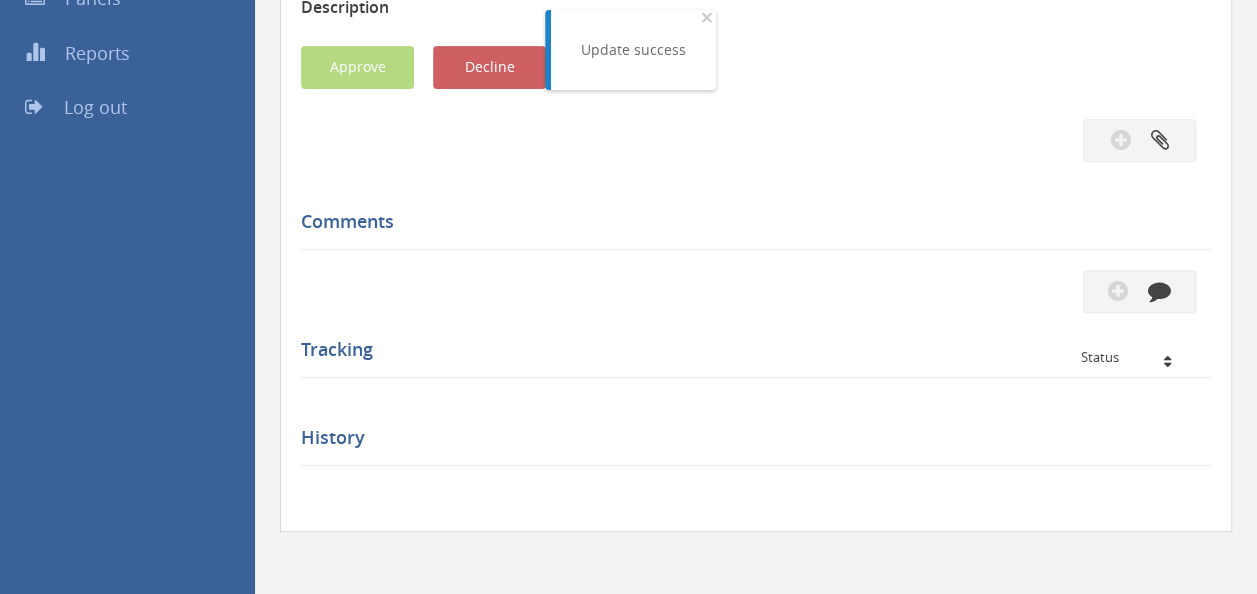 scroll, scrollTop: 524, scrollLeft: 0, axis: vertical 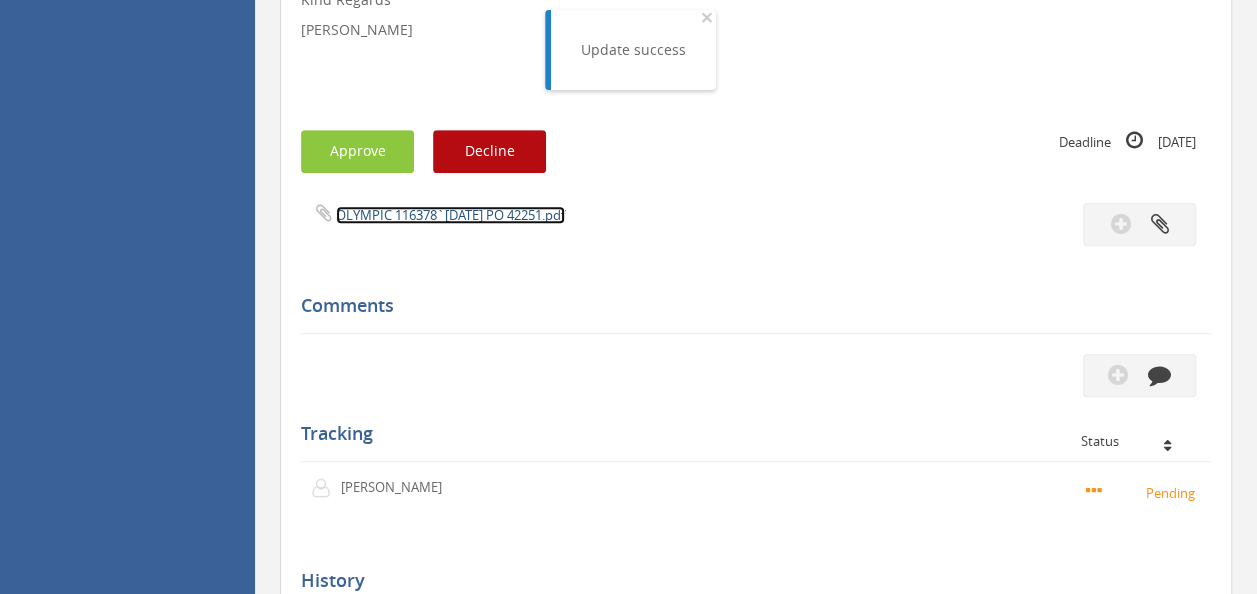 click on "OLYMPIC 116378`[DATE] PO 42251.pdf" at bounding box center (450, 215) 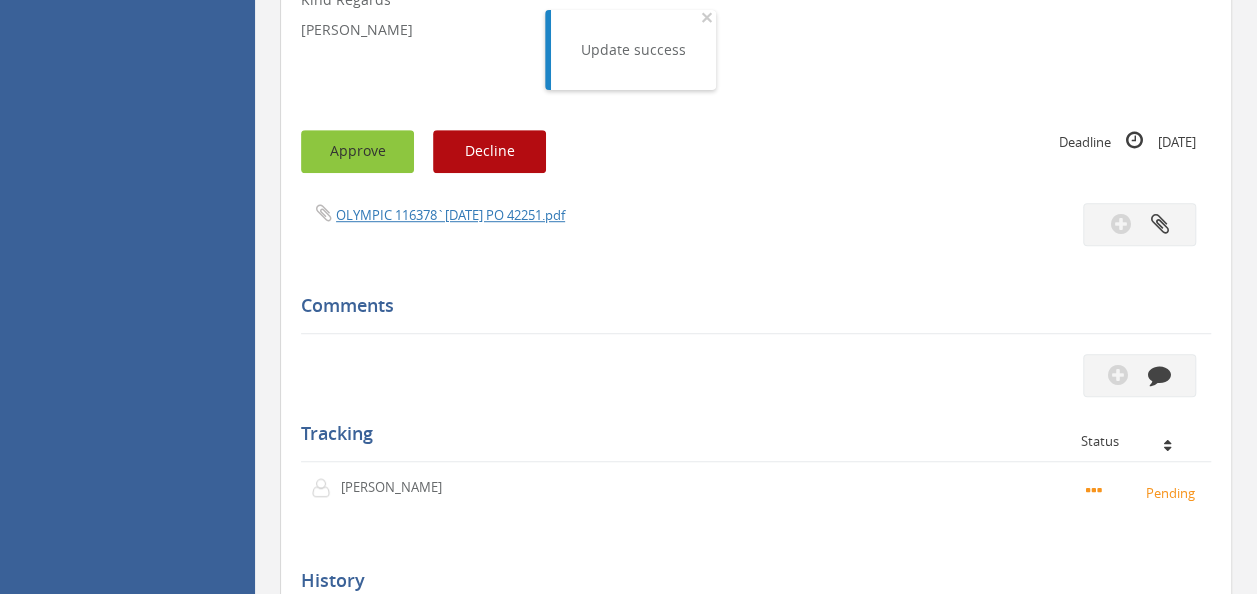 click on "Approve" at bounding box center (357, 151) 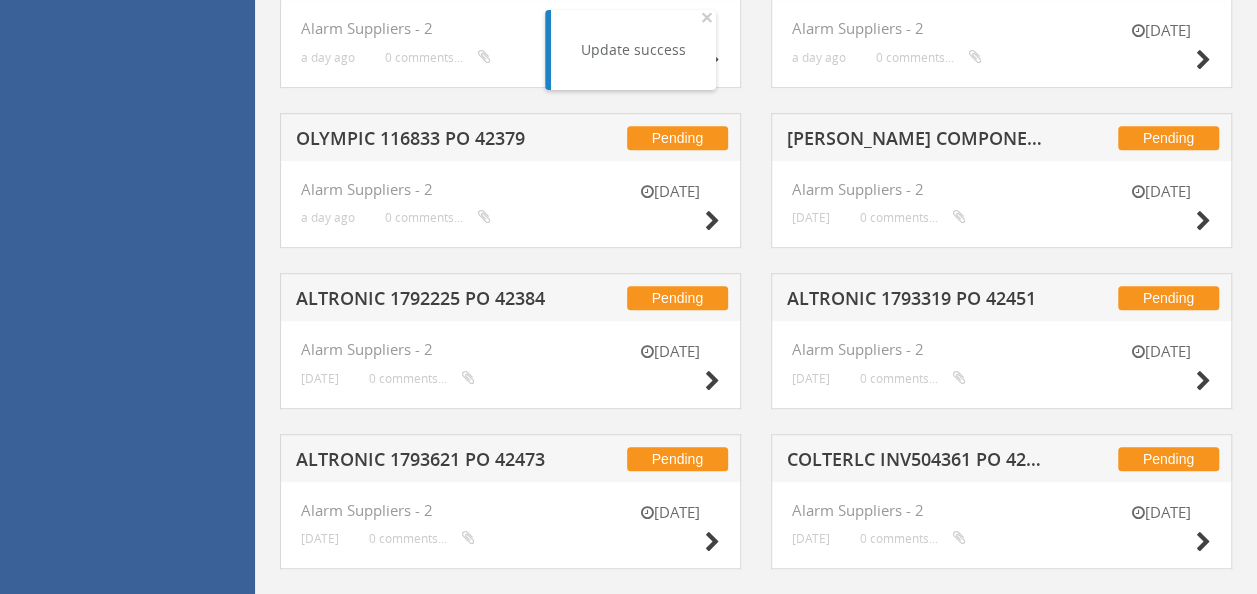 click on "ALTRONIC 1792225 PO 42384" at bounding box center [424, 301] 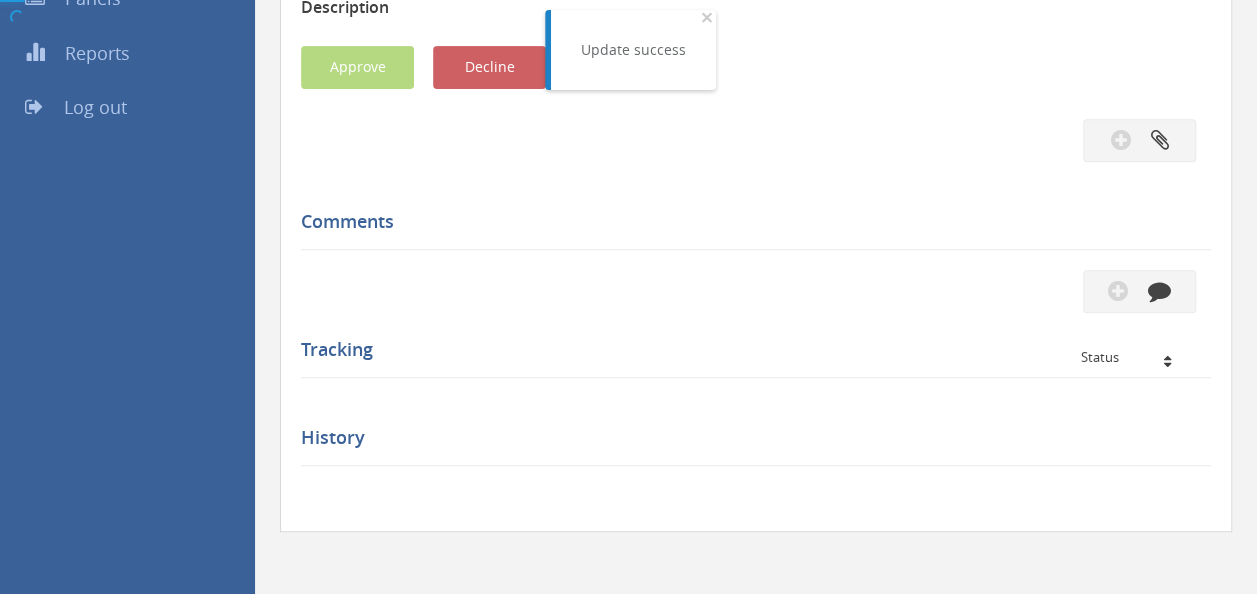 scroll, scrollTop: 524, scrollLeft: 0, axis: vertical 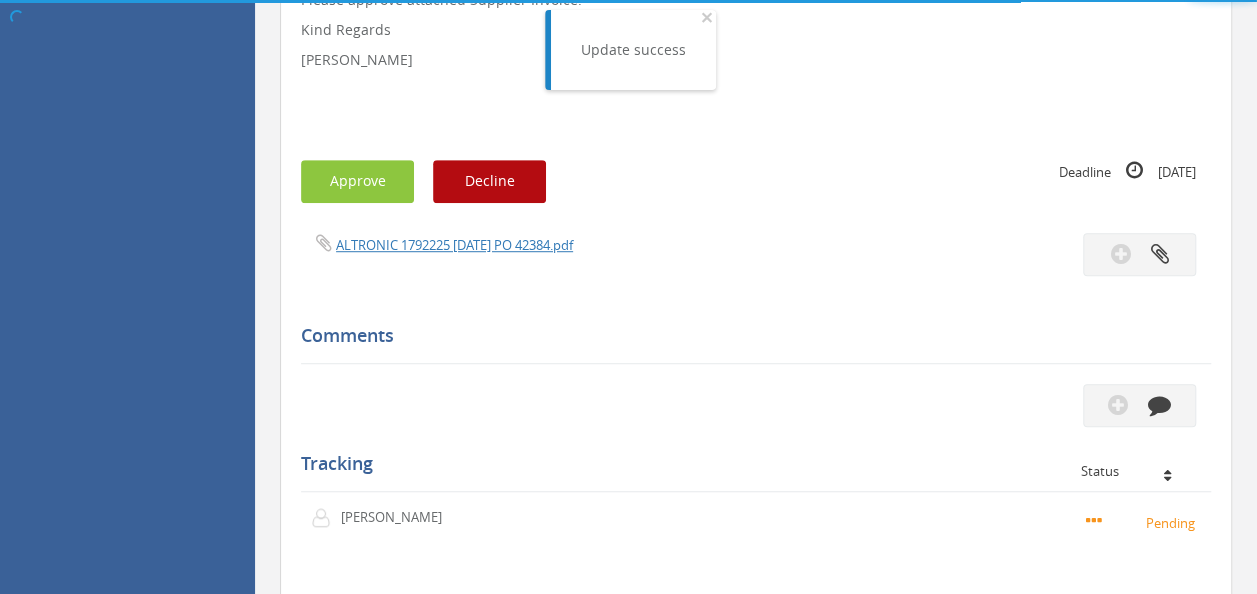 click on "ALTRONIC 1792225 [DATE] PO 42384.pdf" at bounding box center (521, 244) 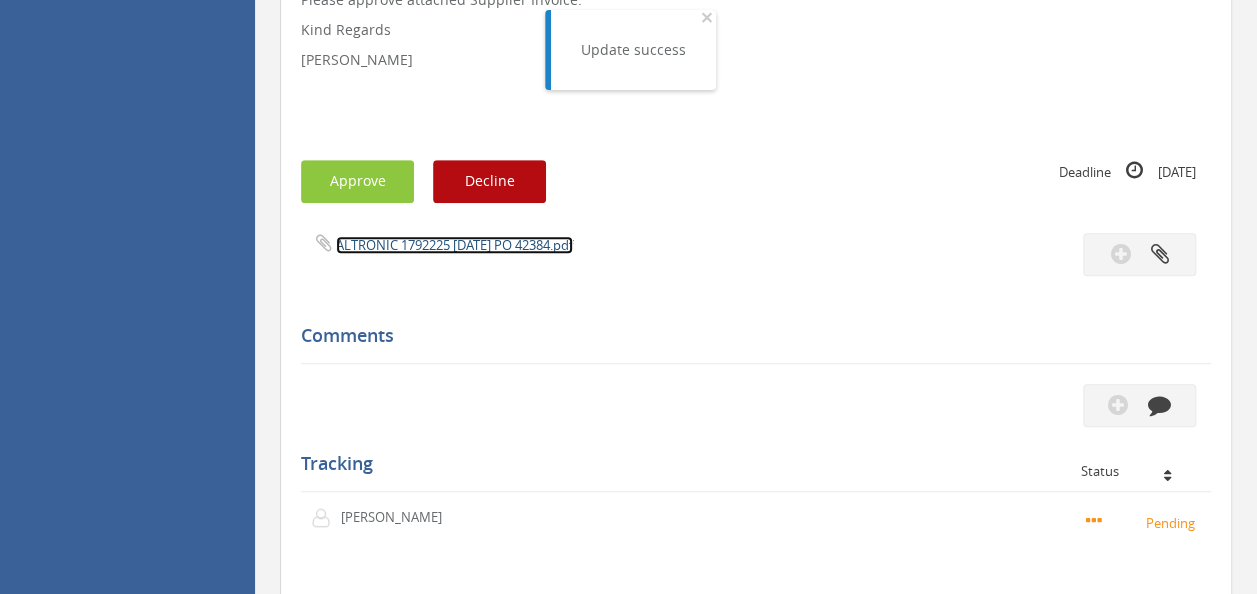 click on "ALTRONIC 1792225 [DATE] PO 42384.pdf" at bounding box center (454, 245) 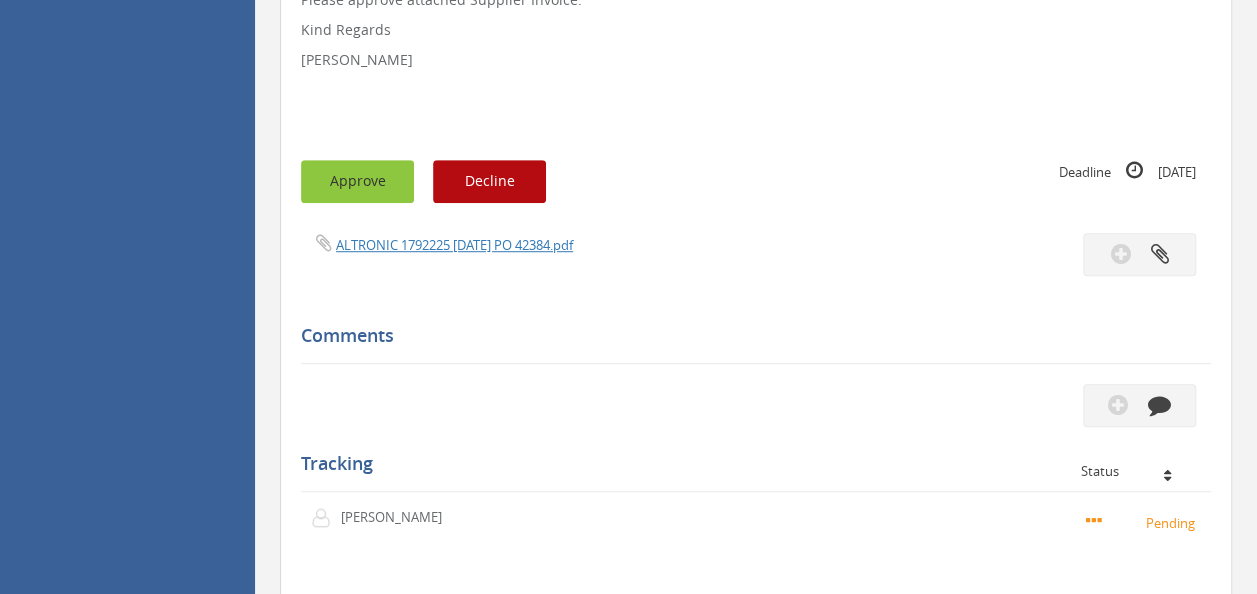 click on "Approve" at bounding box center (357, 181) 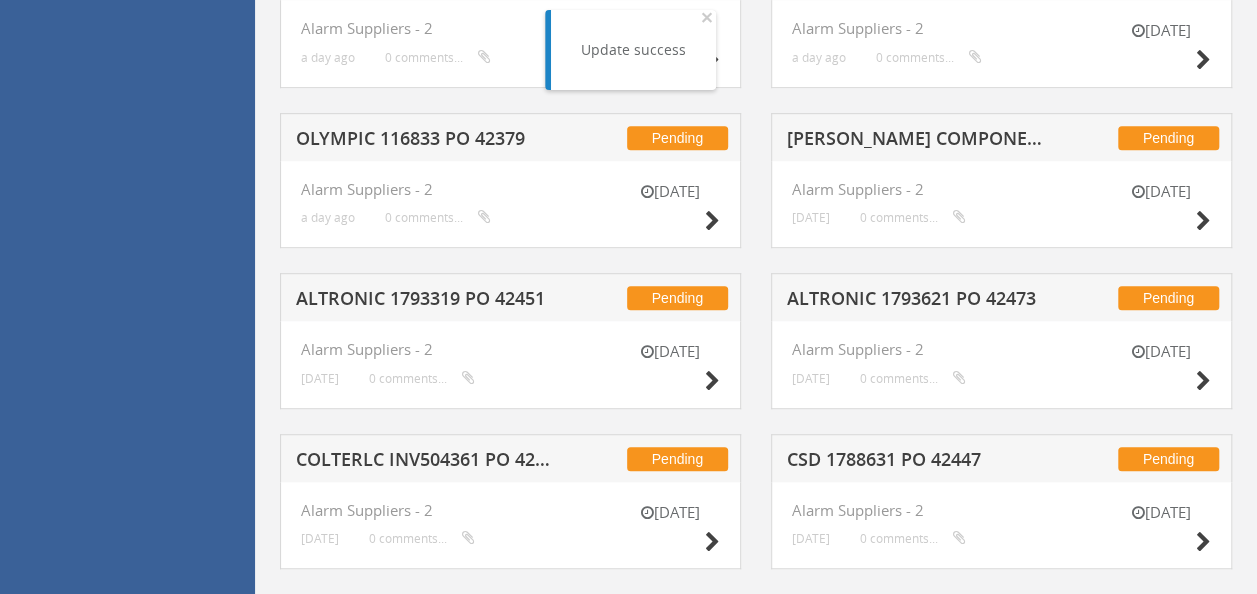 click on "OLYMPIC 116833 PO 42379" at bounding box center [424, 141] 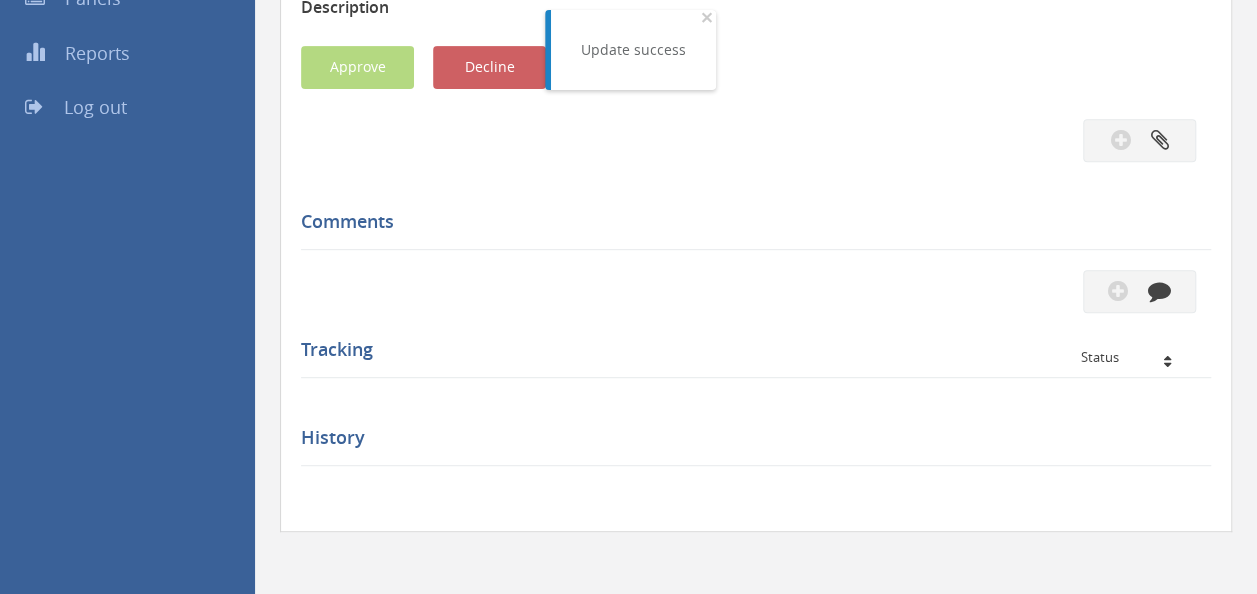 scroll, scrollTop: 524, scrollLeft: 0, axis: vertical 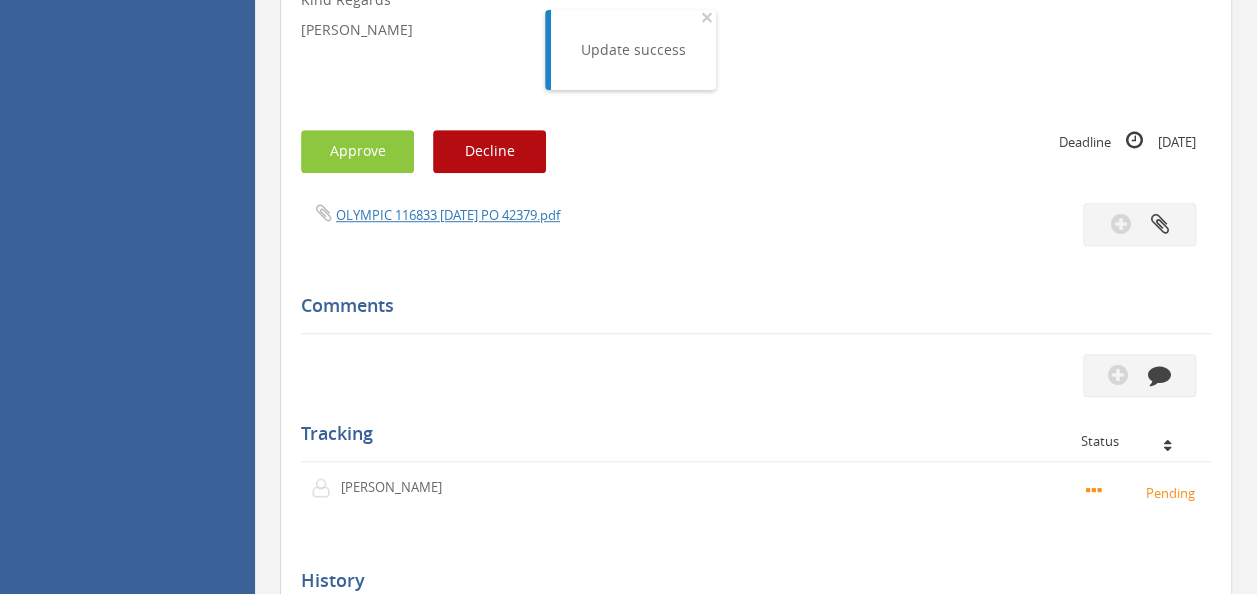 click on "Subject
OLYMPIC 116833 PO 42379
Description
Hi [PERSON_NAME], Please approve attached Supplier Invoice. Kind Regards [PERSON_NAME]
Approve
Decline
Deadline [DATE]" at bounding box center (756, 242) 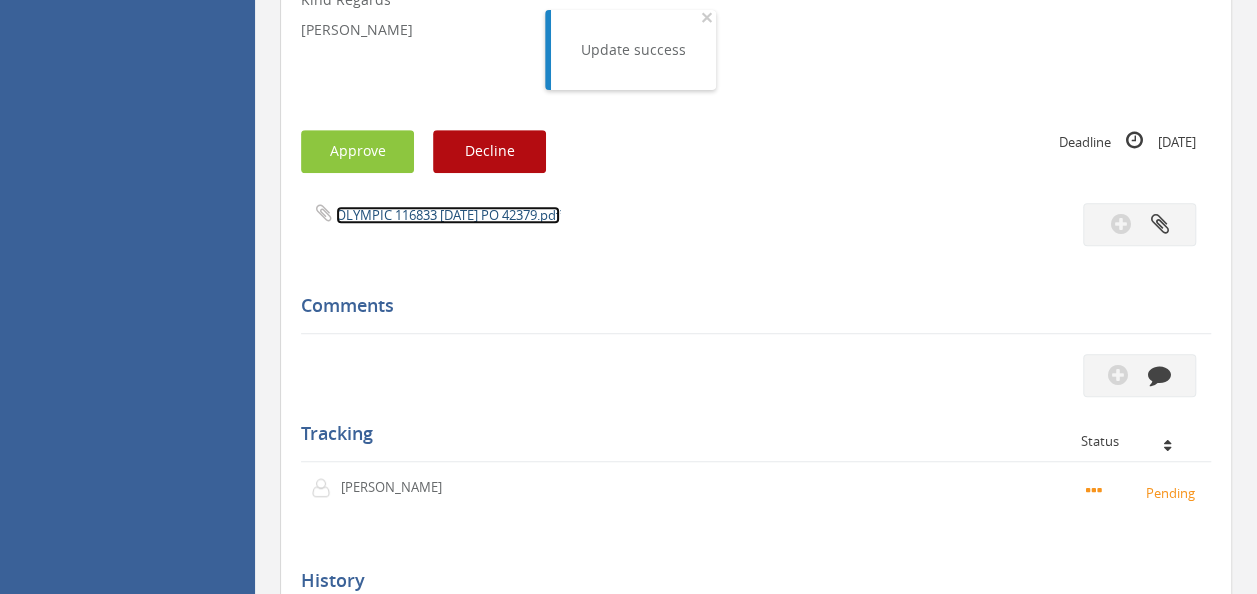 click on "OLYMPIC 116833 [DATE] PO 42379.pdf" at bounding box center (448, 215) 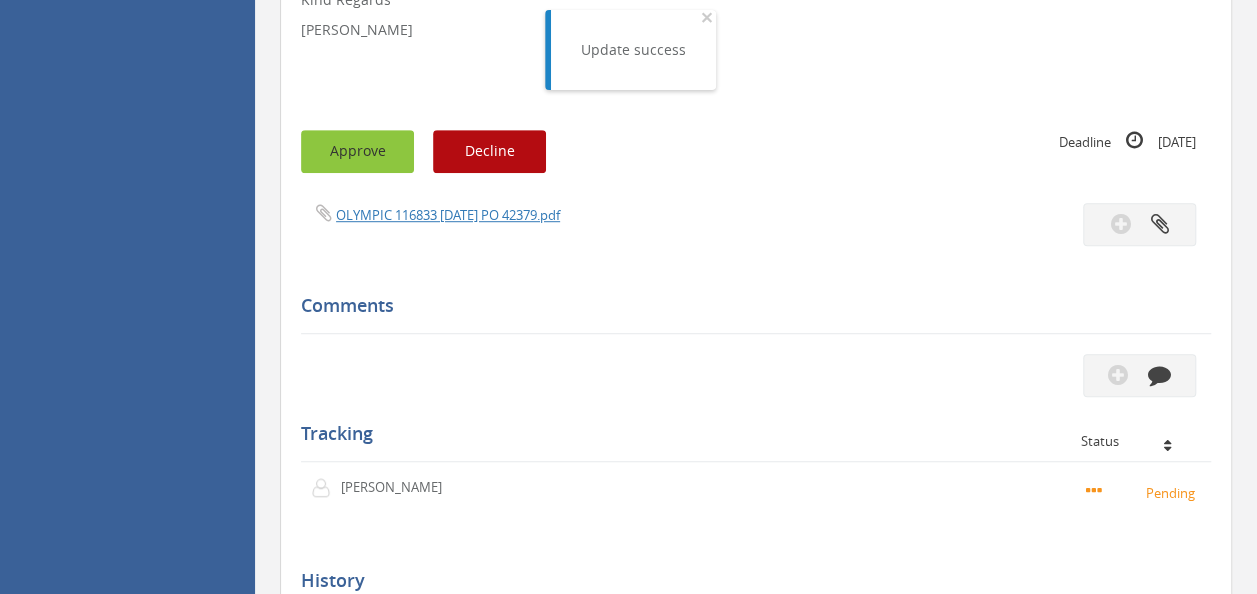 click on "Approve" at bounding box center [357, 151] 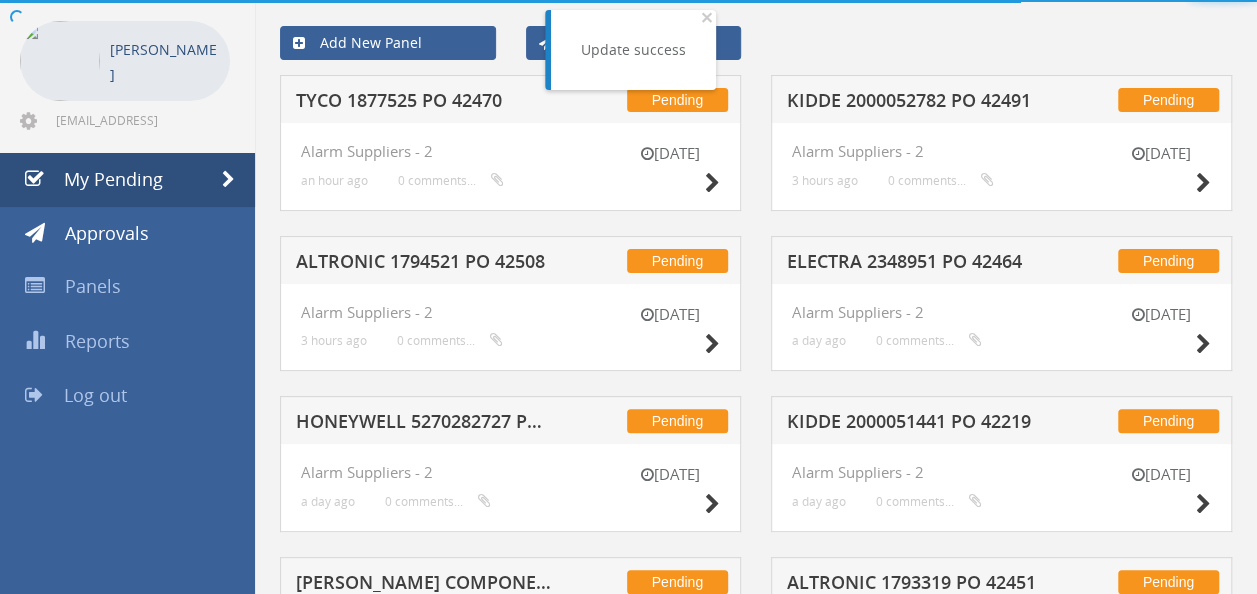 scroll, scrollTop: 524, scrollLeft: 0, axis: vertical 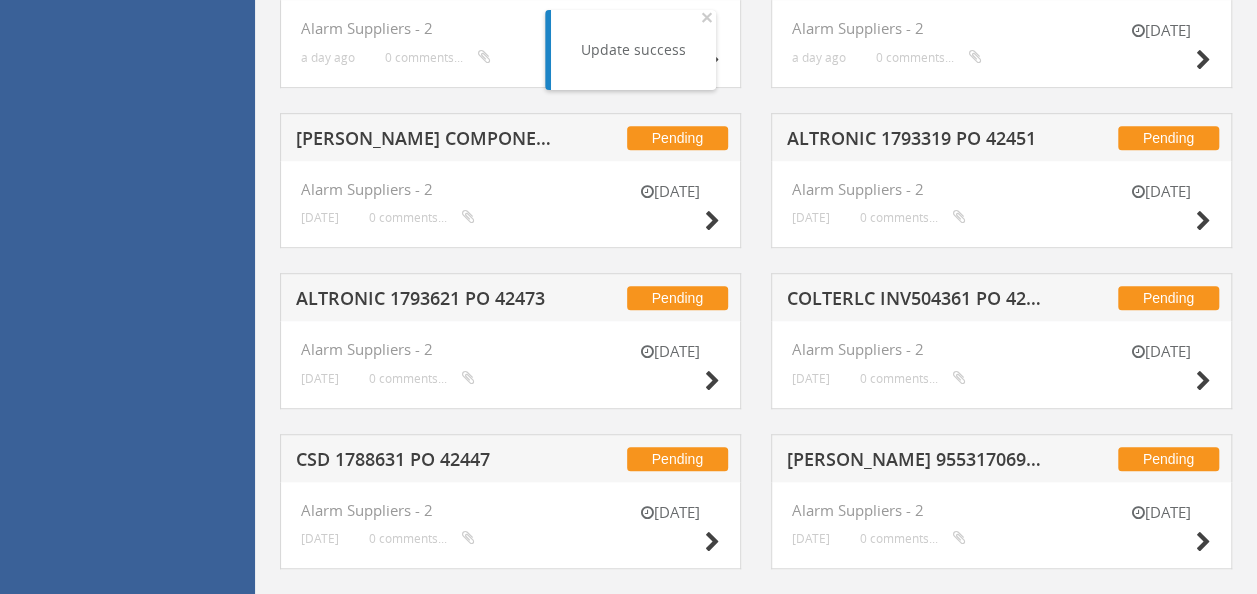 click on "COLTERLC INV504361 PO 42417" at bounding box center [915, 301] 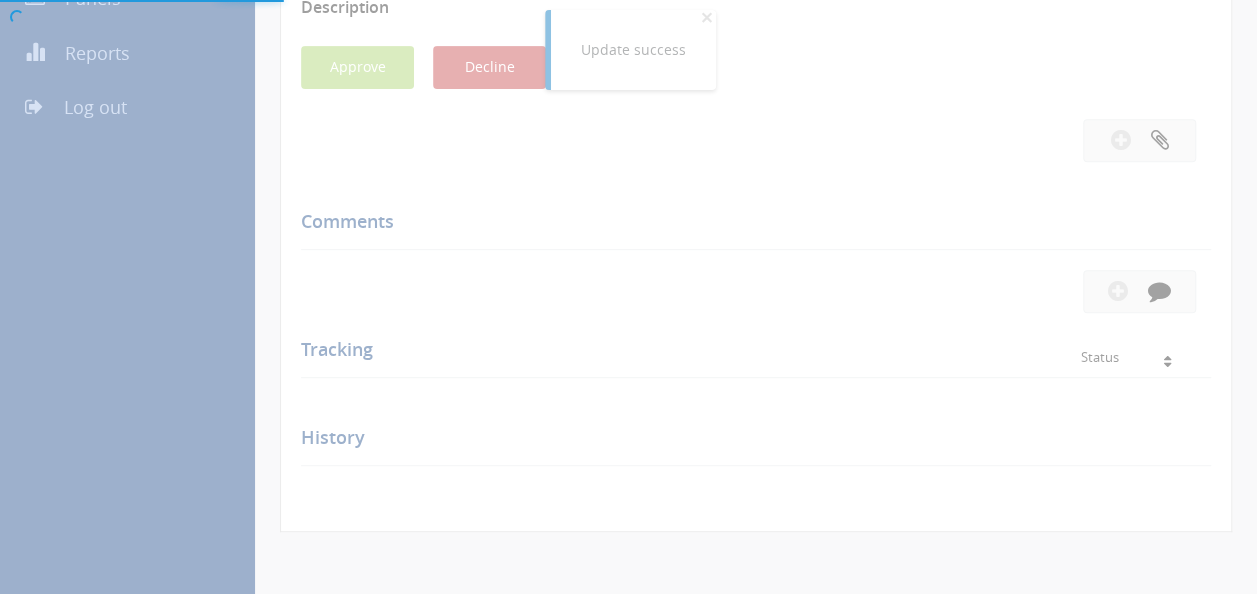 scroll, scrollTop: 524, scrollLeft: 0, axis: vertical 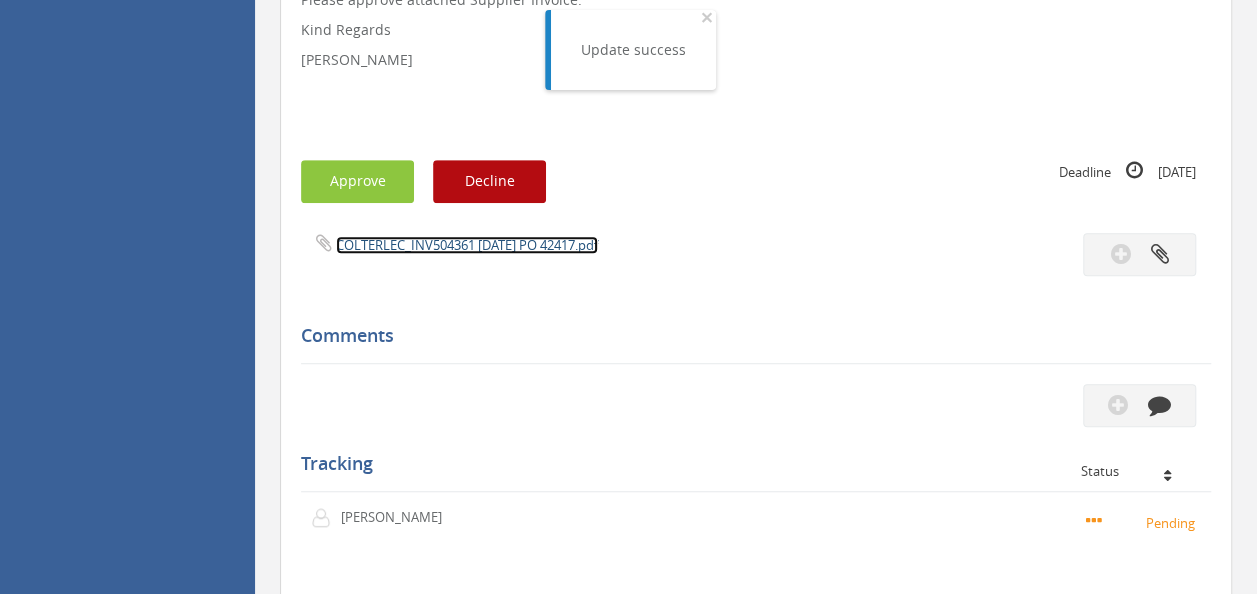click on "COLTERLEC_INV504361 [DATE] PO 42417.pdf" at bounding box center (467, 245) 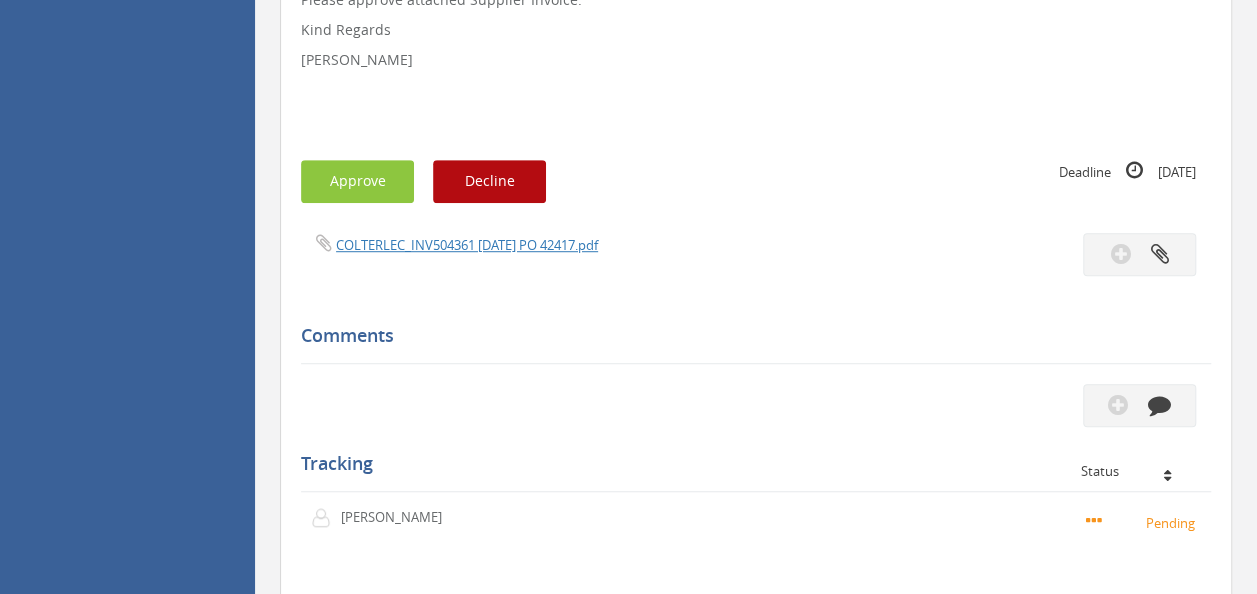 click on "Subject
COLTERLC INV504361 PO 42417
Description
Hi [PERSON_NAME], Please approve attached Supplier Invoice. Kind Regards [PERSON_NAME]
Approve
Decline
Deadline [DATE]" at bounding box center [756, 257] 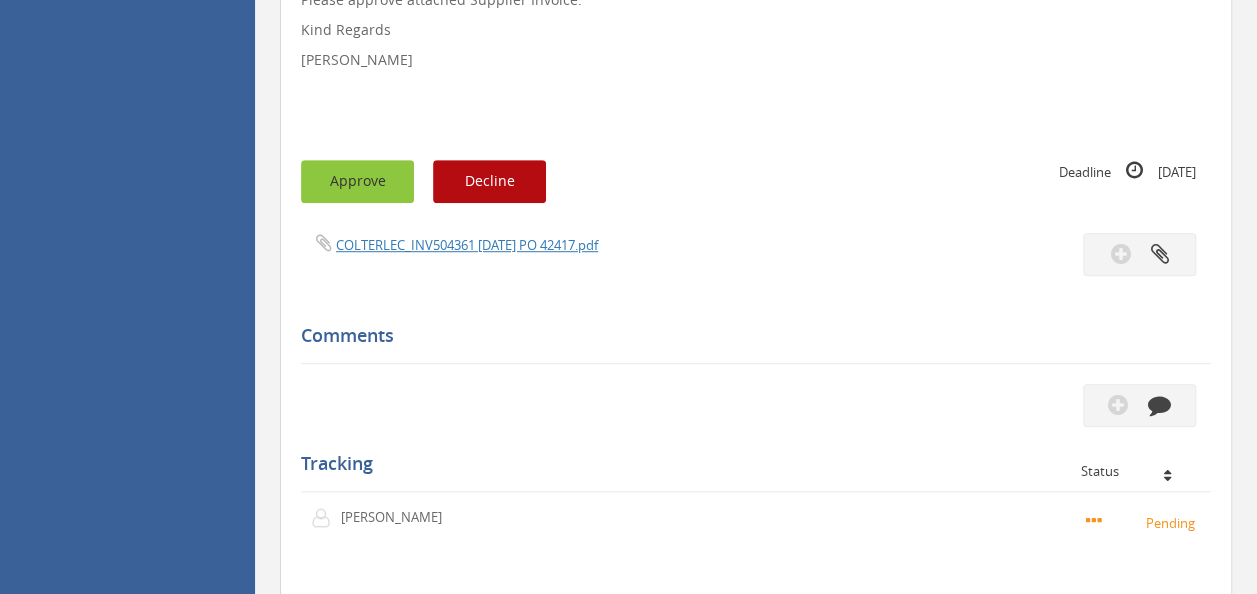 click on "Approve" at bounding box center [357, 181] 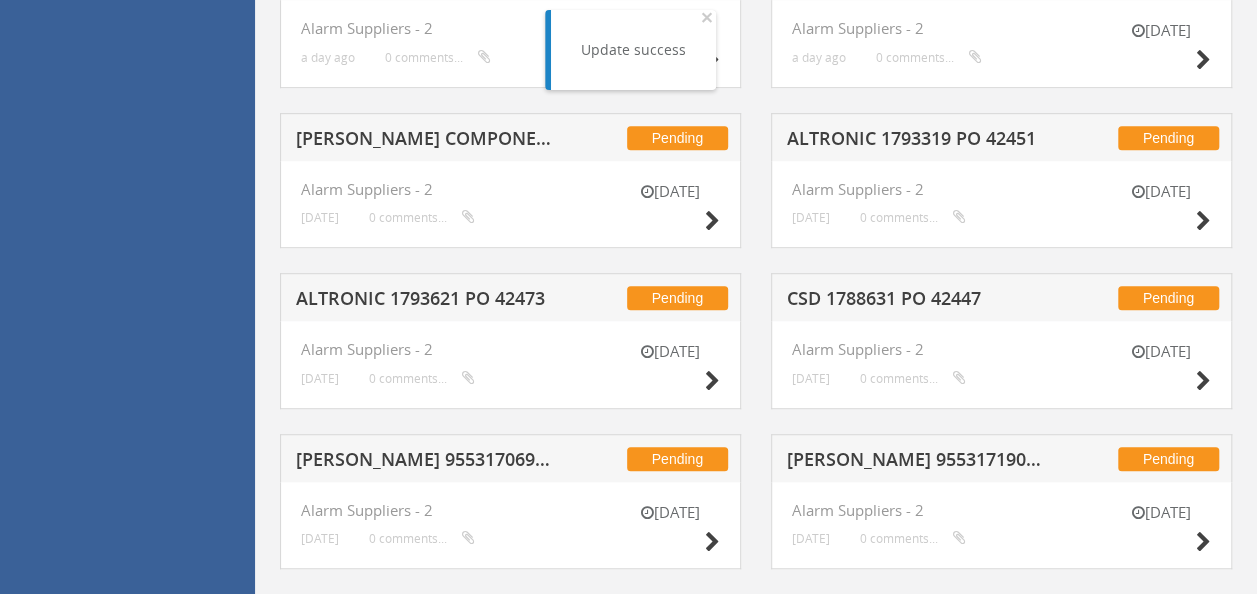 click on "CSD 1788631 PO 42447" at bounding box center (915, 301) 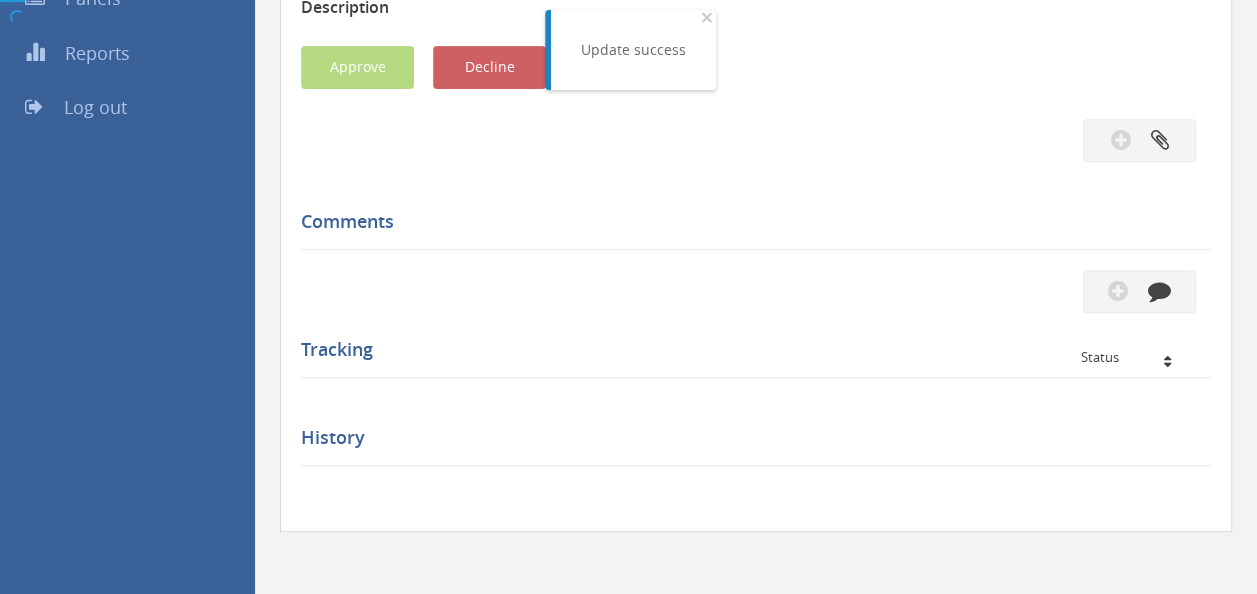 scroll, scrollTop: 524, scrollLeft: 0, axis: vertical 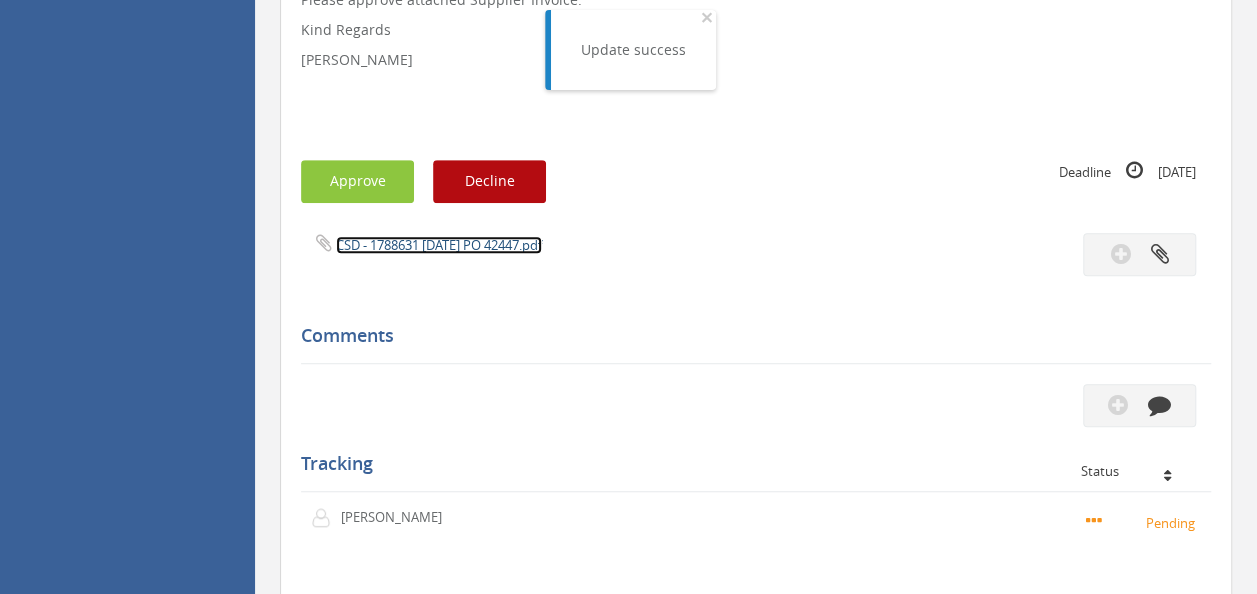 click on "CSD - 1788631 [DATE] PO 42447.pdf" at bounding box center (439, 245) 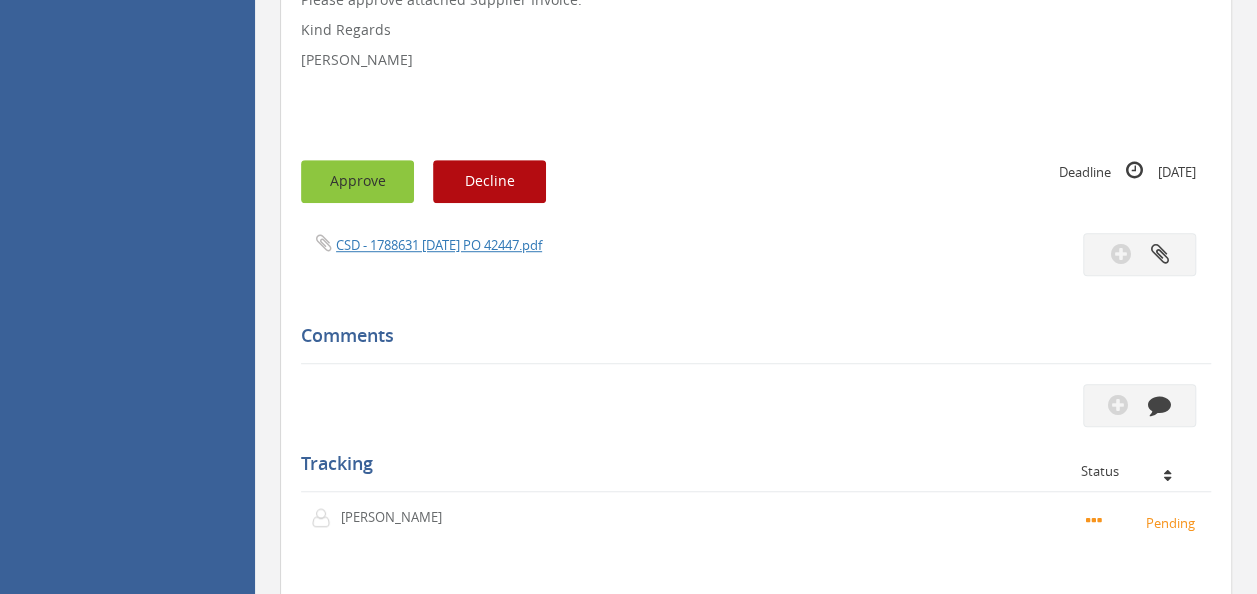 click on "Approve" at bounding box center [357, 181] 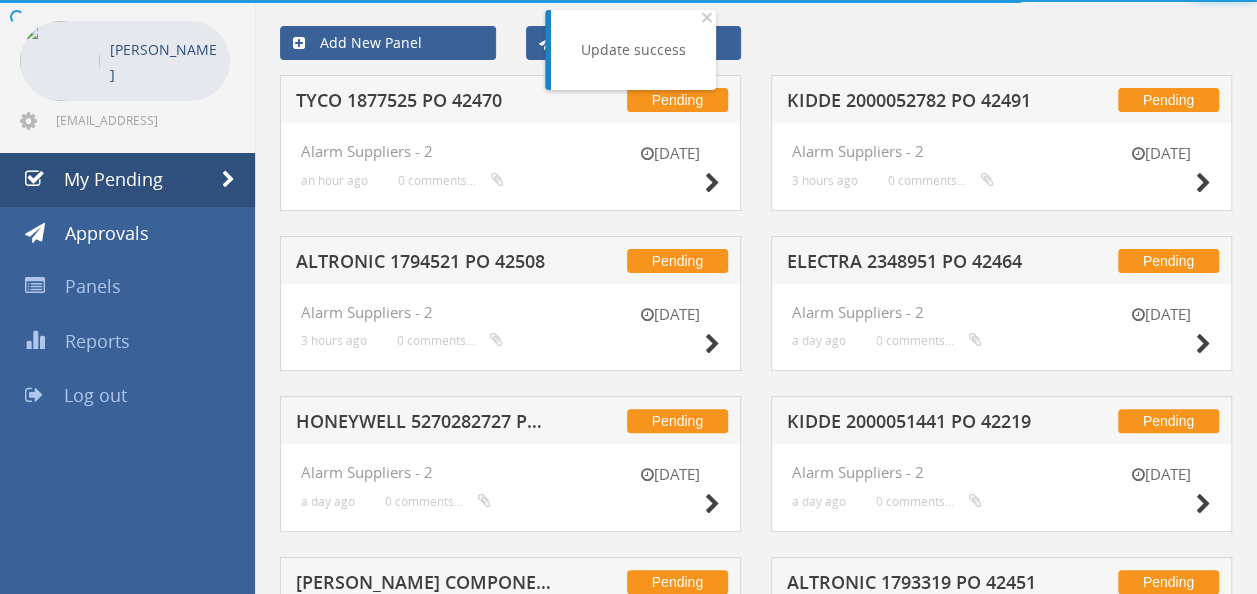 scroll, scrollTop: 524, scrollLeft: 0, axis: vertical 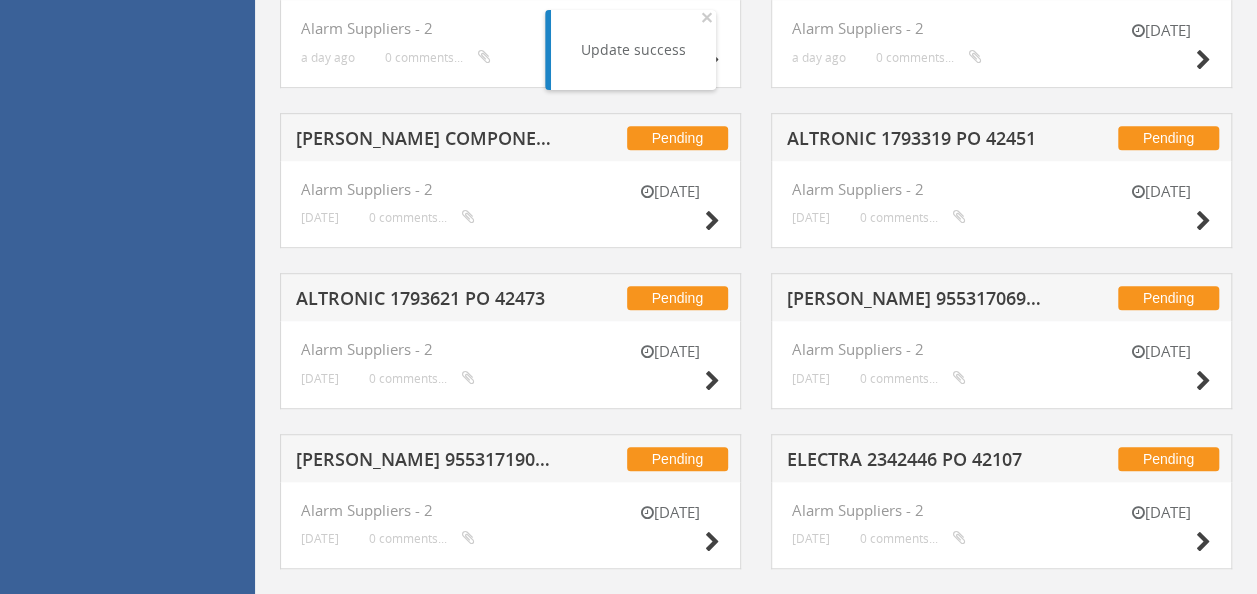 click on "[PERSON_NAME] 955317069 PO 41928" at bounding box center [915, 301] 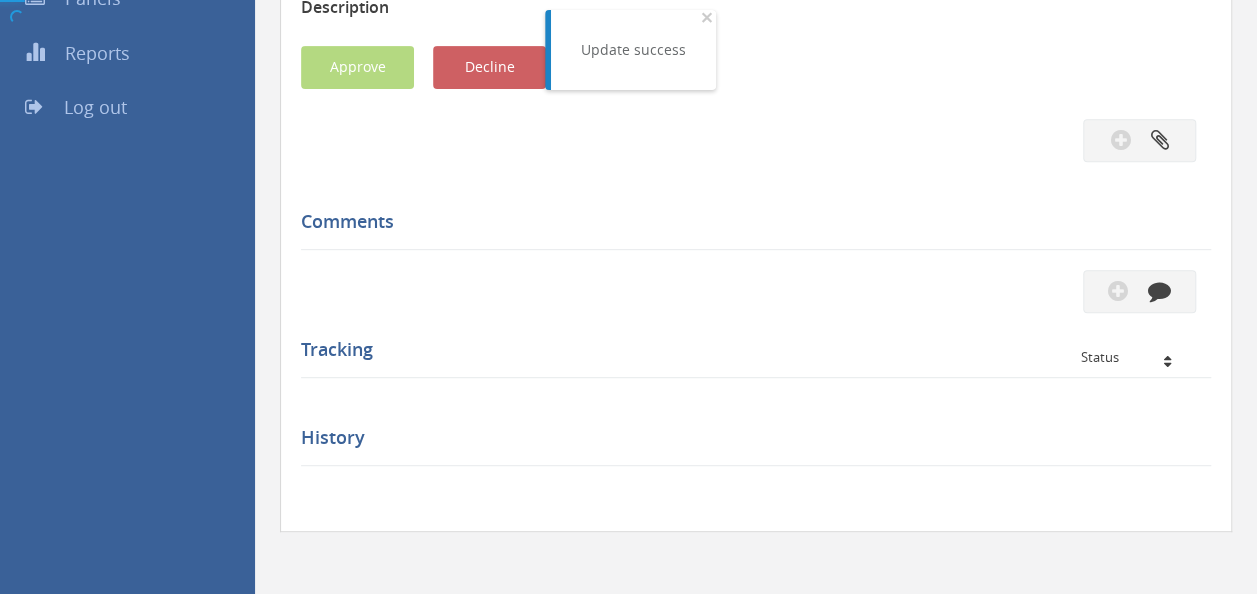 scroll, scrollTop: 524, scrollLeft: 0, axis: vertical 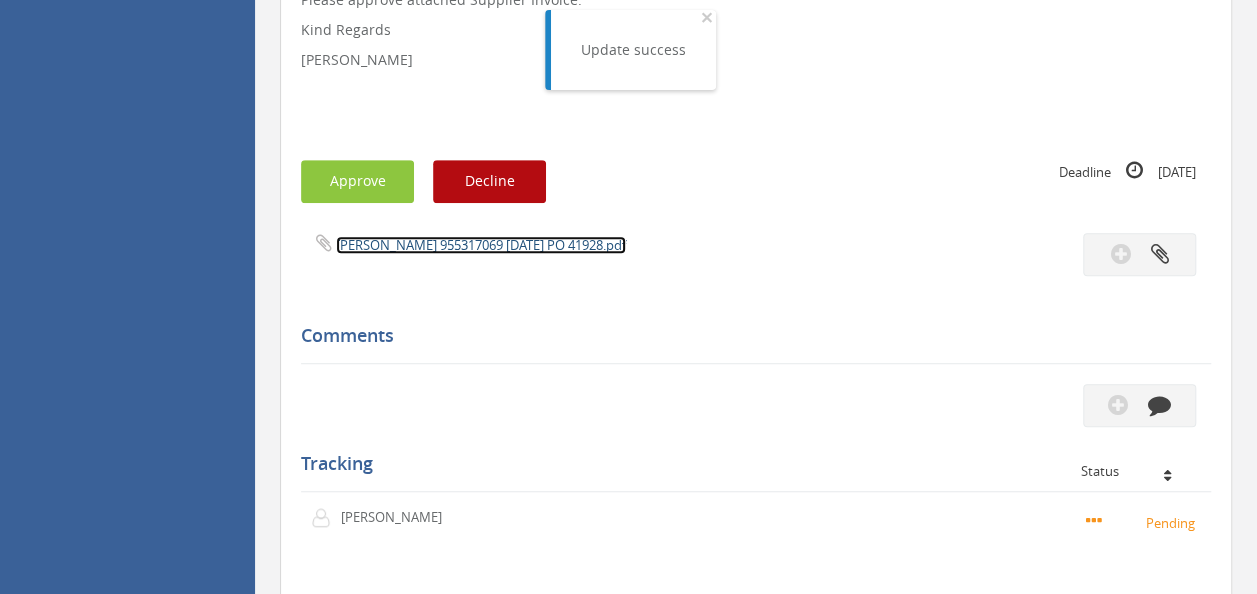 click on "[PERSON_NAME] 955317069 [DATE] PO 41928.pdf" at bounding box center (481, 245) 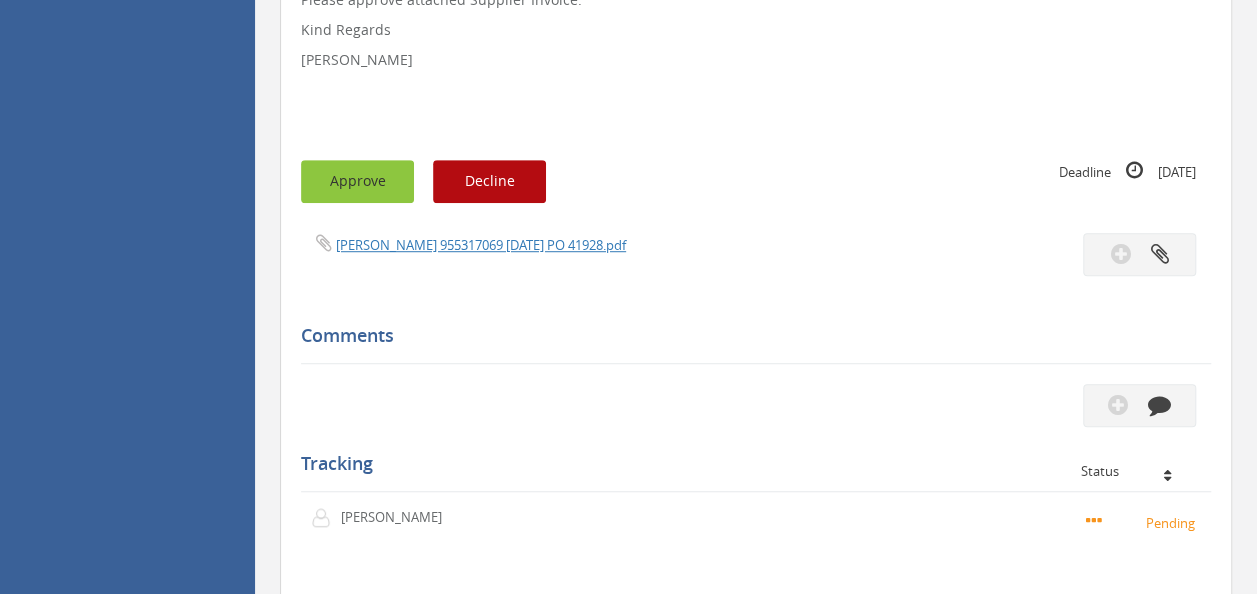 click on "Approve" at bounding box center (357, 181) 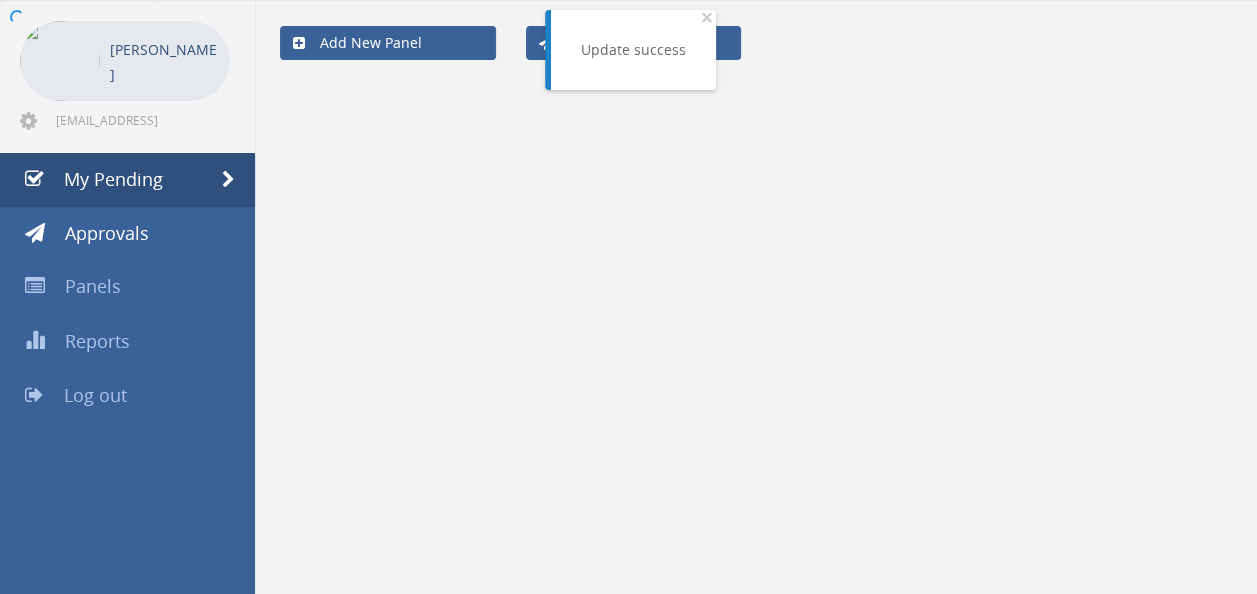 scroll, scrollTop: 524, scrollLeft: 0, axis: vertical 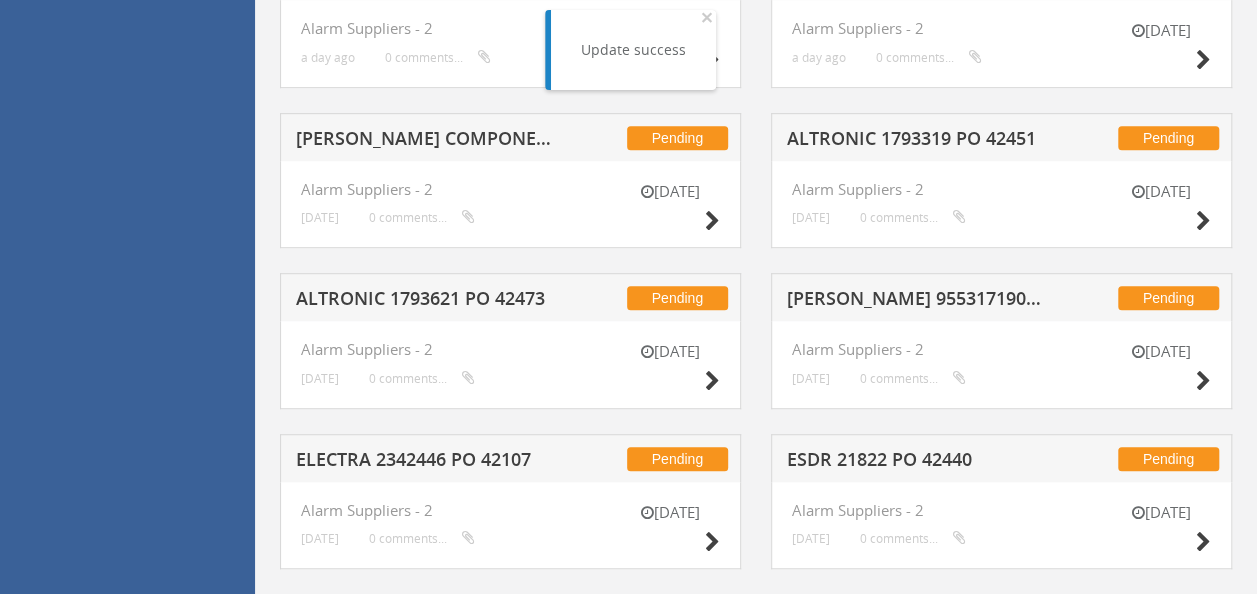 click on "[PERSON_NAME] COMPONENTS INV 261959 PO 42475" at bounding box center (424, 141) 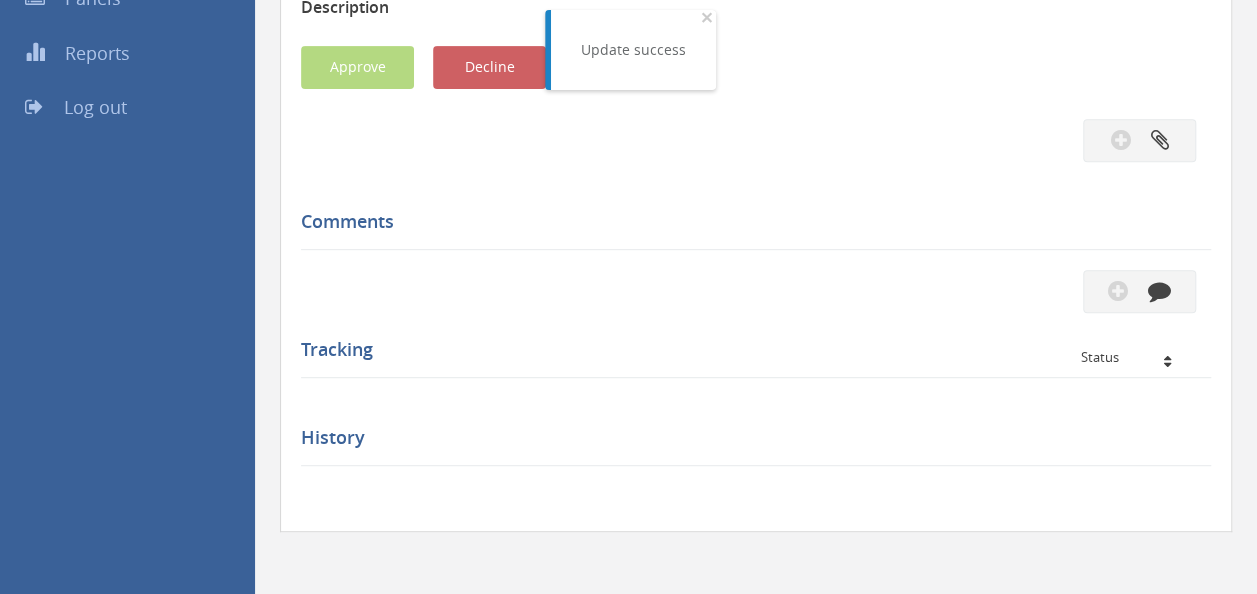 scroll, scrollTop: 524, scrollLeft: 0, axis: vertical 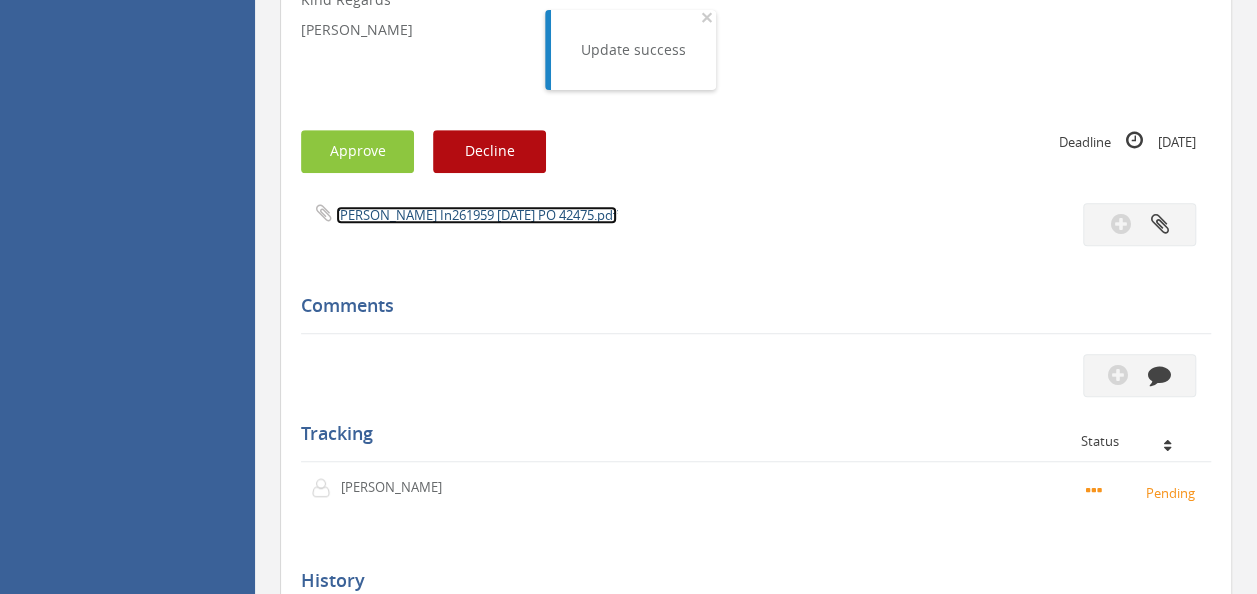 click on "[PERSON_NAME] In261959 [DATE] PO 42475.pdf" at bounding box center [476, 215] 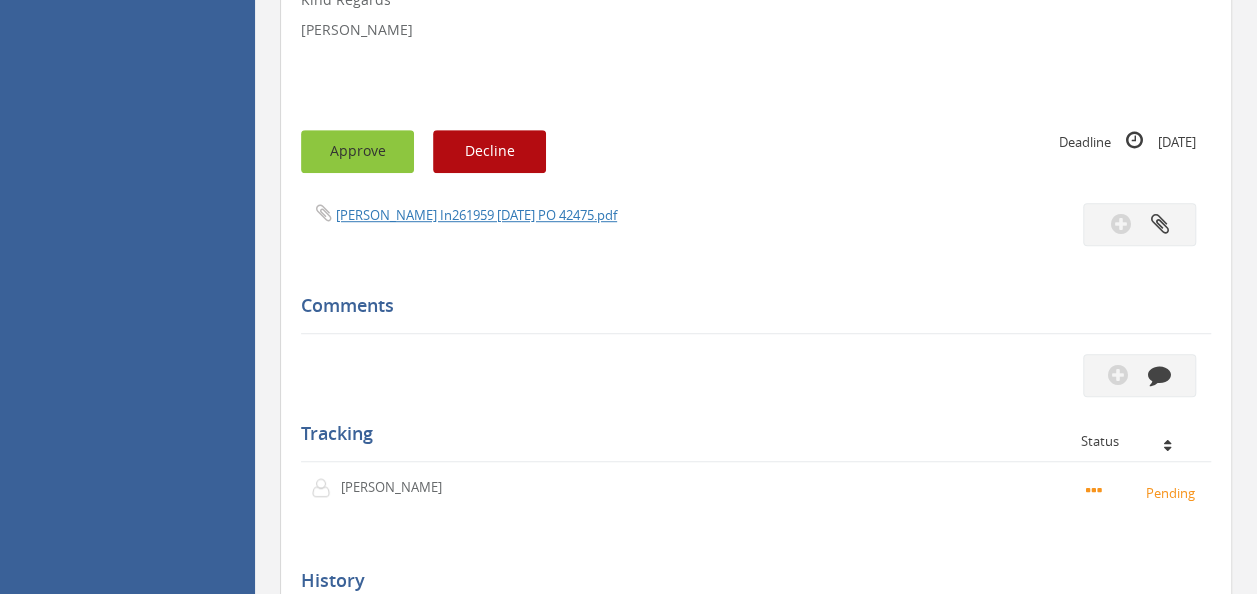 click on "Approve" at bounding box center (357, 151) 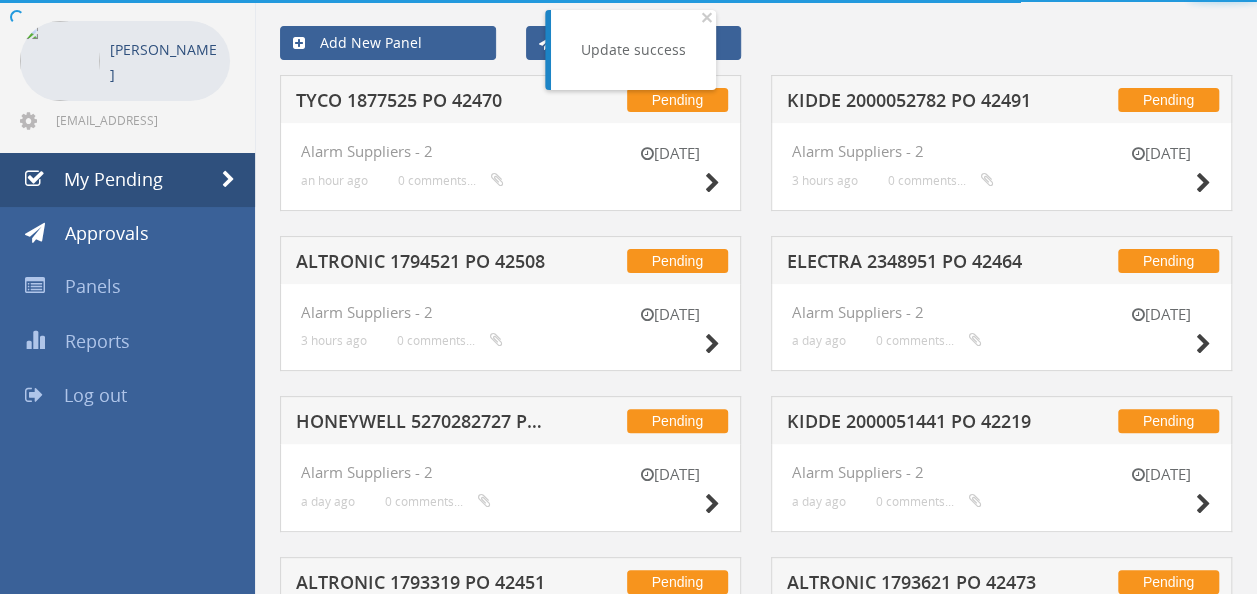 scroll, scrollTop: 524, scrollLeft: 0, axis: vertical 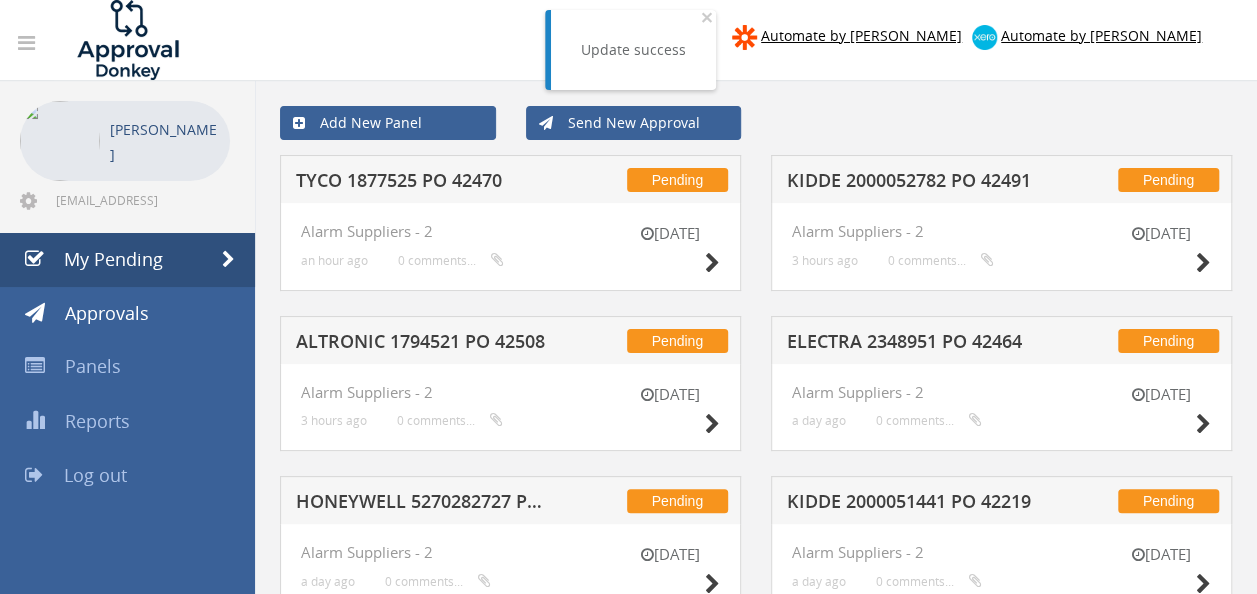 click on "KIDDE 2000052782 PO 42491" at bounding box center (915, 183) 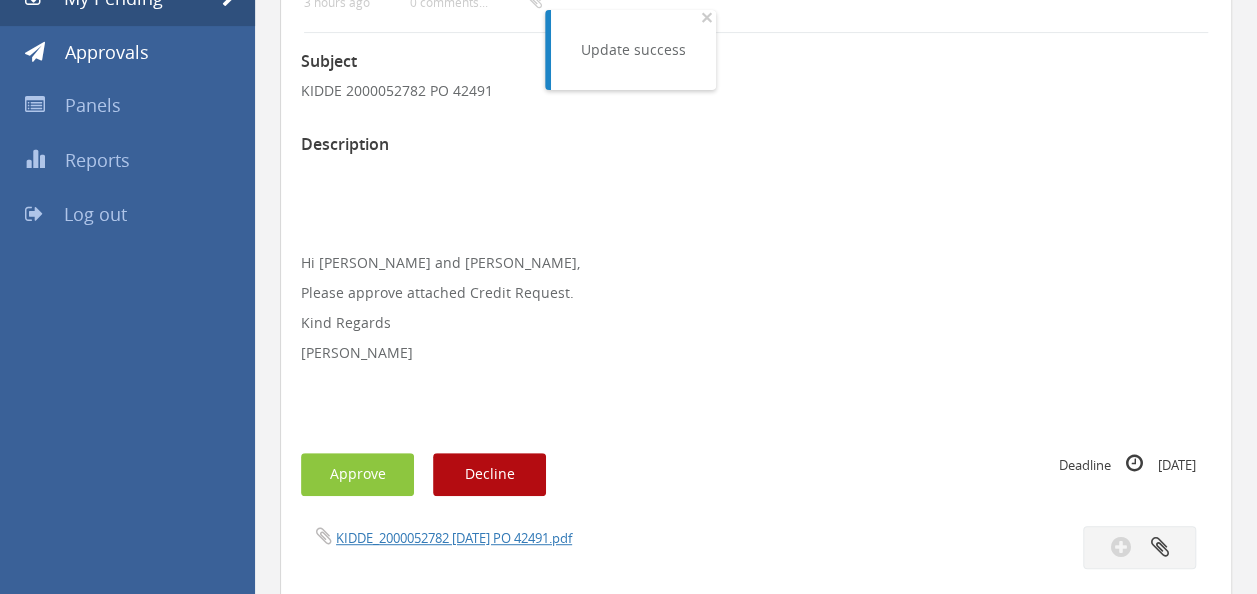 scroll, scrollTop: 362, scrollLeft: 0, axis: vertical 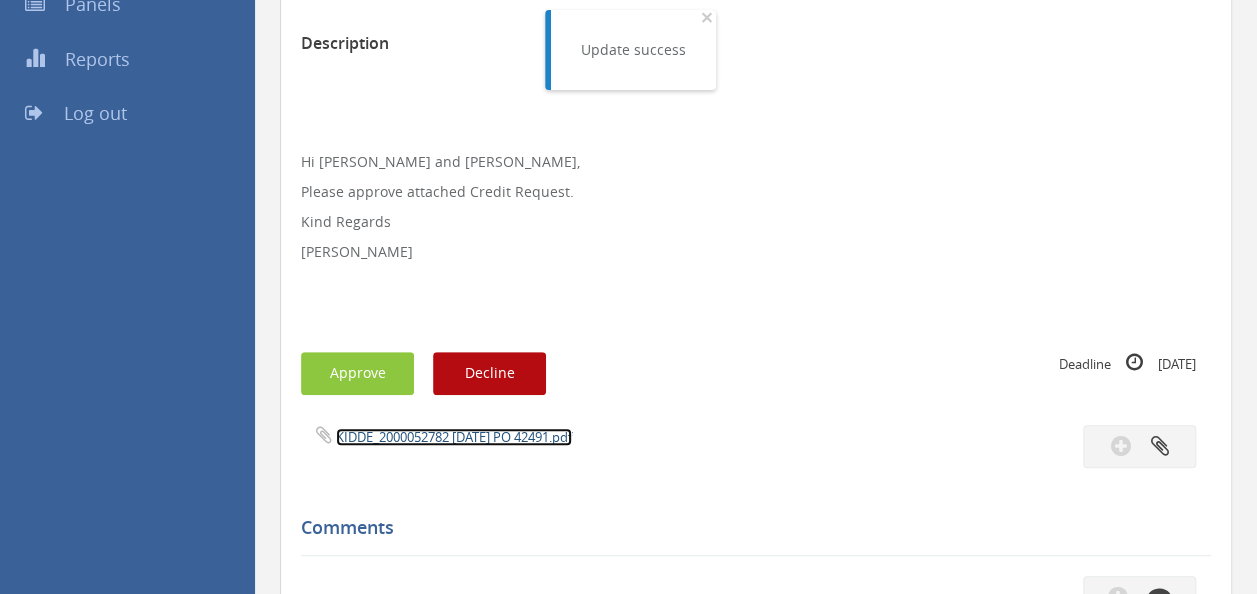 click on "KIDDE_2000052782 [DATE] PO 42491.pdf" at bounding box center [454, 437] 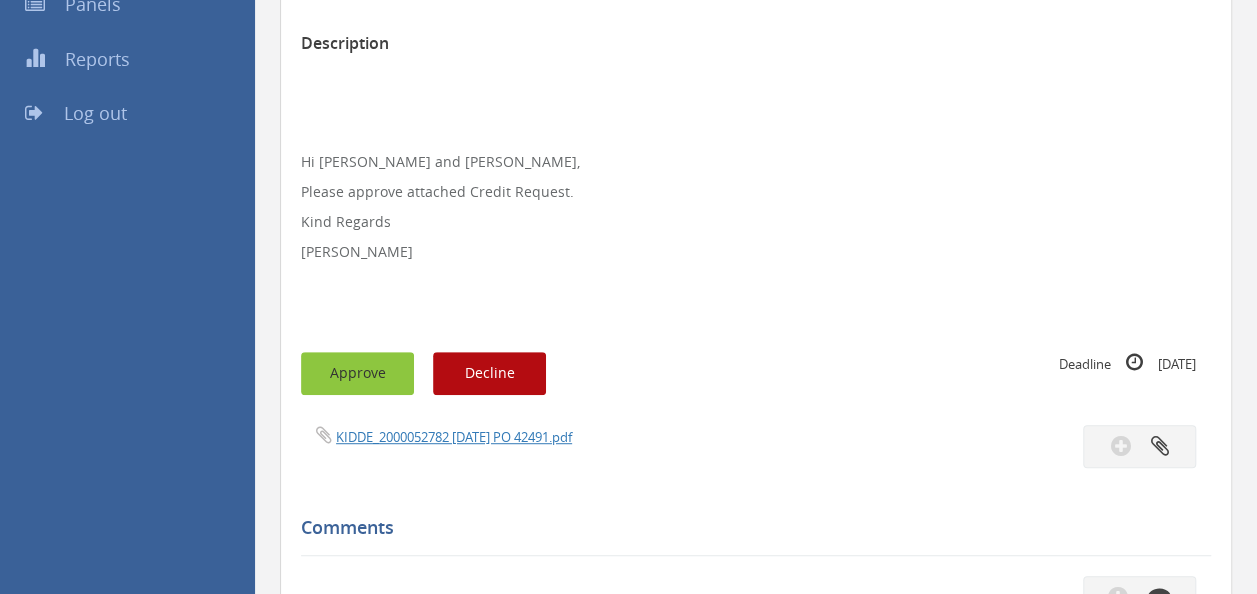 click on "Approve" at bounding box center [357, 373] 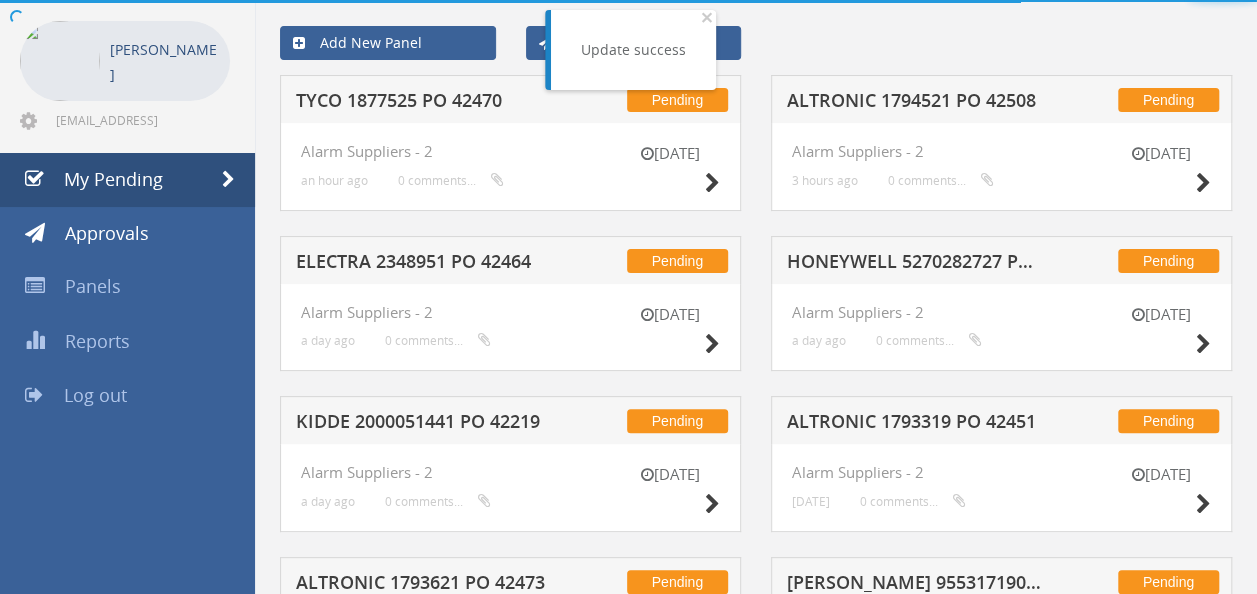 scroll, scrollTop: 362, scrollLeft: 0, axis: vertical 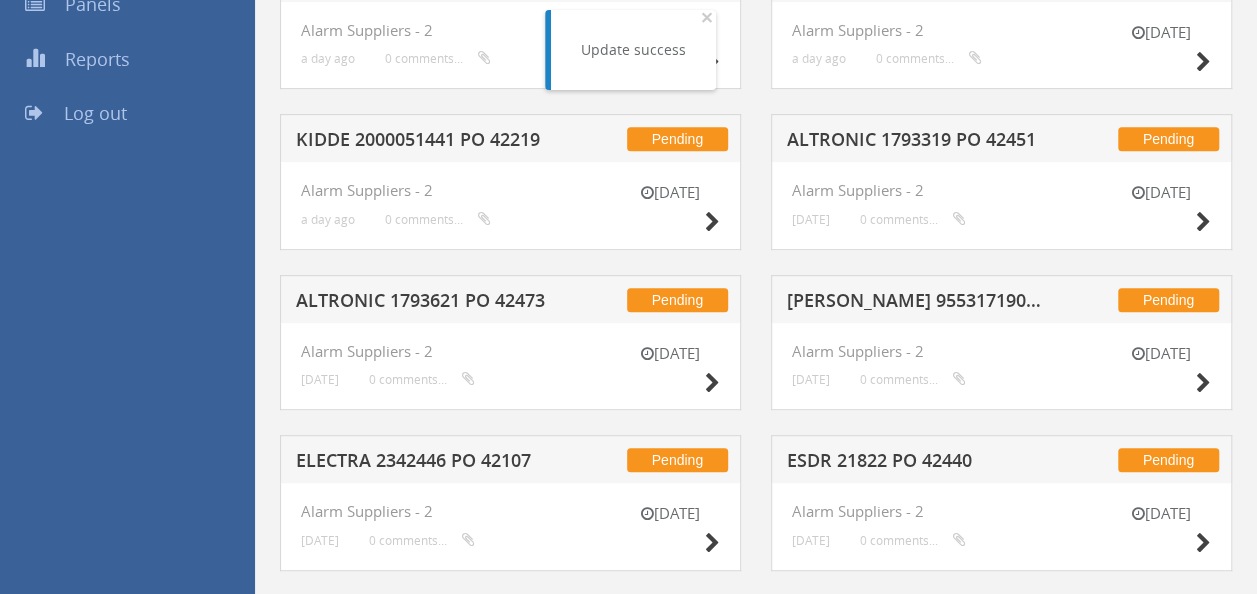 click on "Pending
ALTRONIC 1793621 PO 42473" at bounding box center [510, 299] 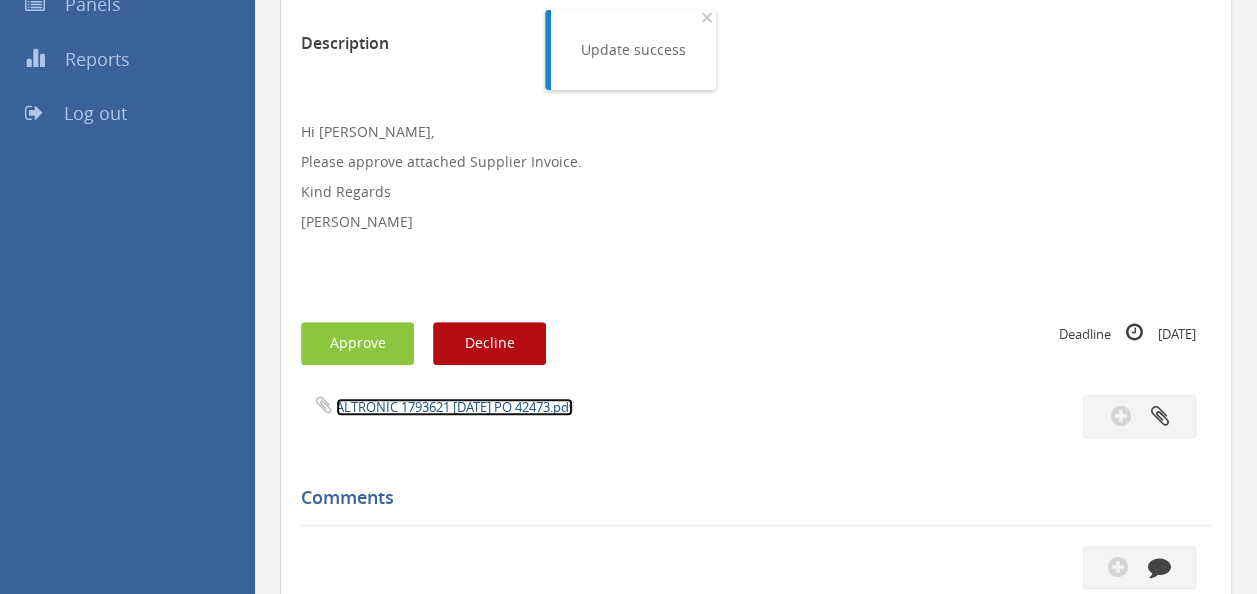 click on "ALTRONIC 1793621 [DATE] PO 42473.pdf" at bounding box center (454, 407) 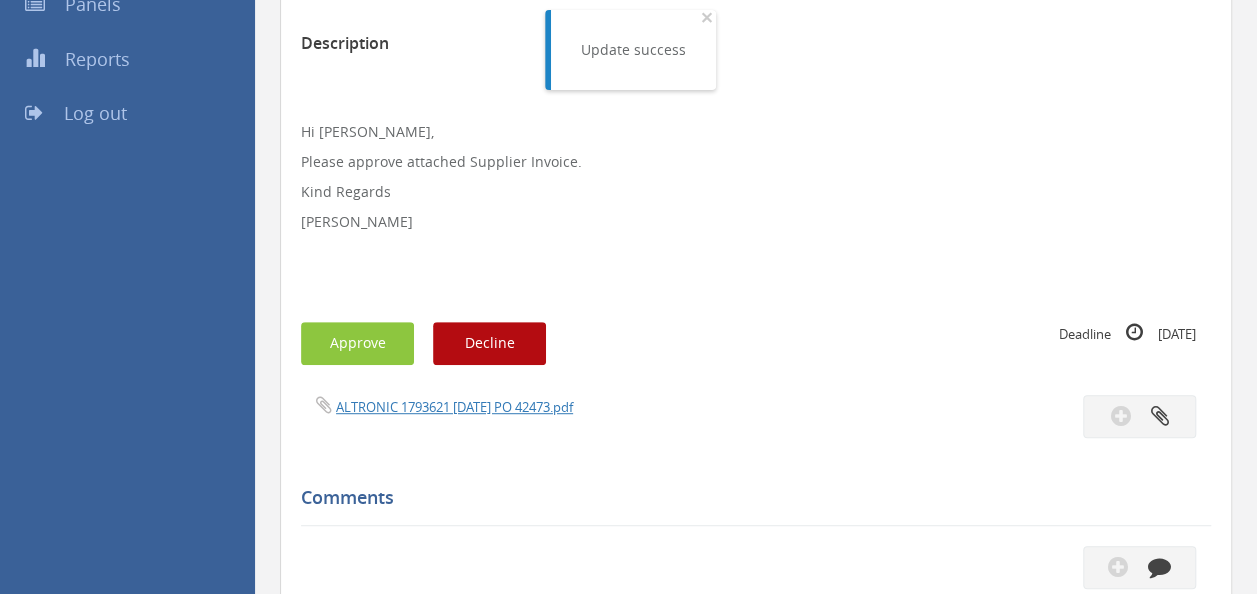 click on "Subject
ALTRONIC 1793621 PO 42473
Description
Hi [PERSON_NAME], Please approve attached Supplier Invoice. Kind Regards [PERSON_NAME]
Approve
Decline
Deadline [DATE]" at bounding box center [756, 419] 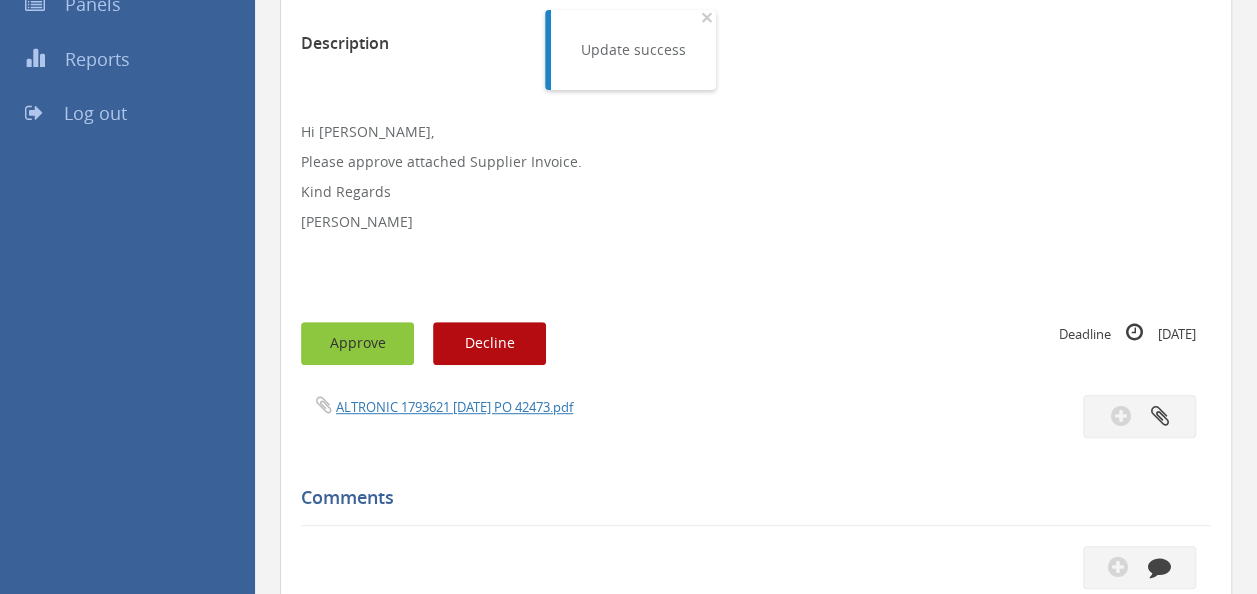 click on "Approve" at bounding box center [357, 343] 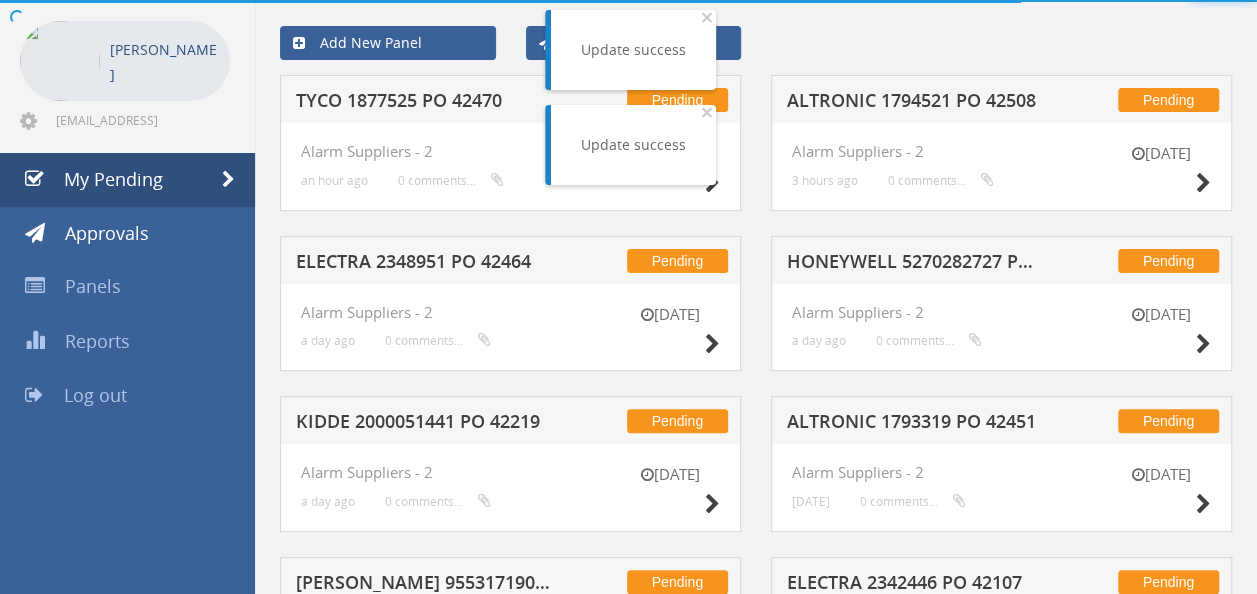 scroll, scrollTop: 362, scrollLeft: 0, axis: vertical 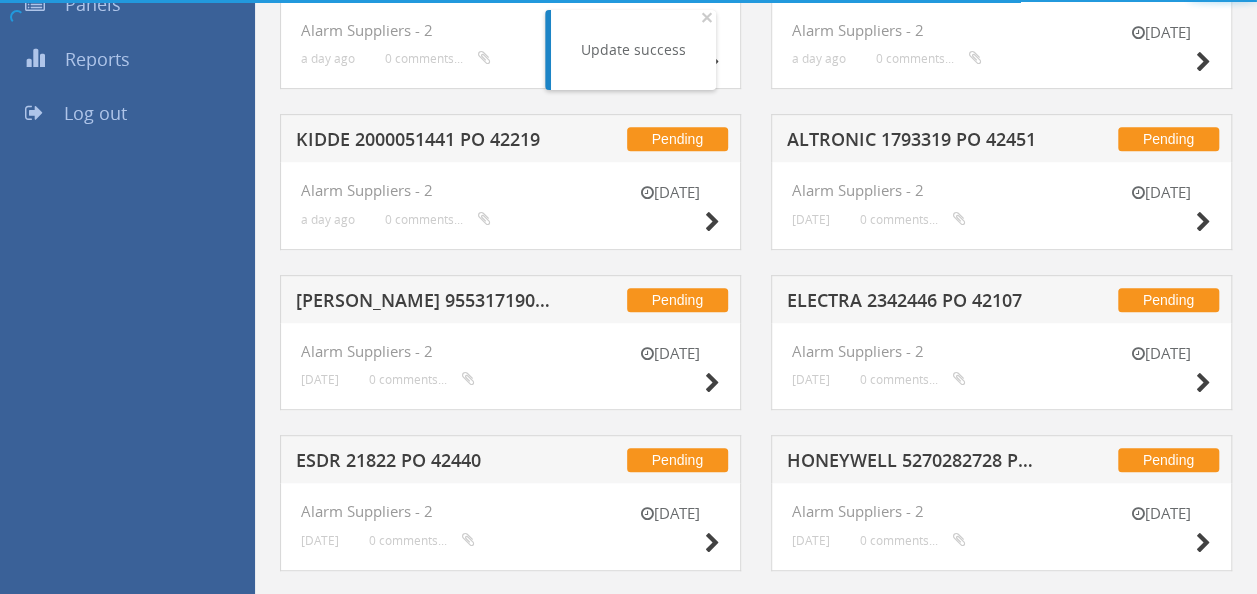 click on "[PERSON_NAME] 955317190 PO 41922" at bounding box center (424, 303) 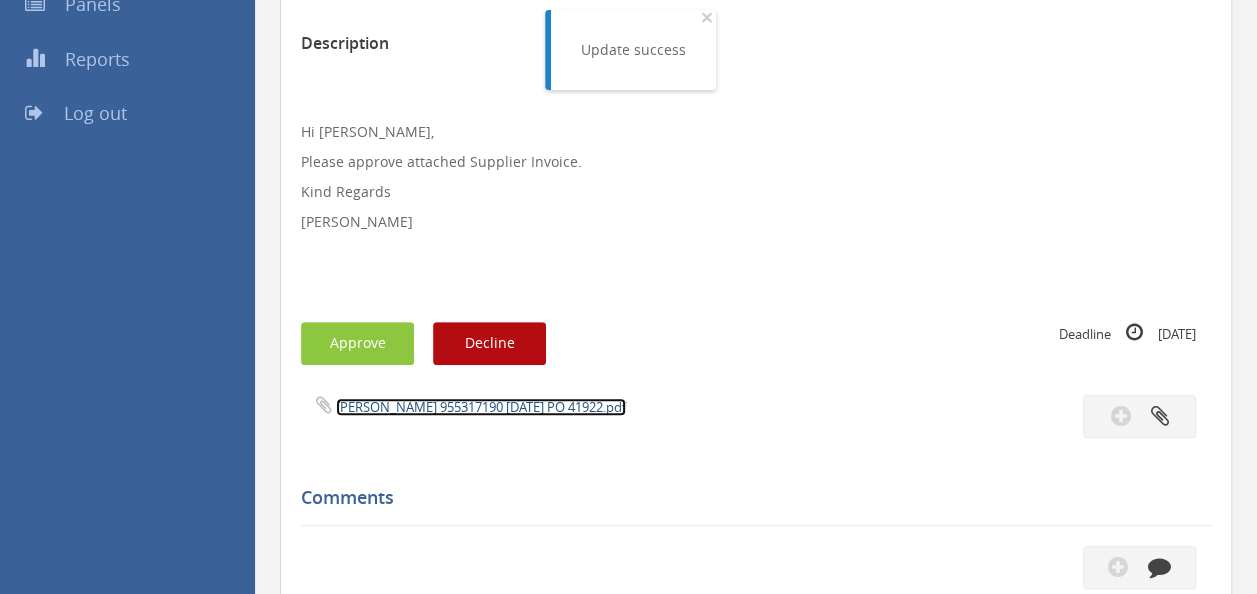 click on "[PERSON_NAME] 955317190 [DATE] PO 41922.pdf" at bounding box center [481, 407] 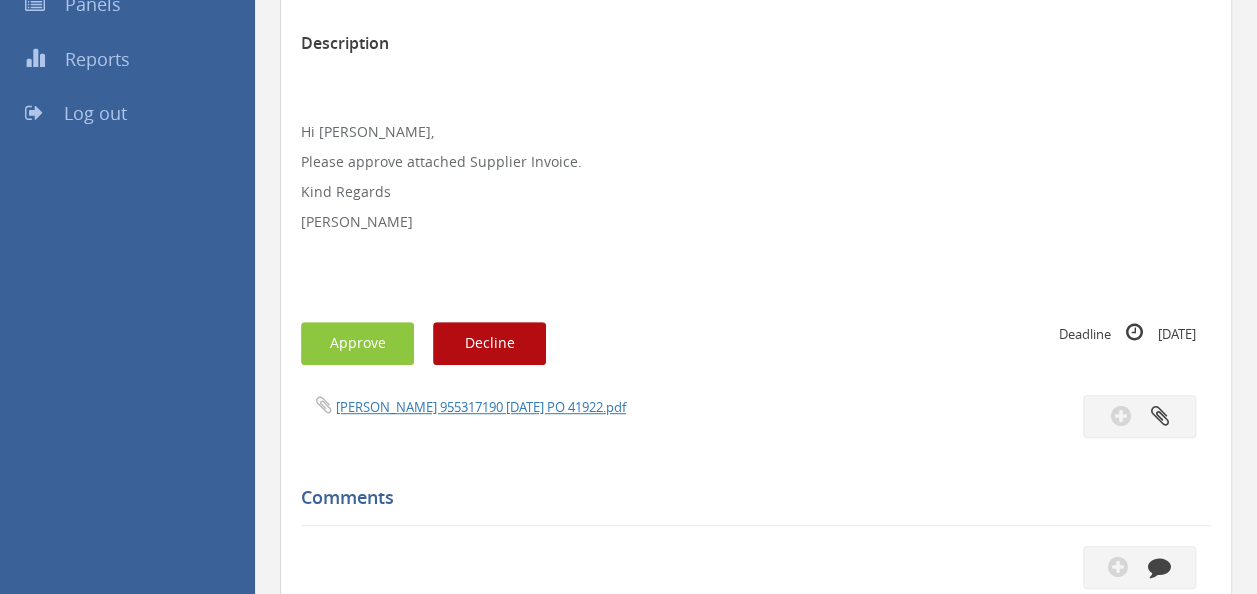 click on "Subject
[PERSON_NAME] 955317190 PO 41922
Description
Hi [PERSON_NAME], Please approve attached Supplier Invoice. Kind Regards [PERSON_NAME]
Approve
Decline
Deadline [DATE]" at bounding box center (756, 419) 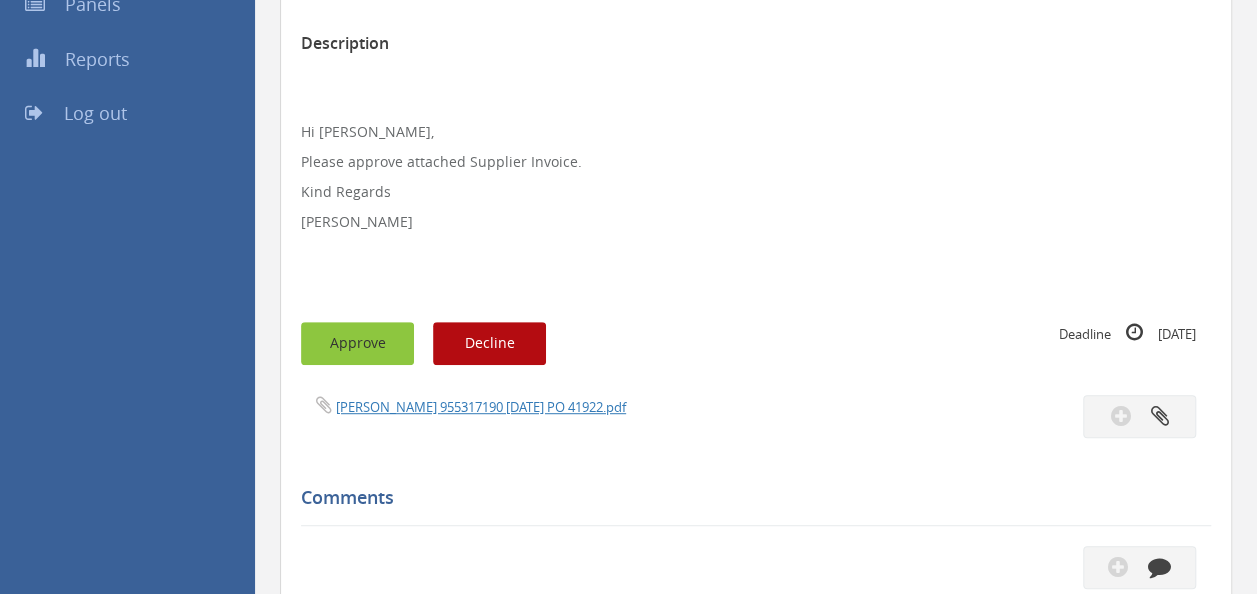 click on "Approve" at bounding box center (357, 343) 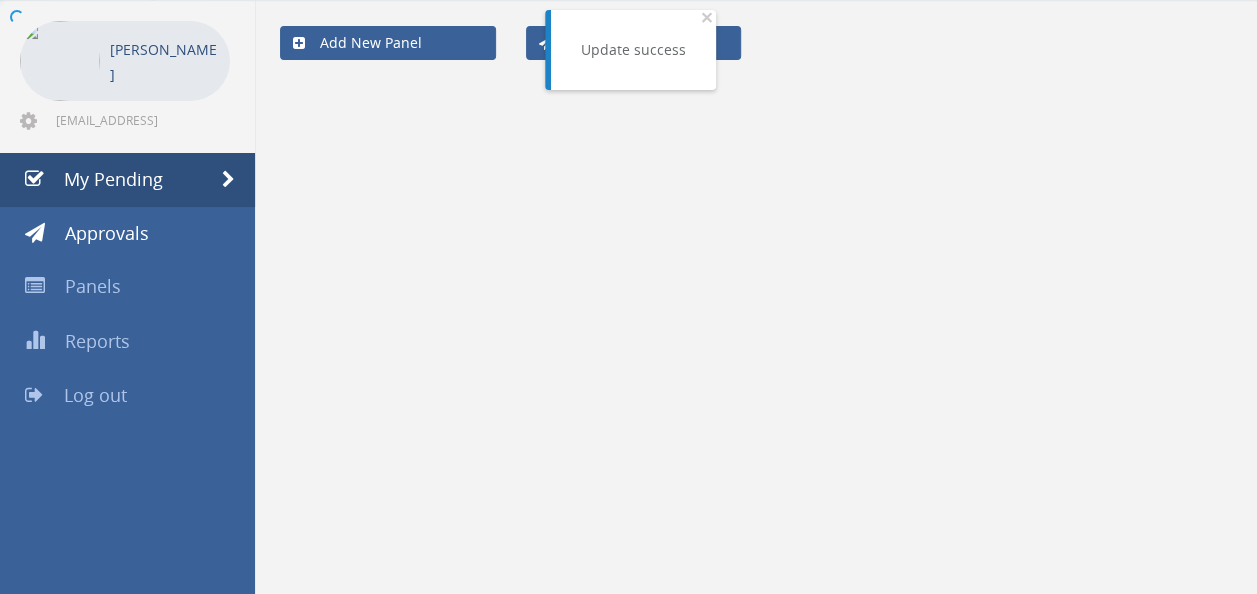 scroll, scrollTop: 362, scrollLeft: 0, axis: vertical 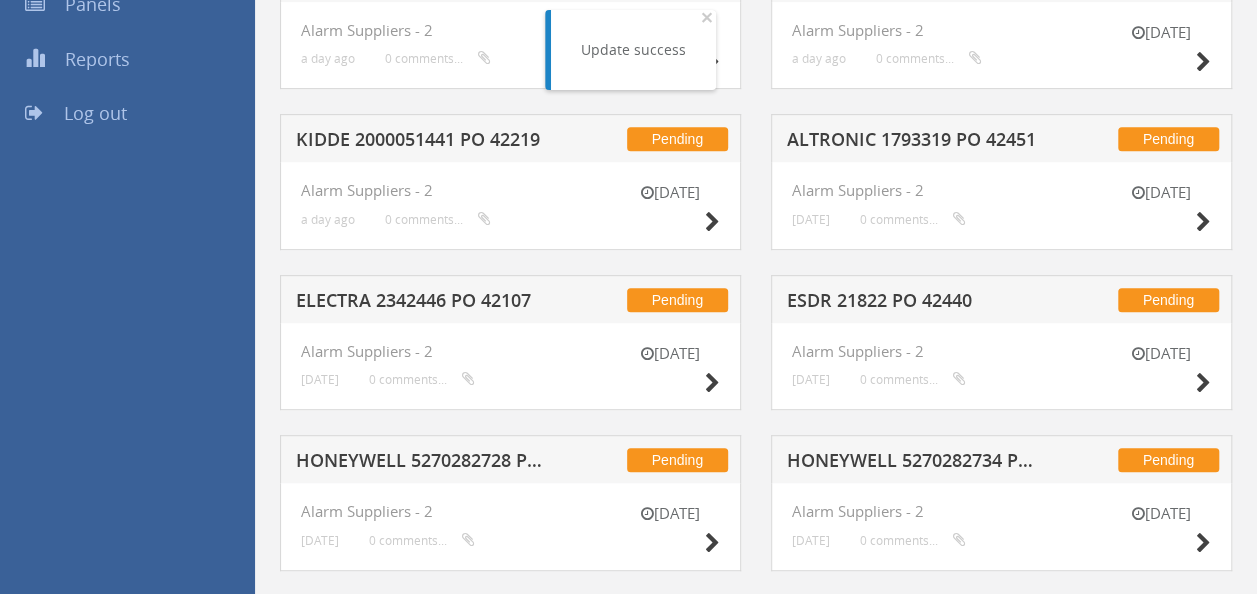 click on "ESDR 21822 PO 42440" at bounding box center [915, 303] 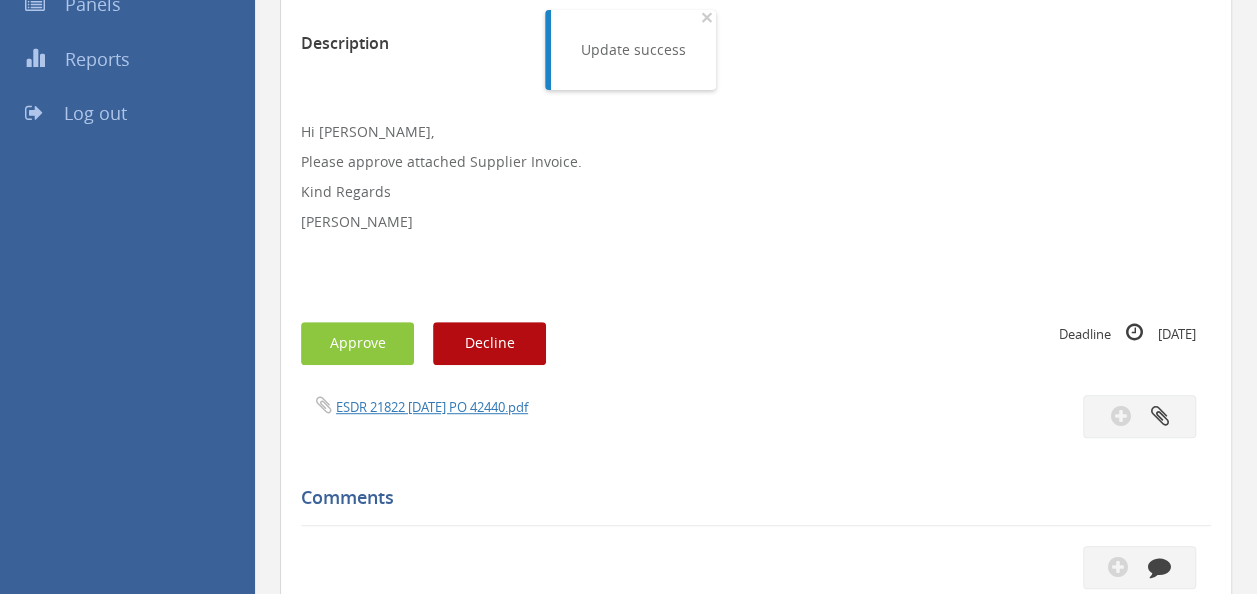 click on "ESDR 21822 [DATE] PO 42440.pdf" at bounding box center (414, 406) 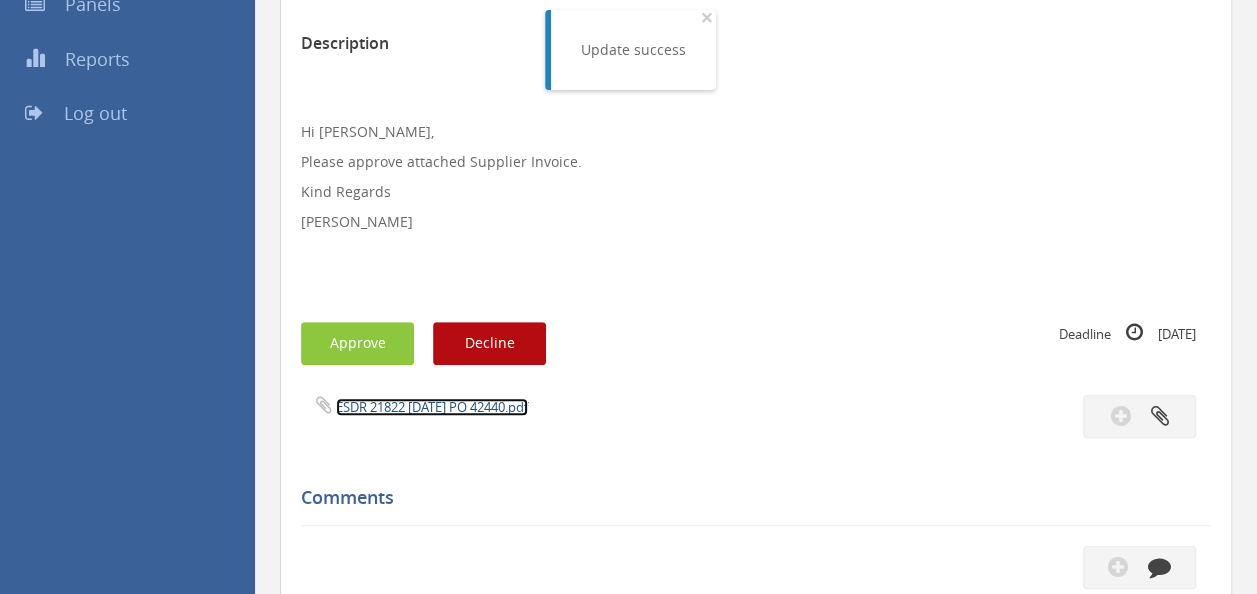 click on "ESDR 21822 [DATE] PO 42440.pdf" at bounding box center [432, 407] 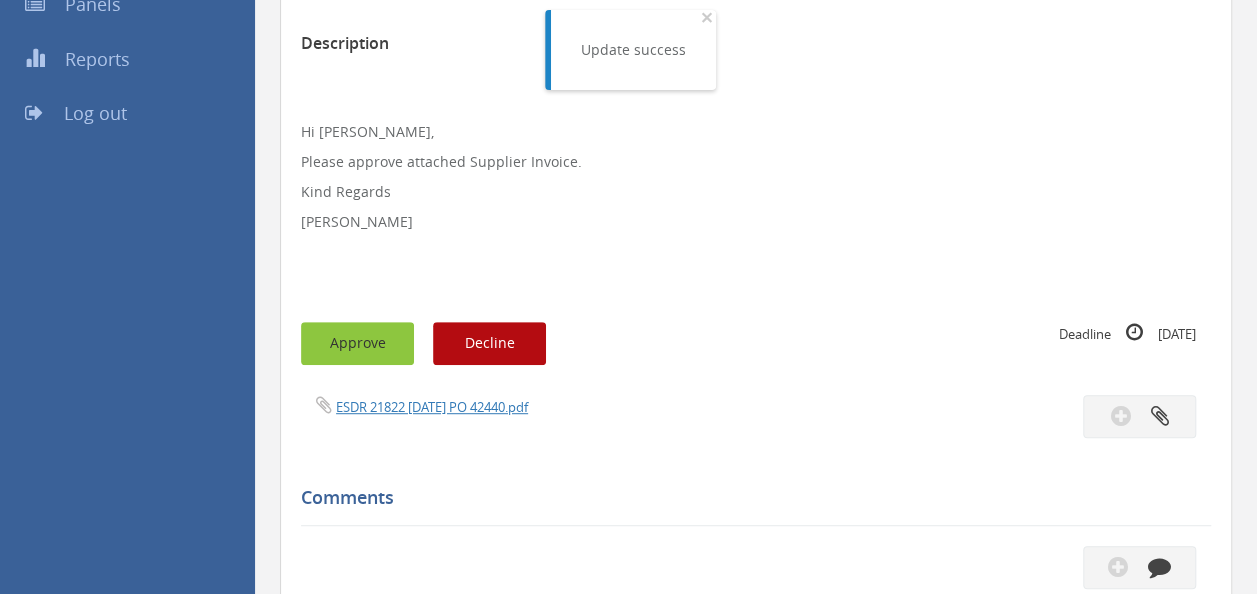 click on "Approve" at bounding box center [357, 343] 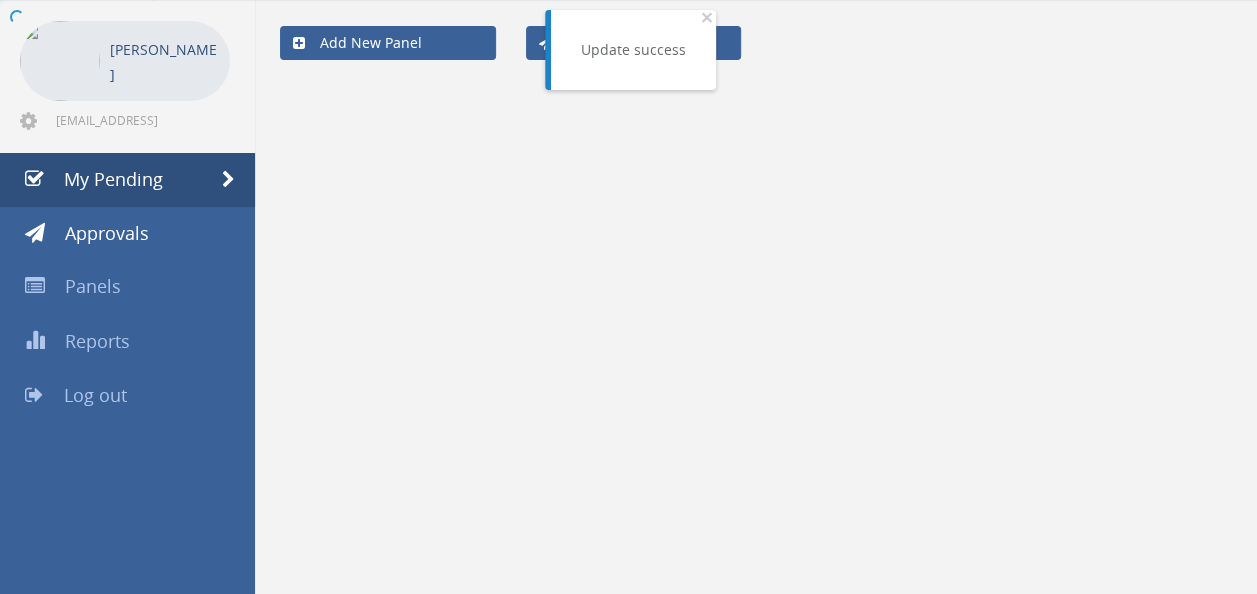 scroll, scrollTop: 362, scrollLeft: 0, axis: vertical 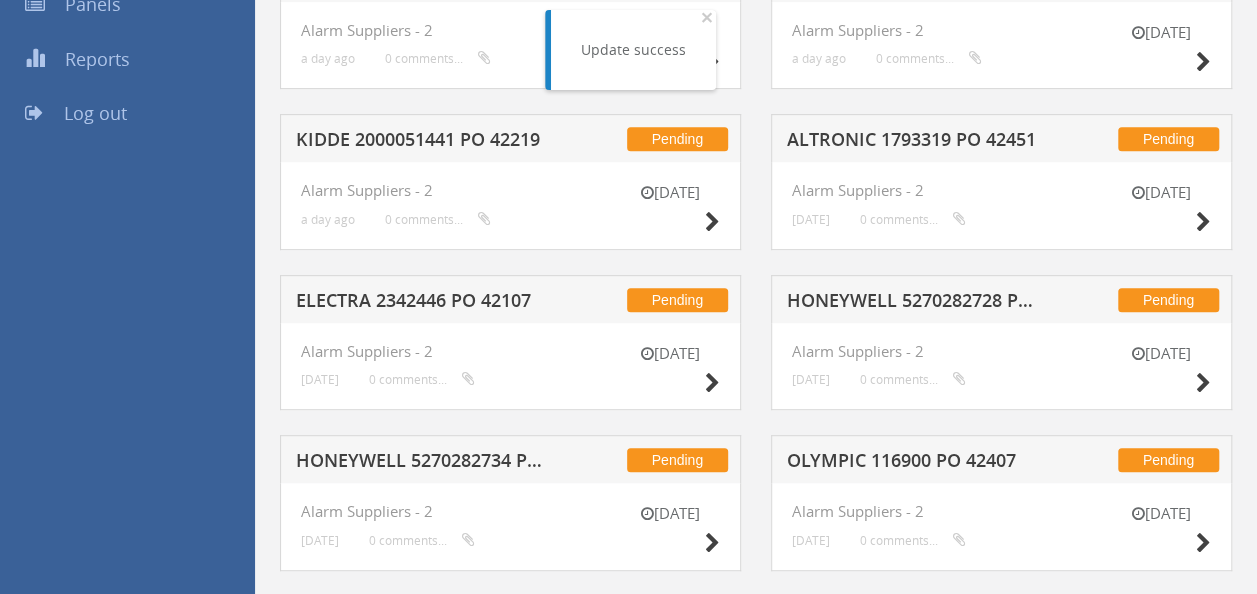 click on "ELECTRA 2342446 PO 42107" at bounding box center [424, 303] 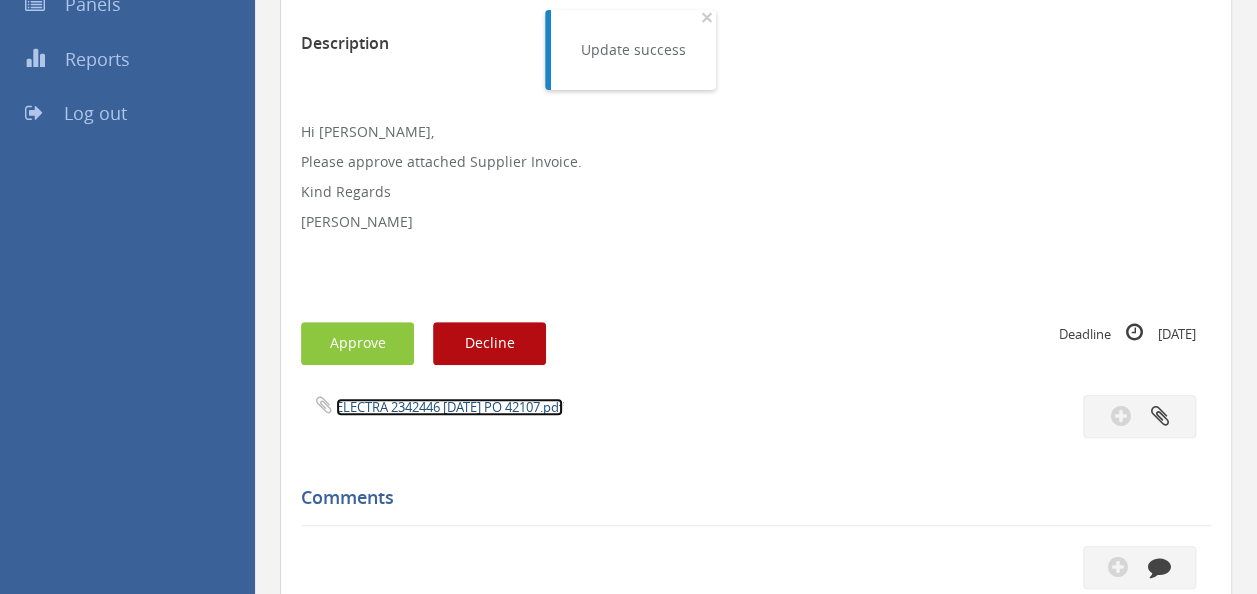 click on "ELECTRA 2342446 [DATE] PO 42107.pdf" at bounding box center [449, 407] 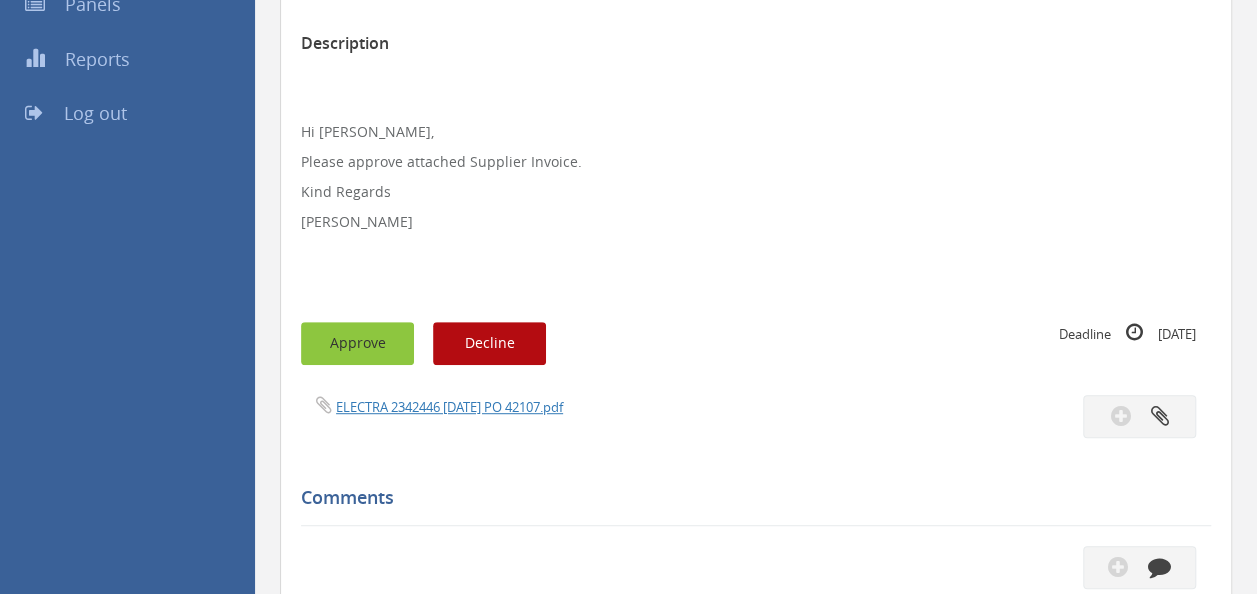 click on "Approve" at bounding box center (357, 343) 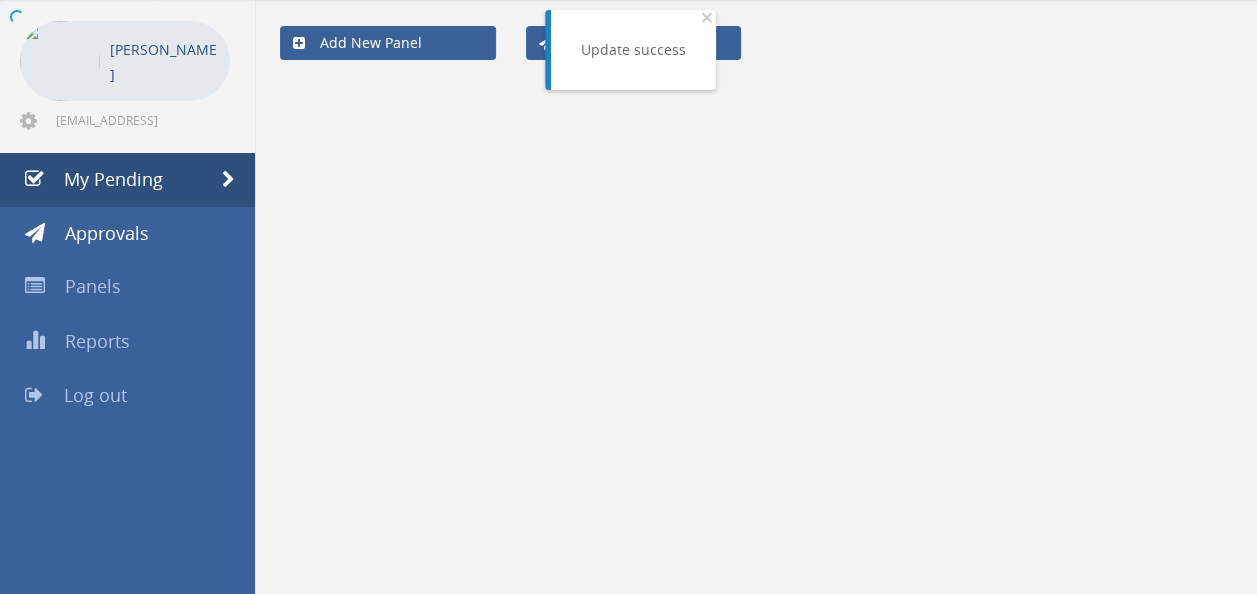 scroll, scrollTop: 362, scrollLeft: 0, axis: vertical 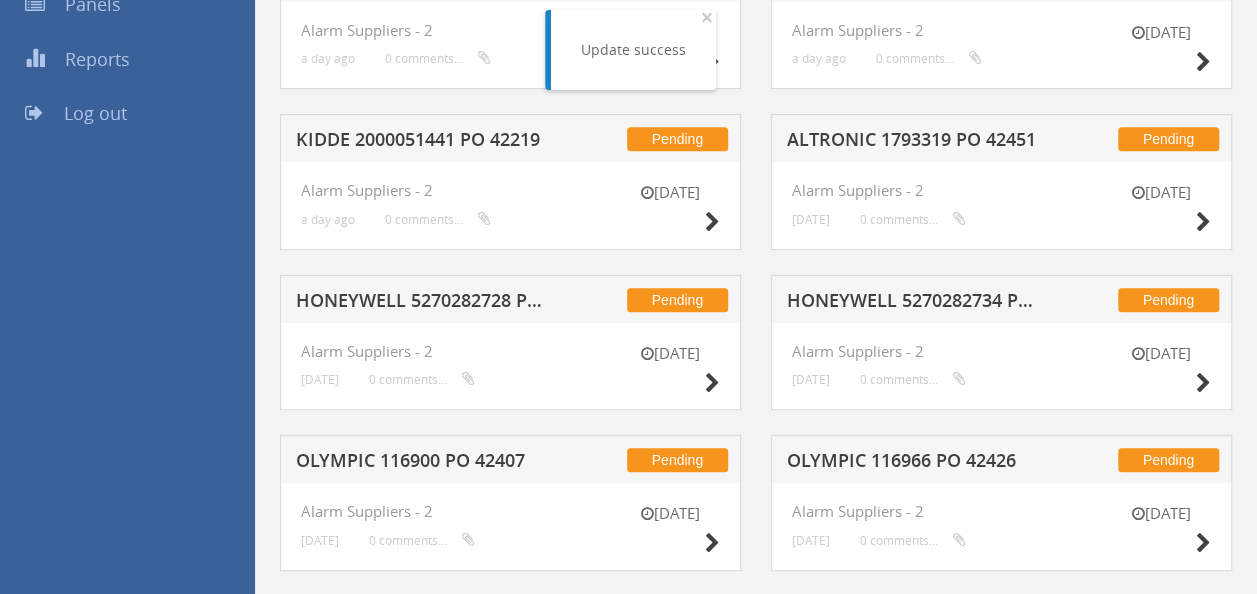 click on "KIDDE 2000051441 PO 42219" at bounding box center (424, 142) 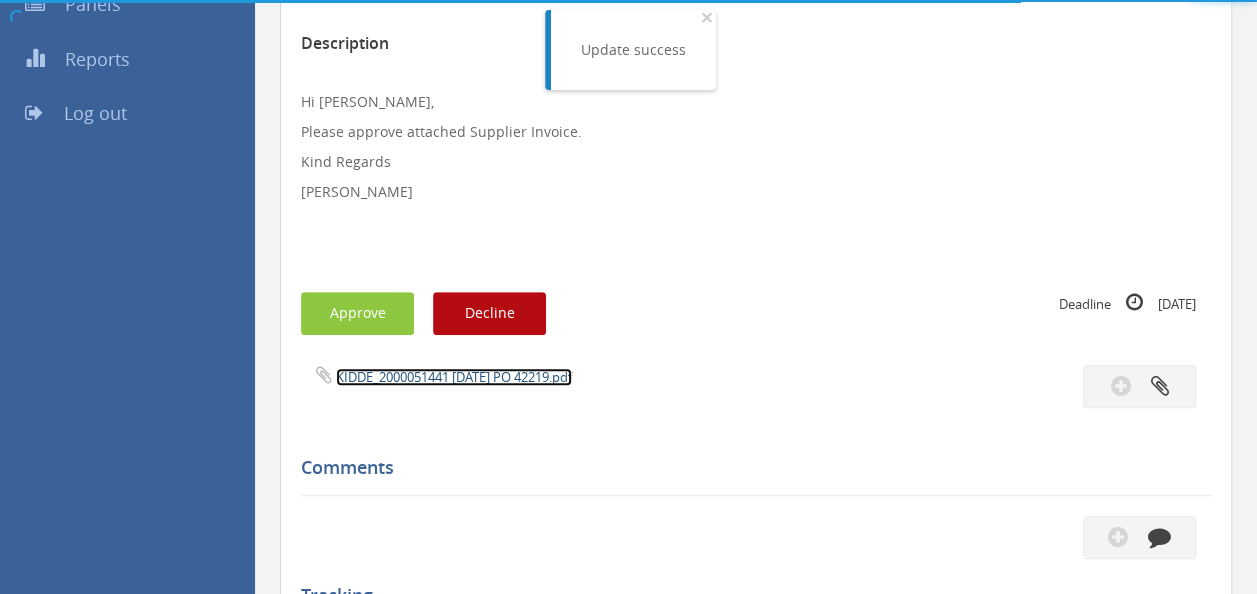 click on "KIDDE_2000051441 [DATE] PO 42219.pdf" at bounding box center (454, 377) 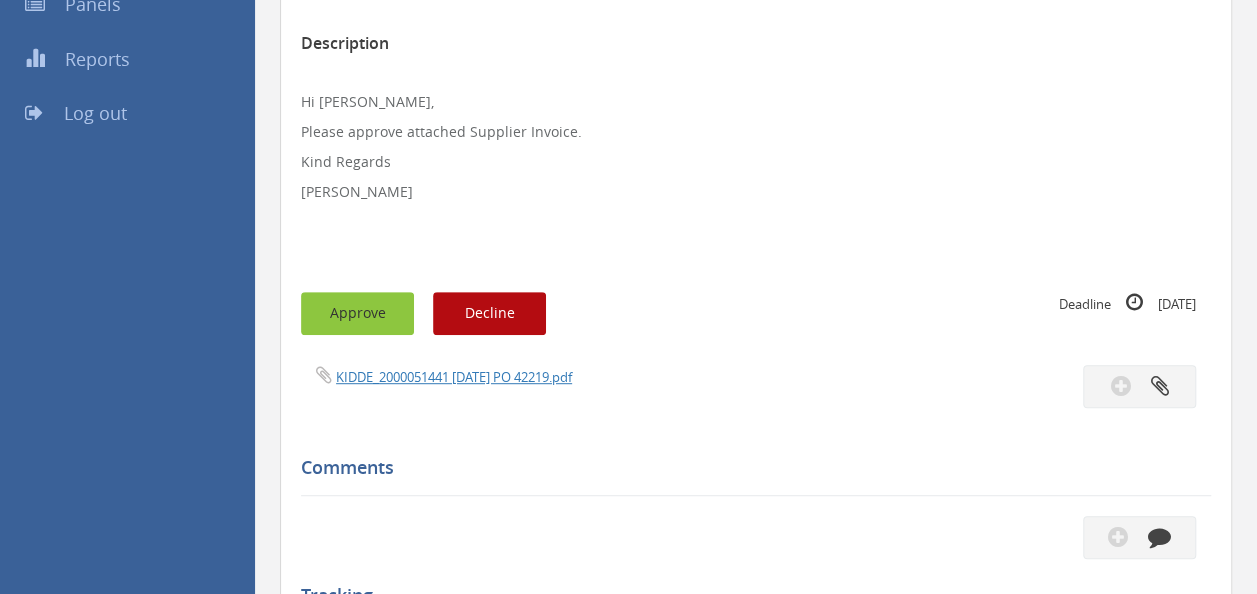 click on "Approve" at bounding box center [357, 313] 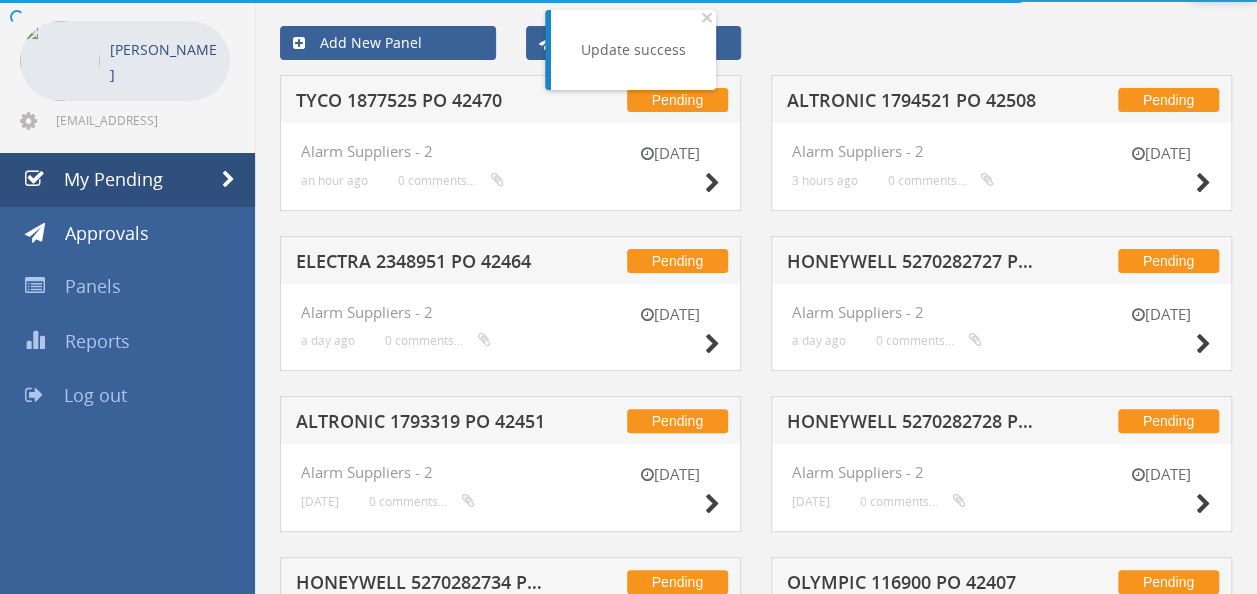 scroll, scrollTop: 362, scrollLeft: 0, axis: vertical 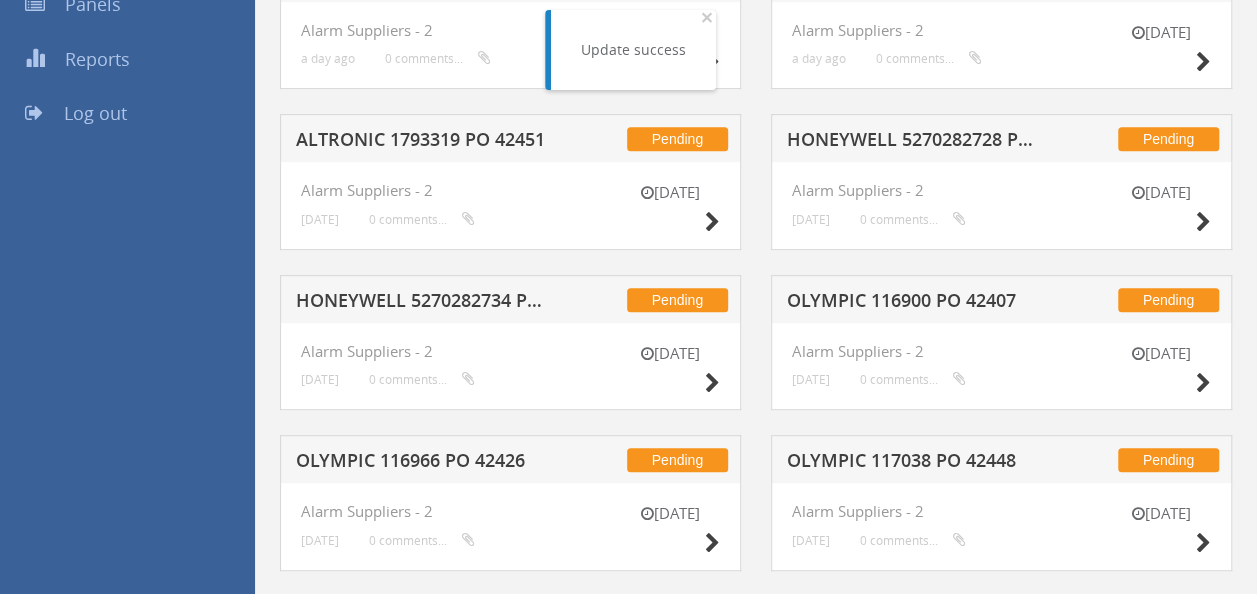click on "OLYMPIC 116900 PO 42407" at bounding box center (915, 303) 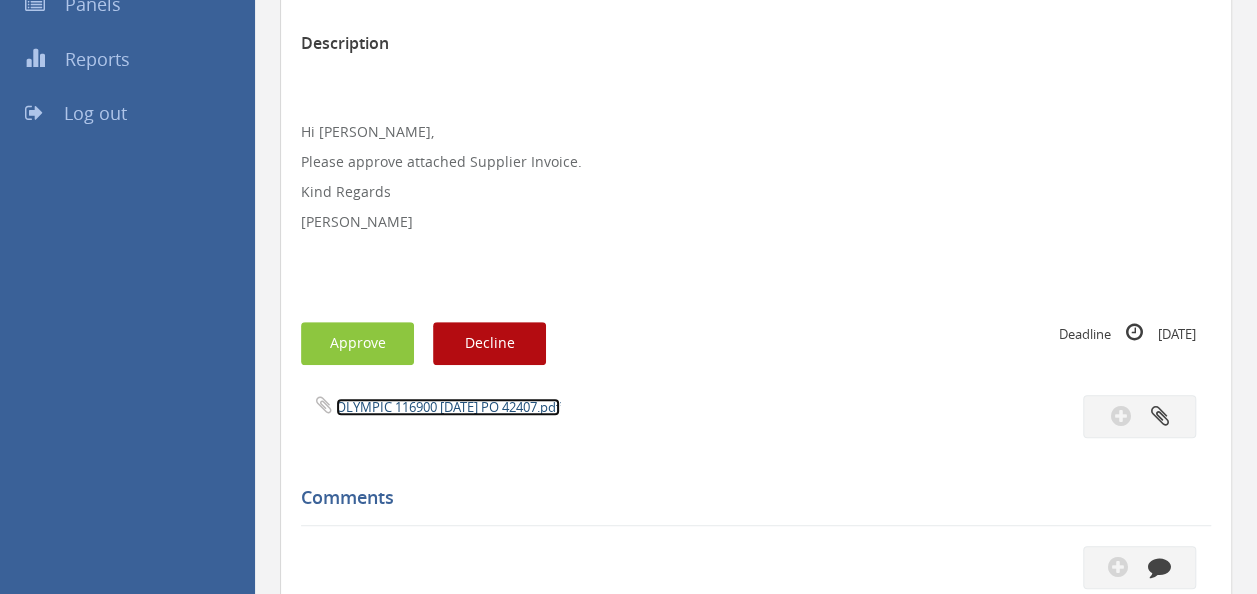 click on "OLYMPIC 116900 [DATE] PO 42407.pdf" at bounding box center (448, 407) 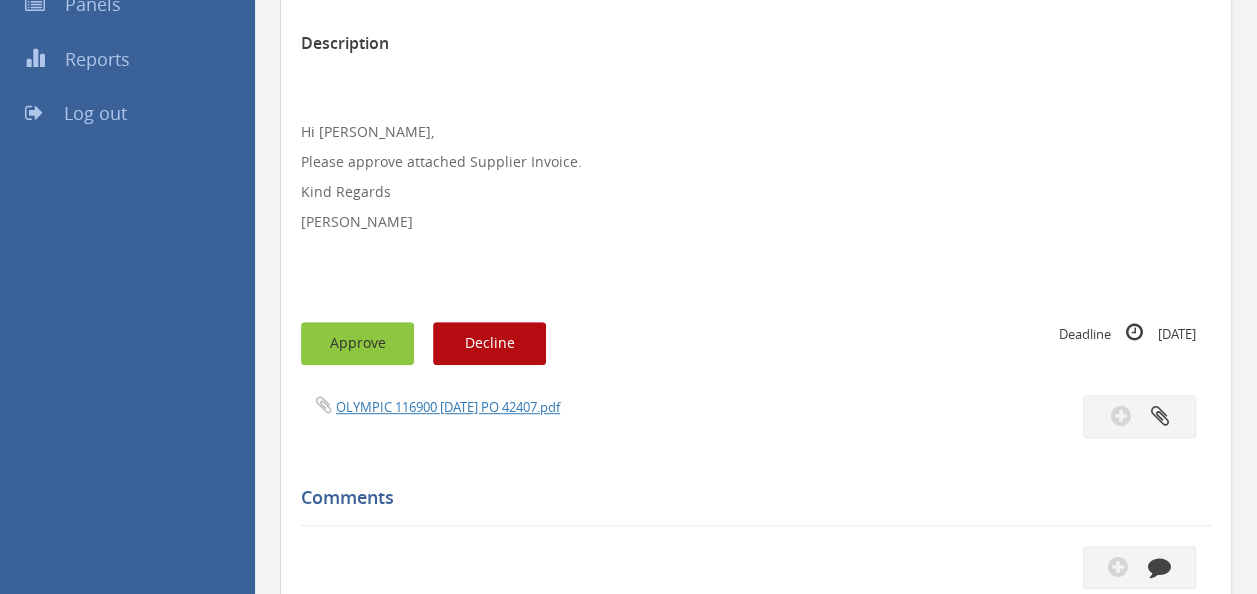 click on "Approve" at bounding box center [357, 343] 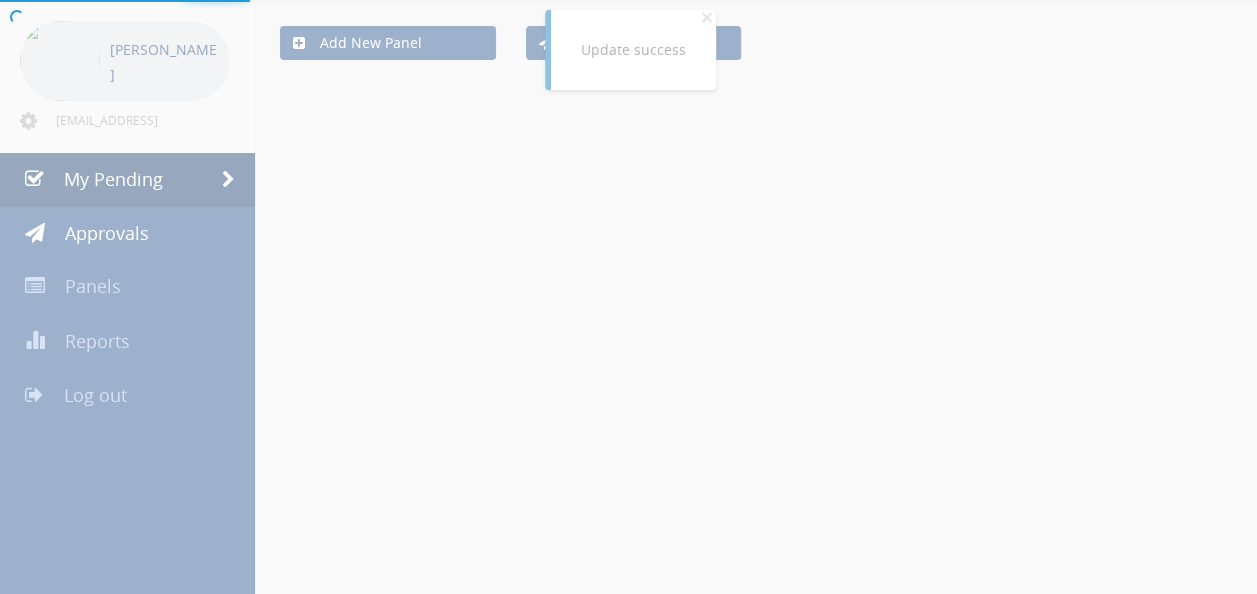 scroll, scrollTop: 362, scrollLeft: 0, axis: vertical 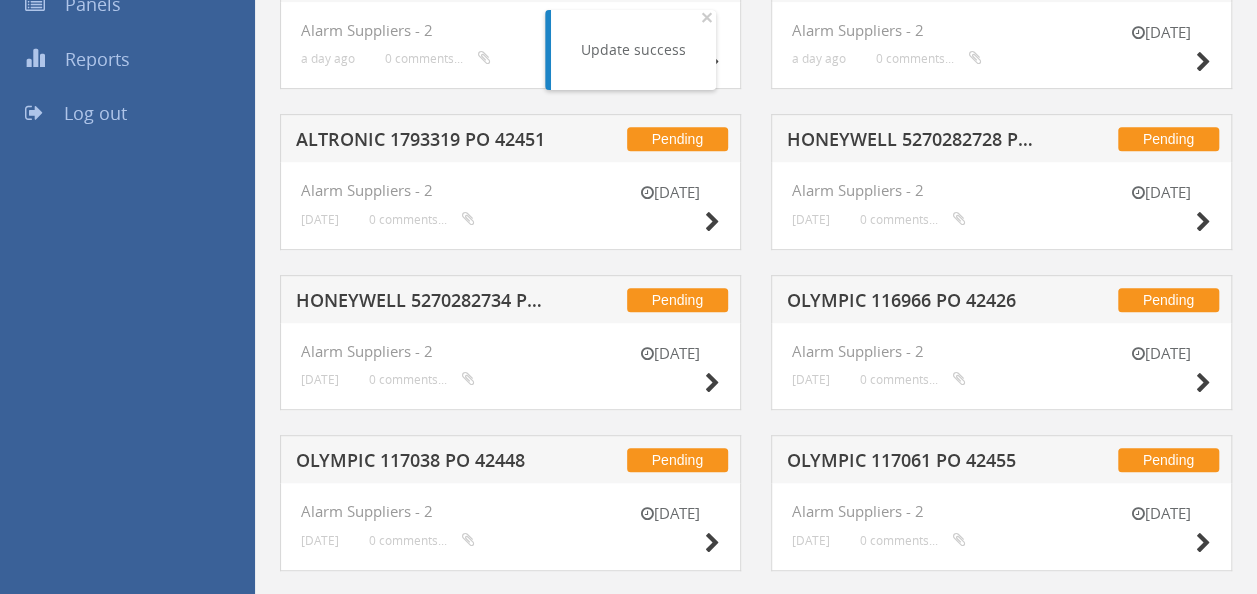 click on "ALTRONIC 1793319 PO 42451" at bounding box center [424, 142] 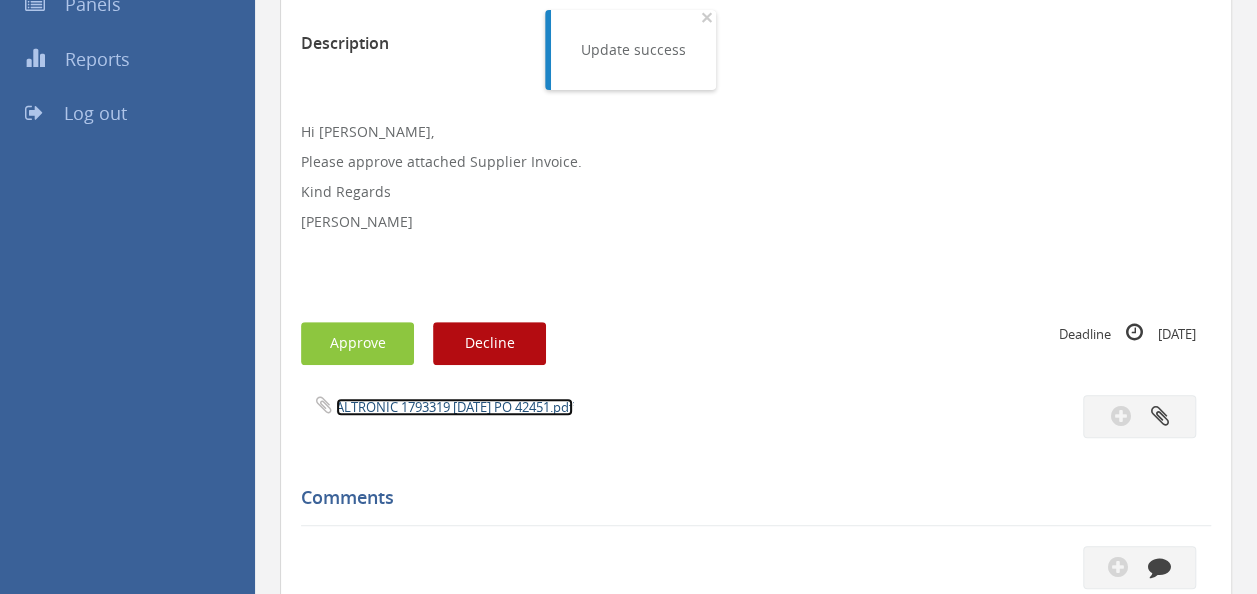 click on "ALTRONIC 1793319 [DATE] PO 42451.pdf" at bounding box center (454, 407) 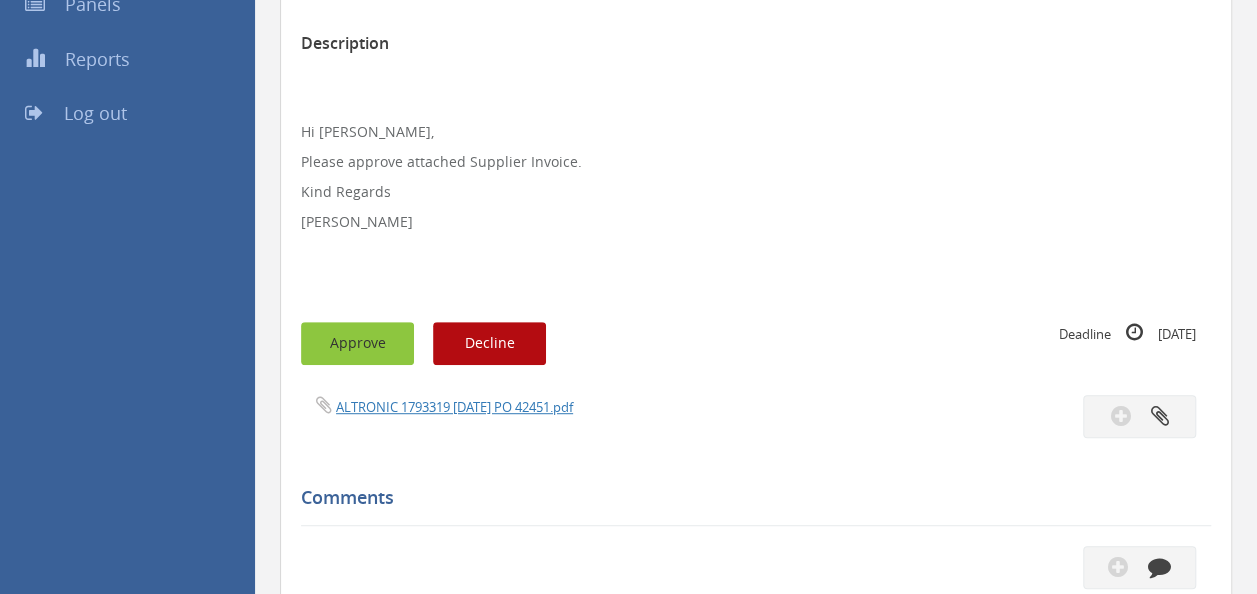 click on "Approve" at bounding box center (357, 343) 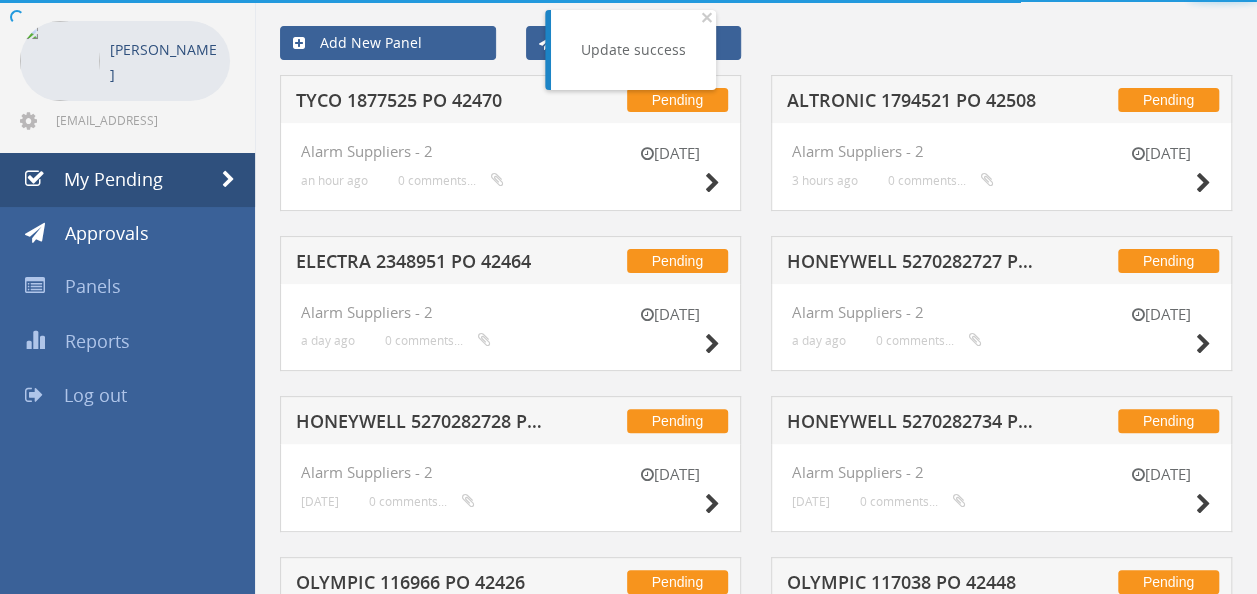scroll, scrollTop: 362, scrollLeft: 0, axis: vertical 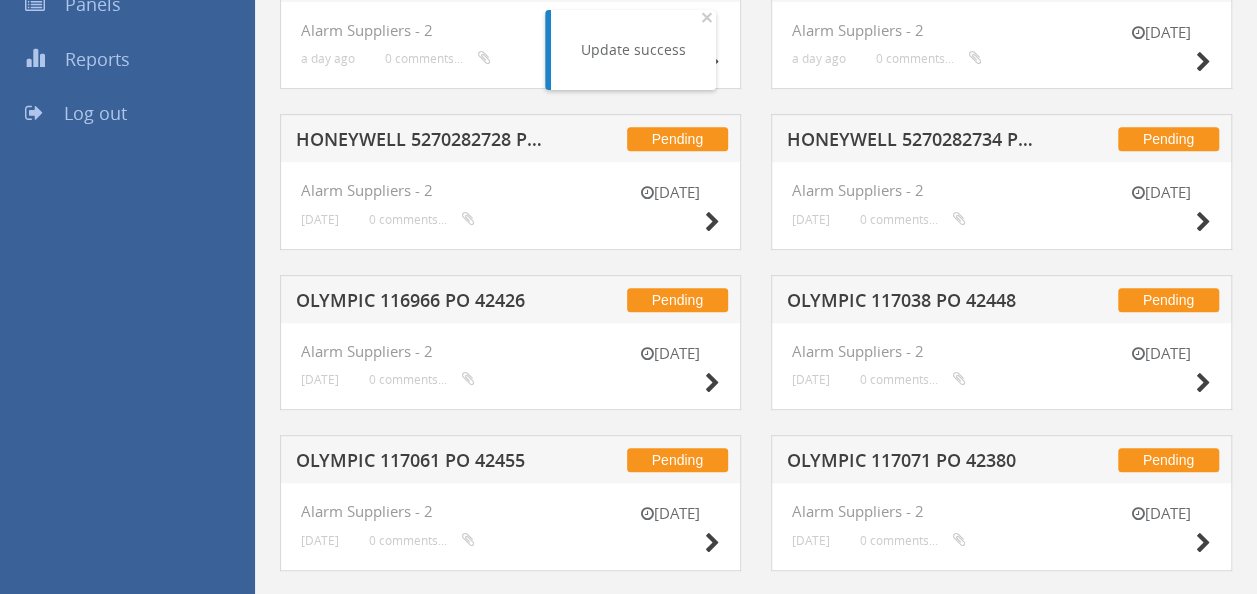 click on "OLYMPIC 117038 PO 42448" at bounding box center [915, 303] 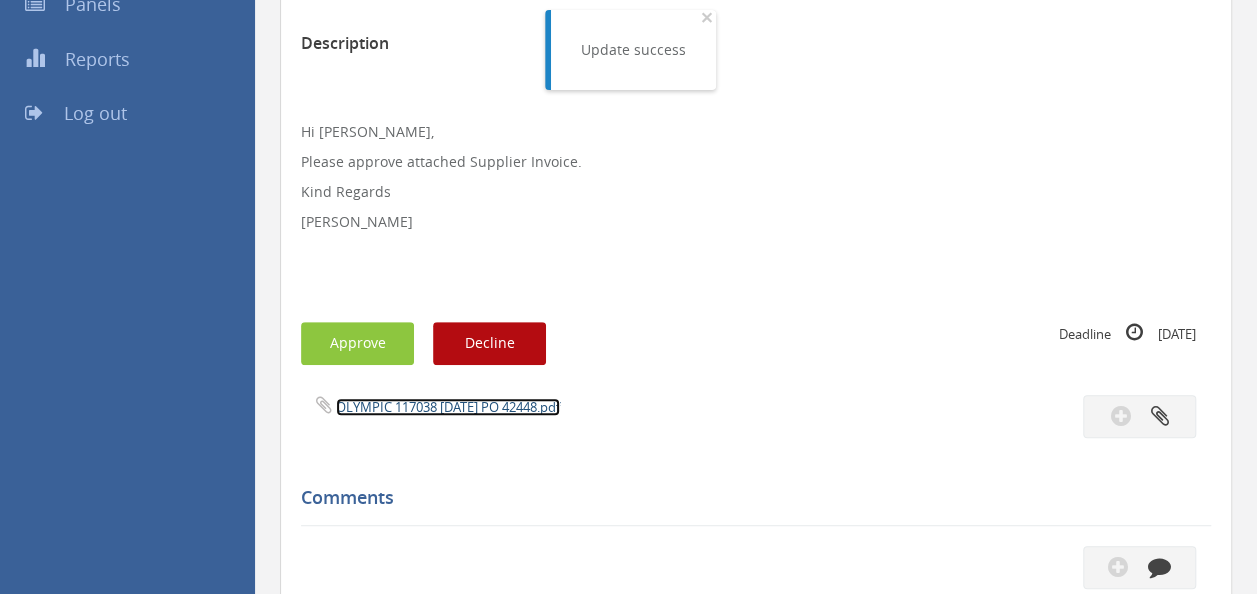 click on "OLYMPIC 117038 [DATE] PO 42448.pdf" at bounding box center [448, 407] 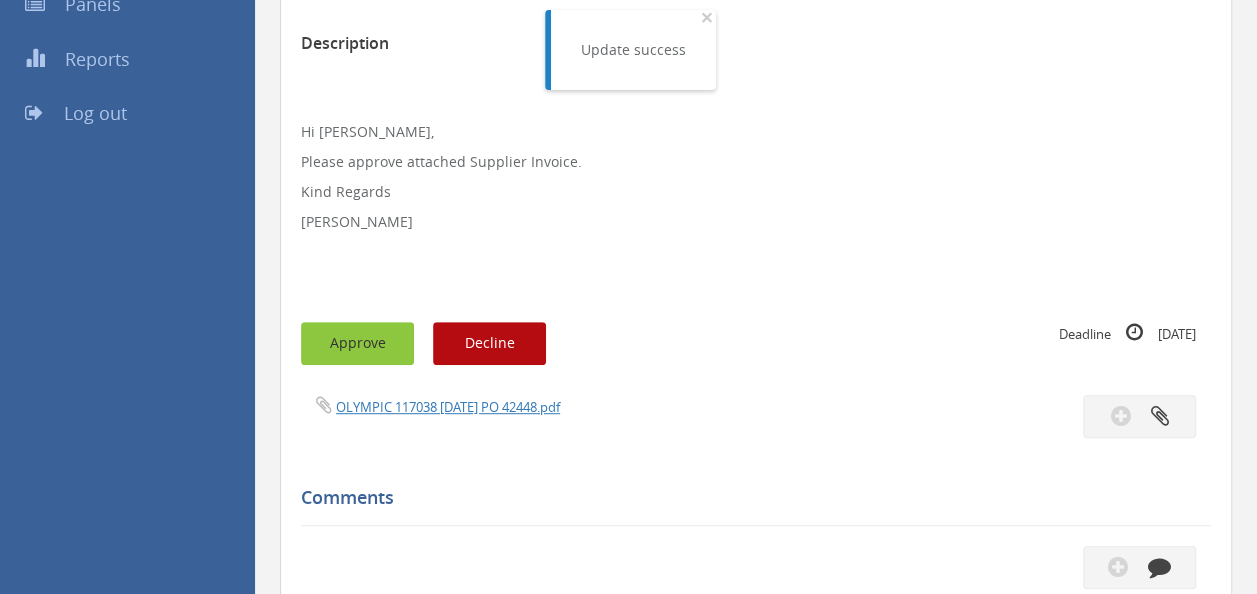 click on "Approve" at bounding box center [357, 343] 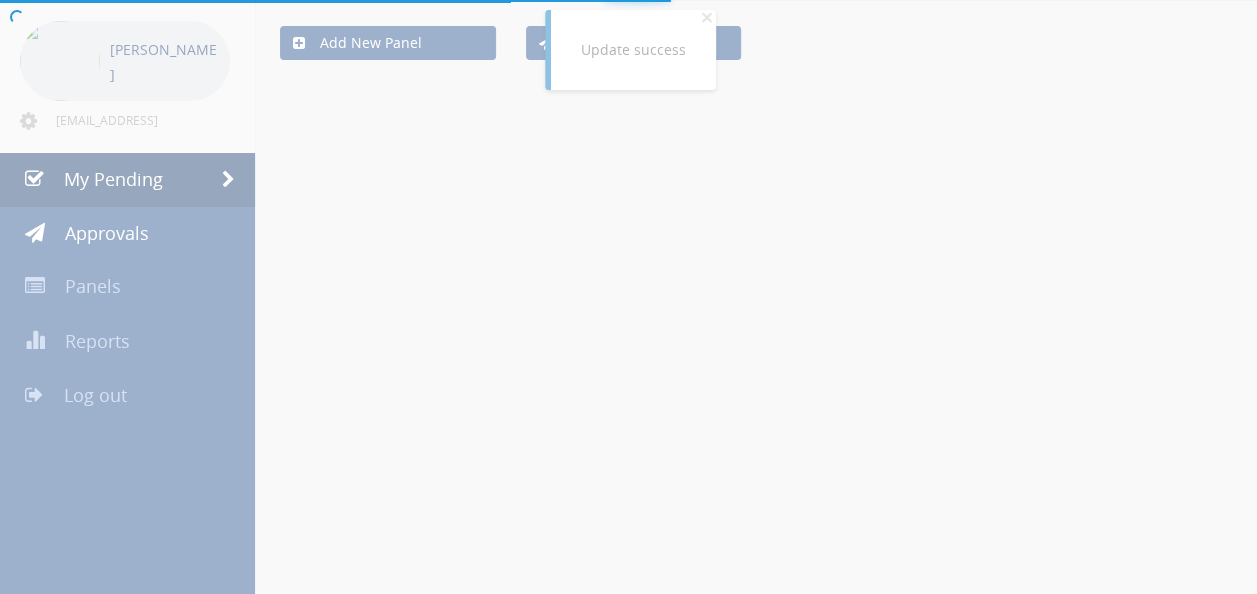 scroll, scrollTop: 362, scrollLeft: 0, axis: vertical 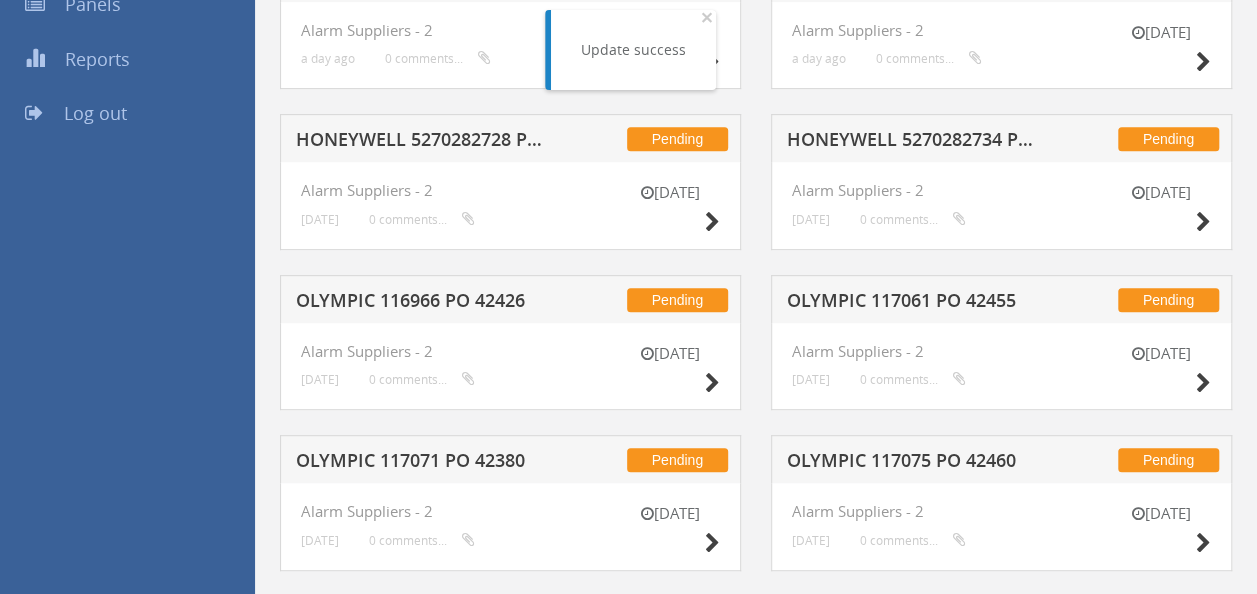 click on "[DATE]
Alarm Suppliers - 2
[DATE] 0 comments..." at bounding box center [510, 367] 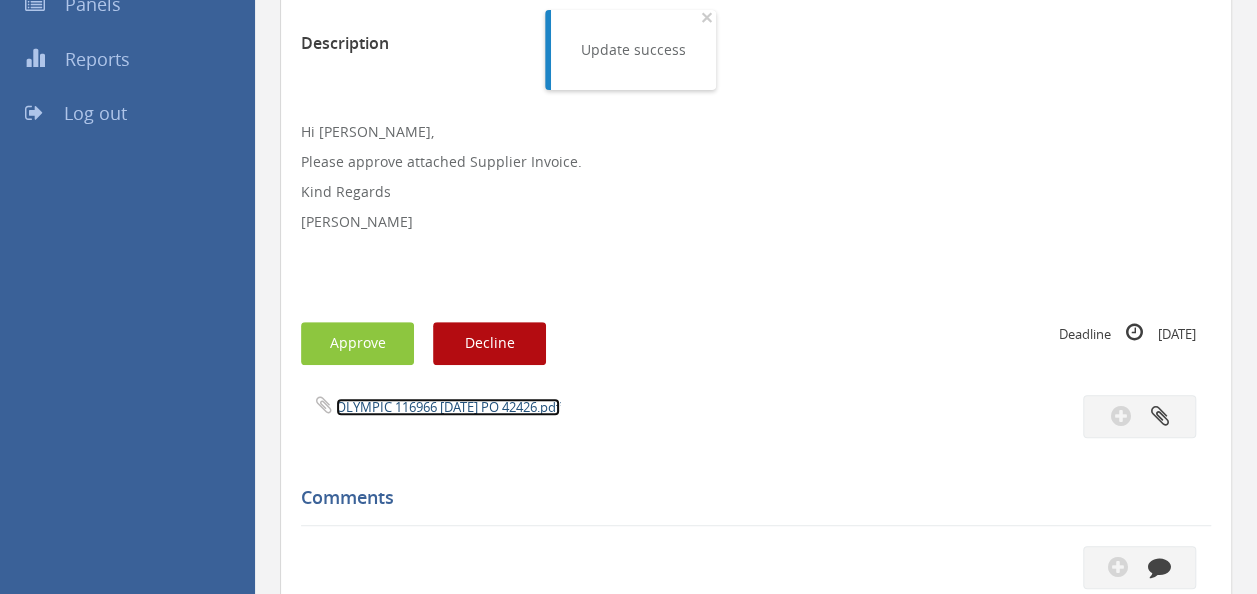 click on "OLYMPIC 116966 [DATE] PO 42426.pdf" at bounding box center [448, 407] 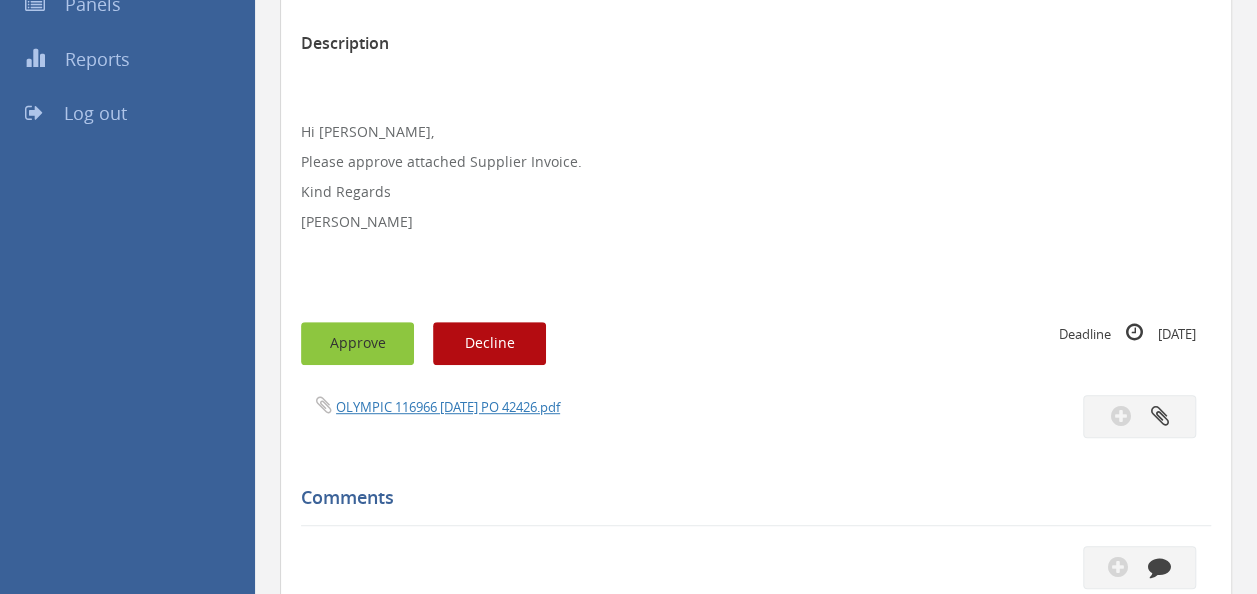 click on "Approve" at bounding box center (357, 343) 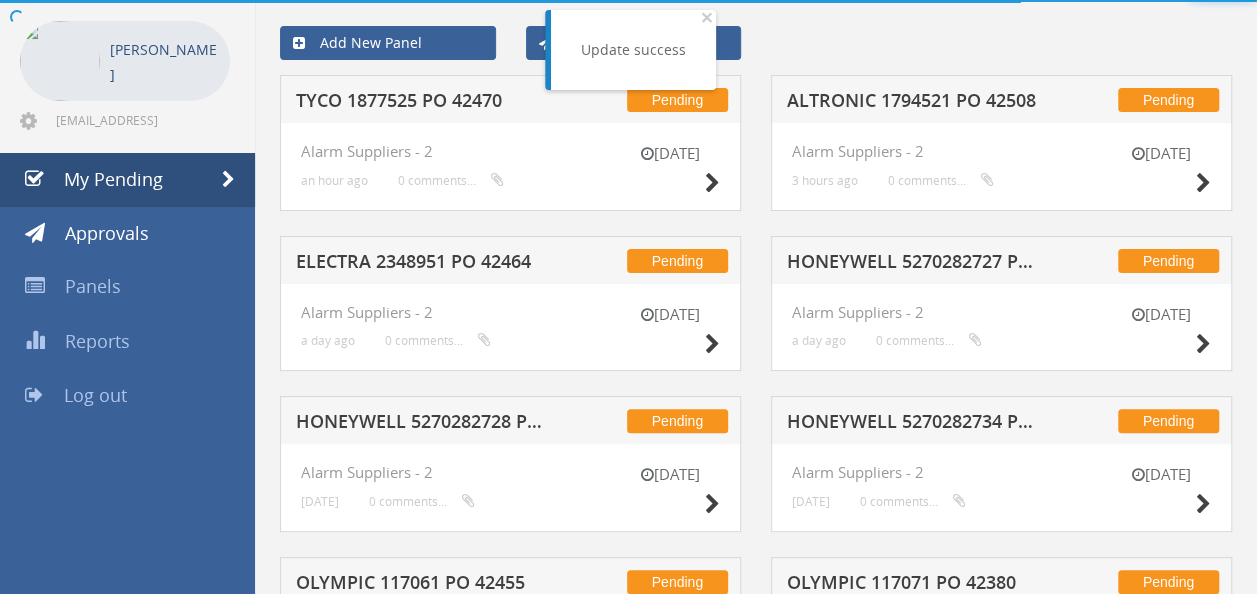 scroll, scrollTop: 362, scrollLeft: 0, axis: vertical 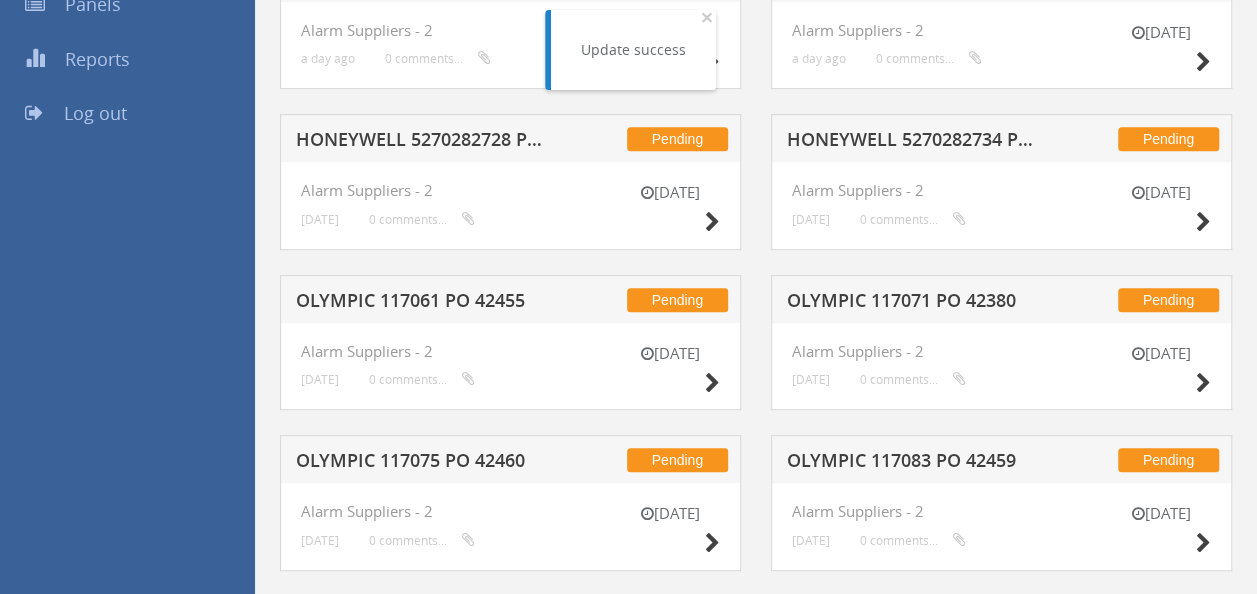 click on "OLYMPIC 117061 PO 42455" at bounding box center (424, 303) 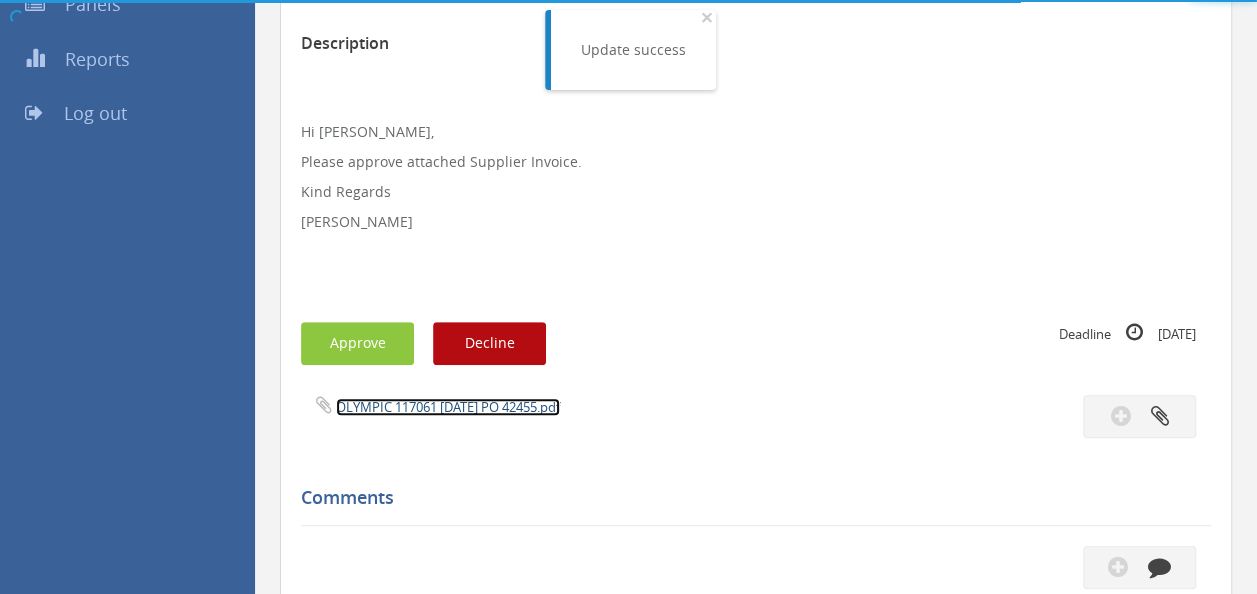 click on "OLYMPIC 117061 [DATE] PO 42455.pdf" at bounding box center (448, 407) 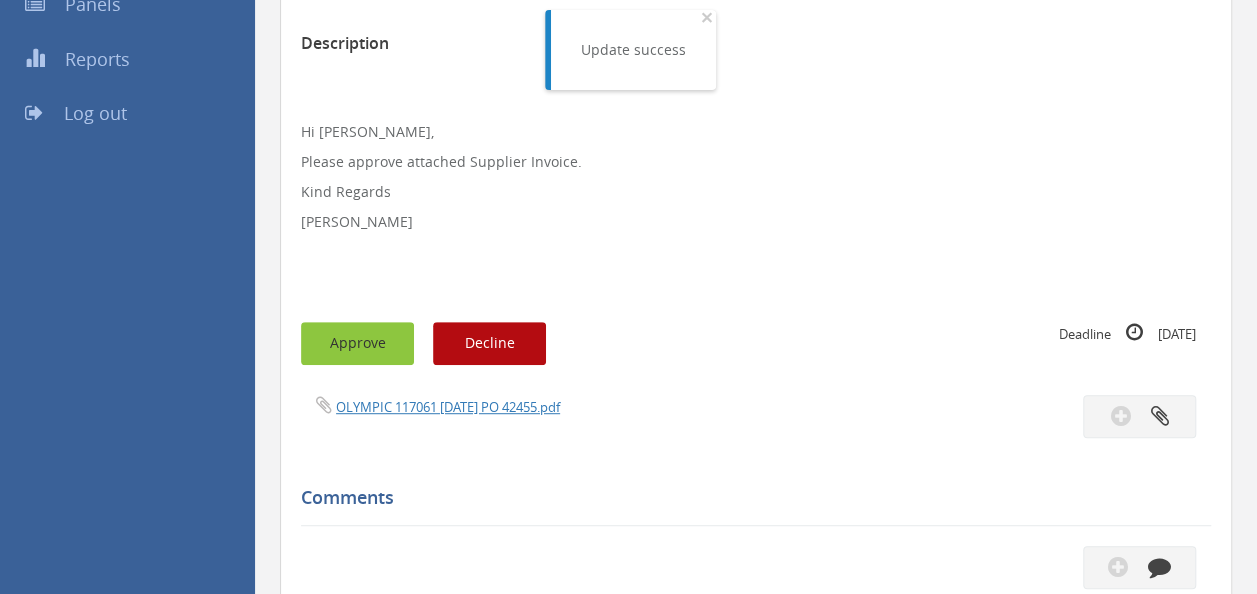 click on "Approve" at bounding box center [357, 343] 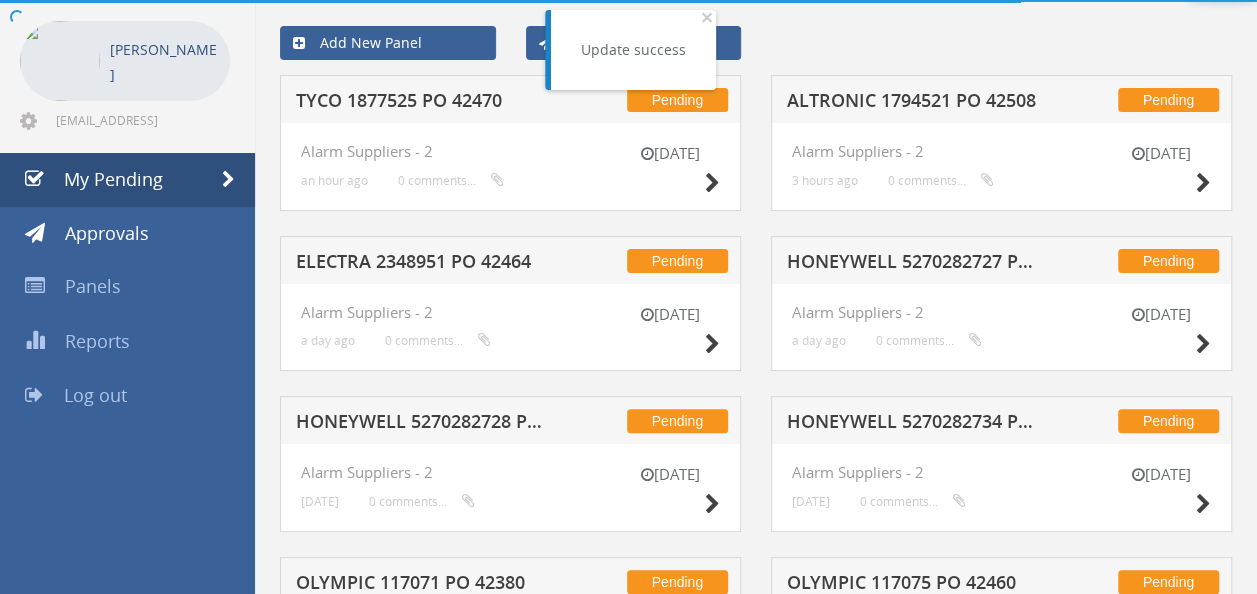 scroll, scrollTop: 362, scrollLeft: 0, axis: vertical 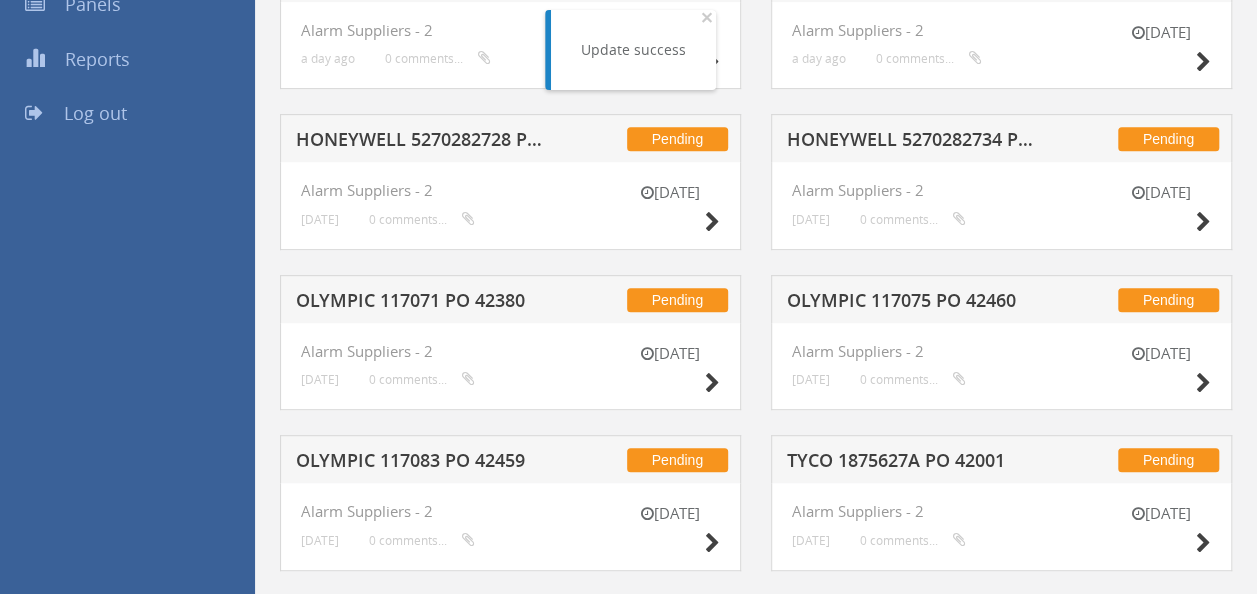 click on "HONEYWELL 5270282728 PO 42389" at bounding box center [424, 142] 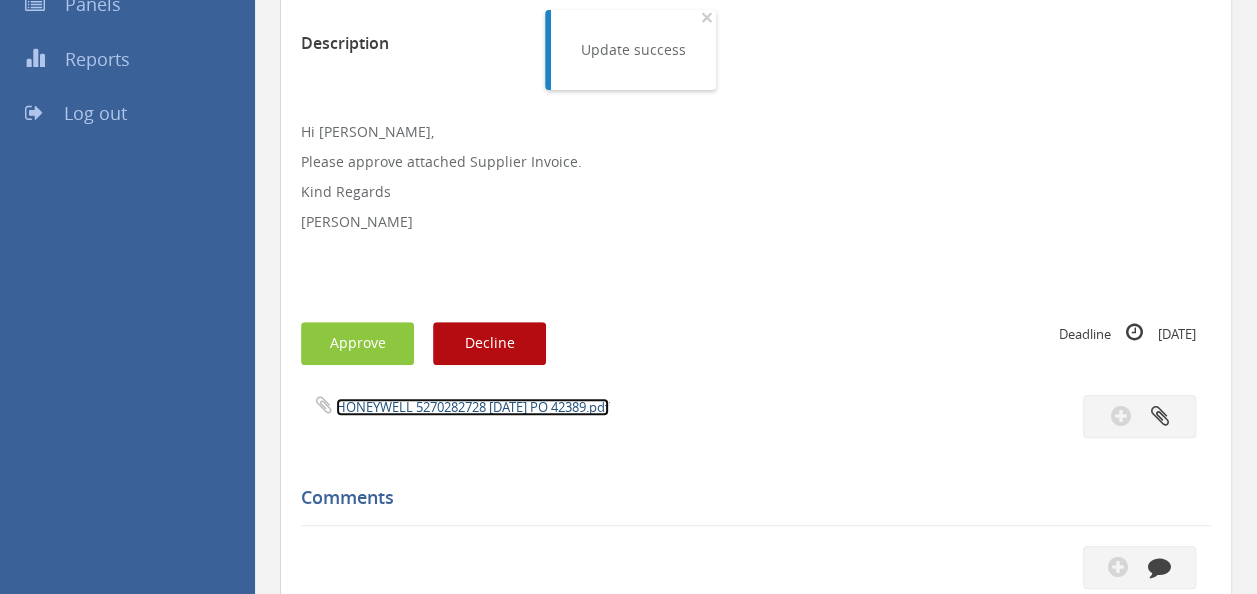click on "HONEYWELL 5270282728 [DATE] PO 42389.pdf" at bounding box center [472, 407] 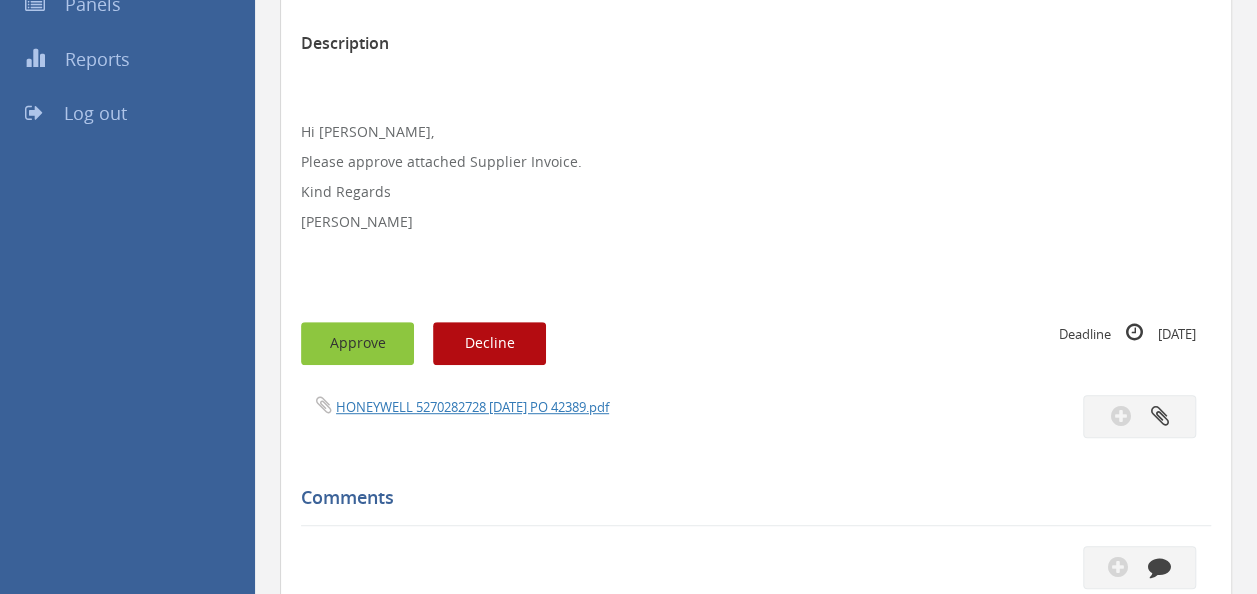 click on "Approve" at bounding box center [357, 343] 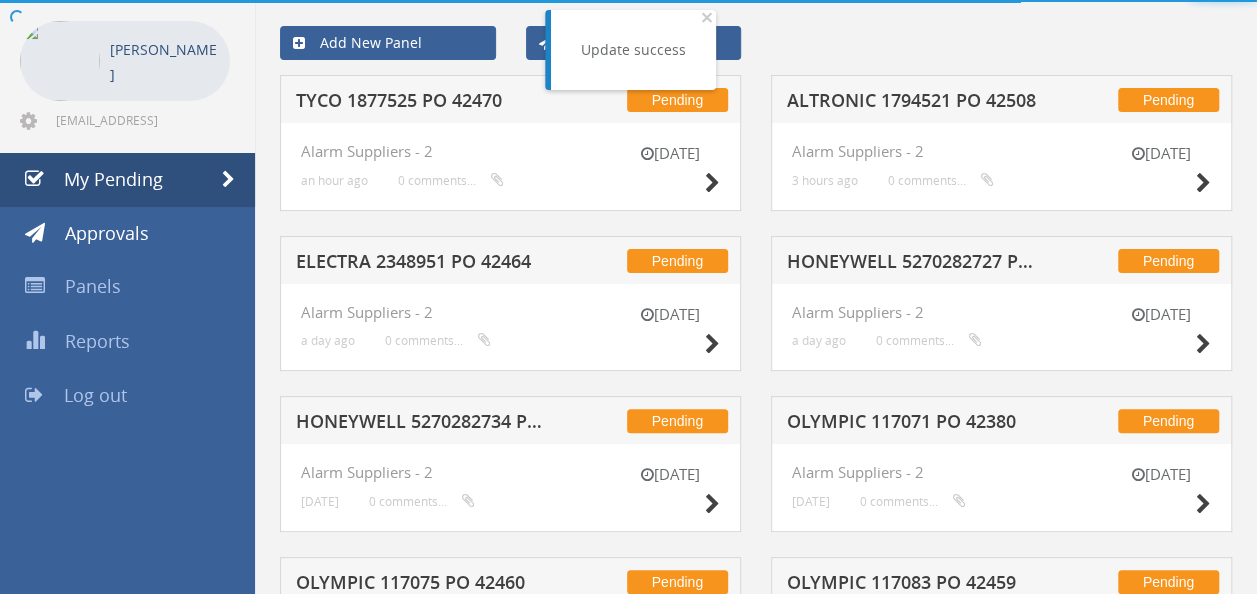 scroll, scrollTop: 362, scrollLeft: 0, axis: vertical 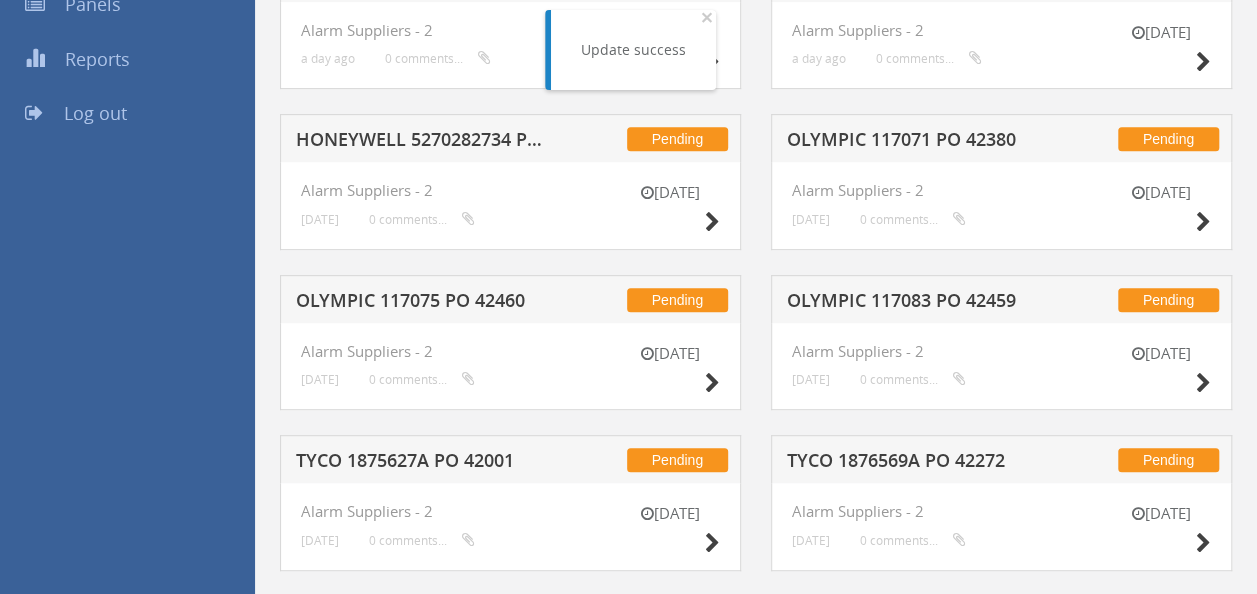 click on "HONEYWELL 5270282734 PO 42045" at bounding box center (424, 142) 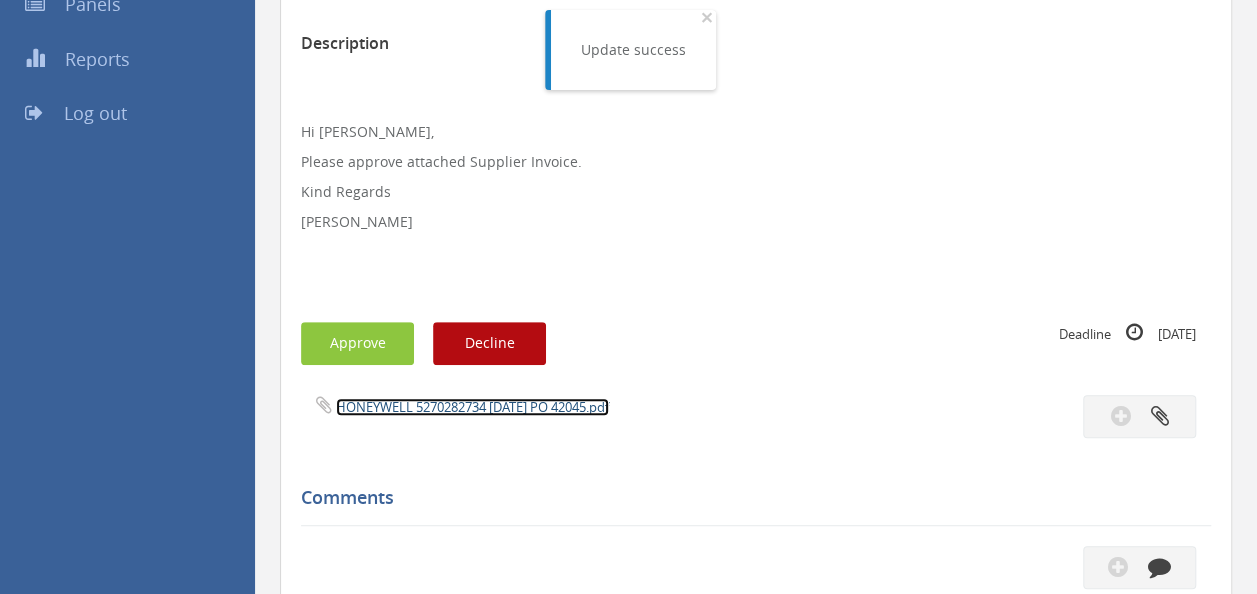 click on "HONEYWELL 5270282734 [DATE] PO 42045.pdf" at bounding box center (472, 407) 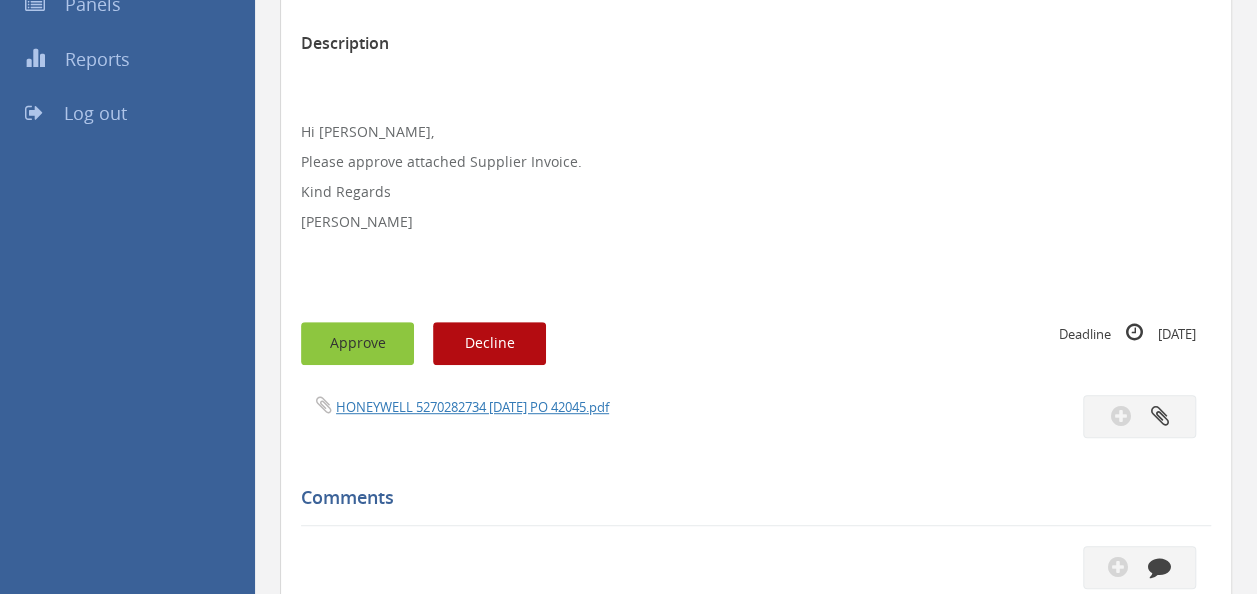 click on "Approve" at bounding box center [357, 343] 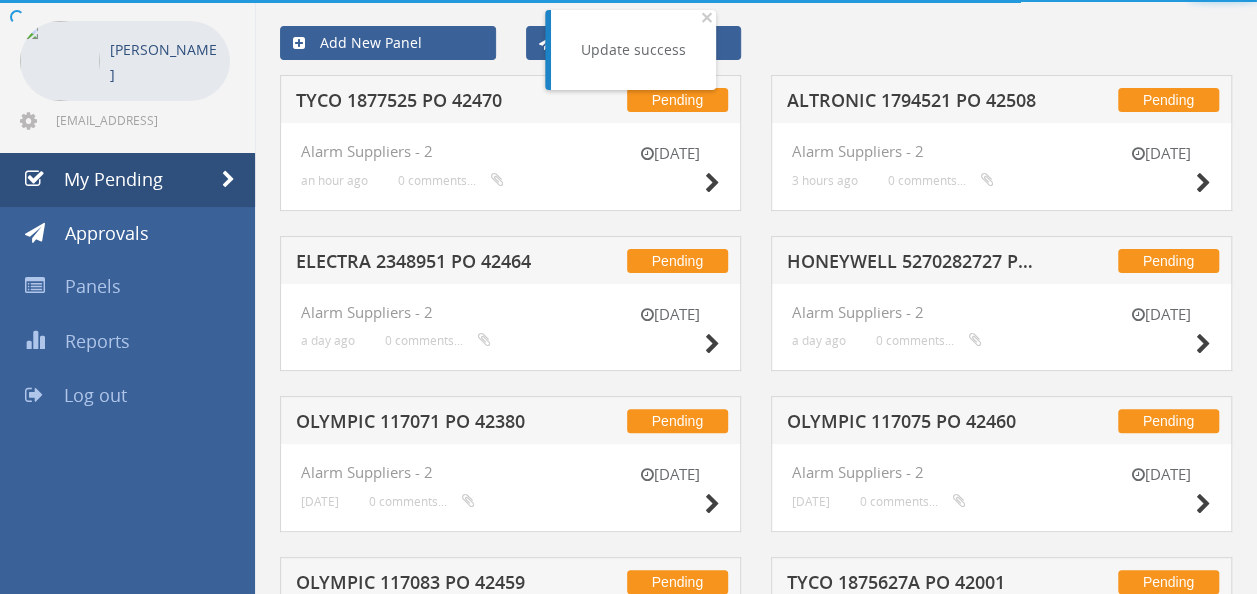 scroll, scrollTop: 362, scrollLeft: 0, axis: vertical 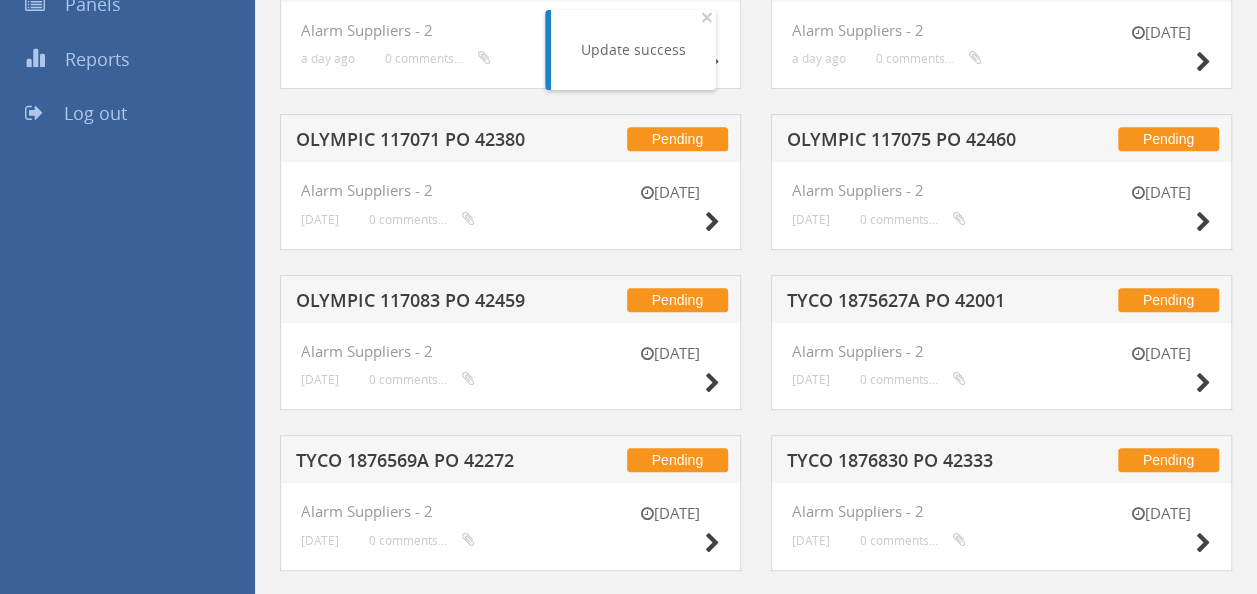 click on "OLYMPIC 117083 PO 42459" at bounding box center [424, 303] 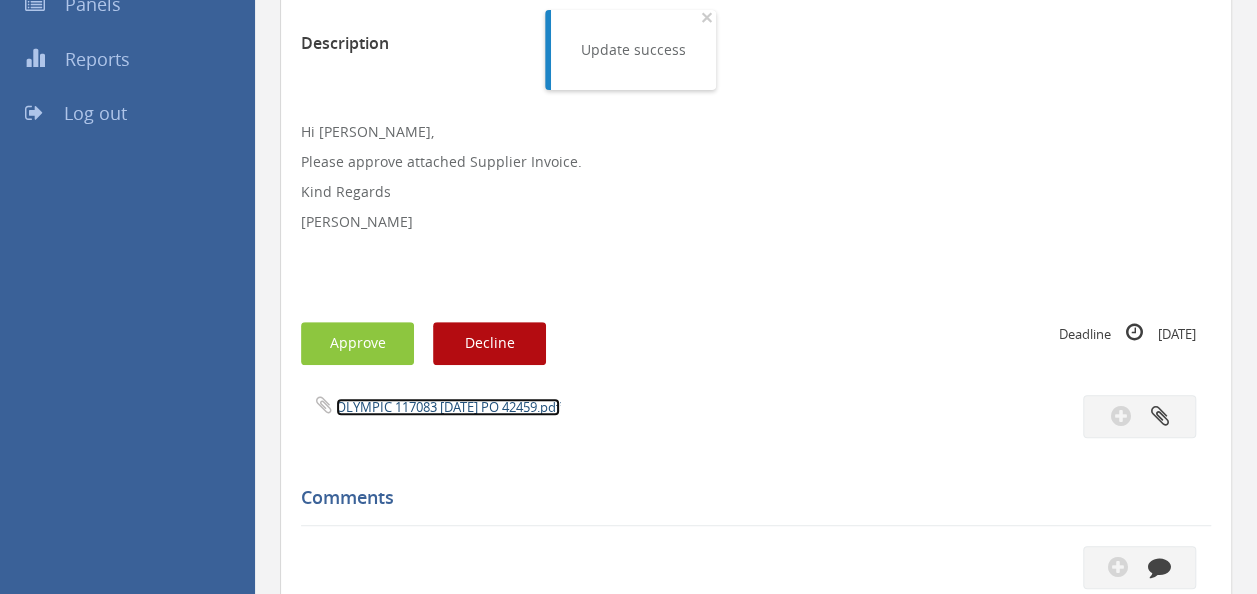 click on "OLYMPIC 117083 [DATE] PO 42459.pdf" at bounding box center (448, 407) 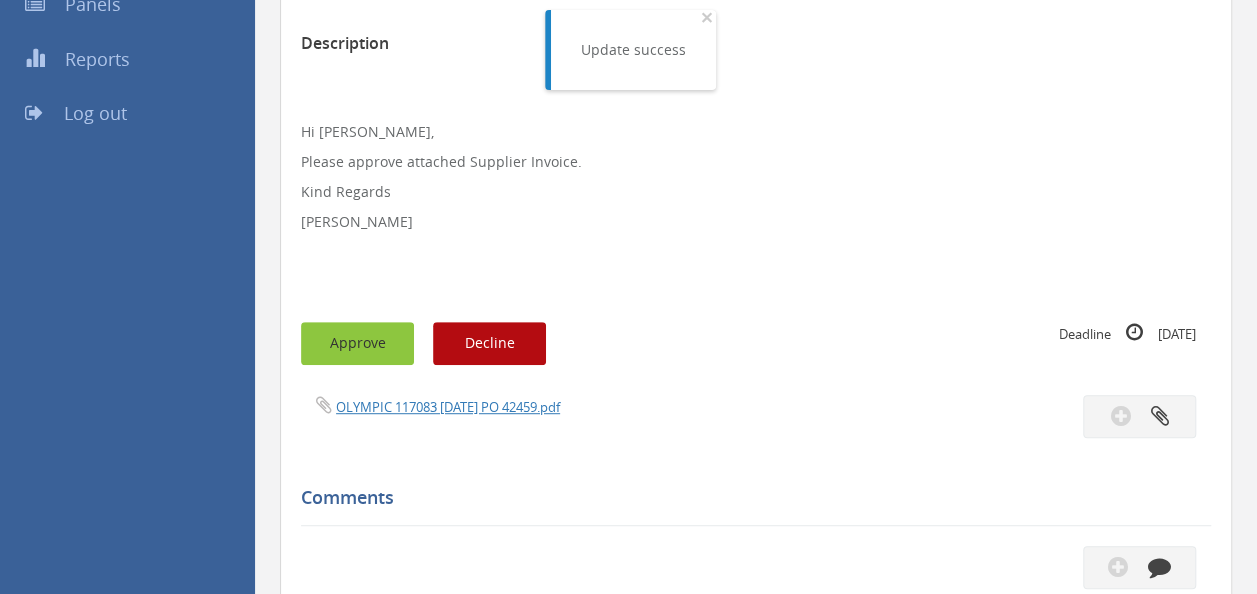 click on "Approve" at bounding box center (357, 343) 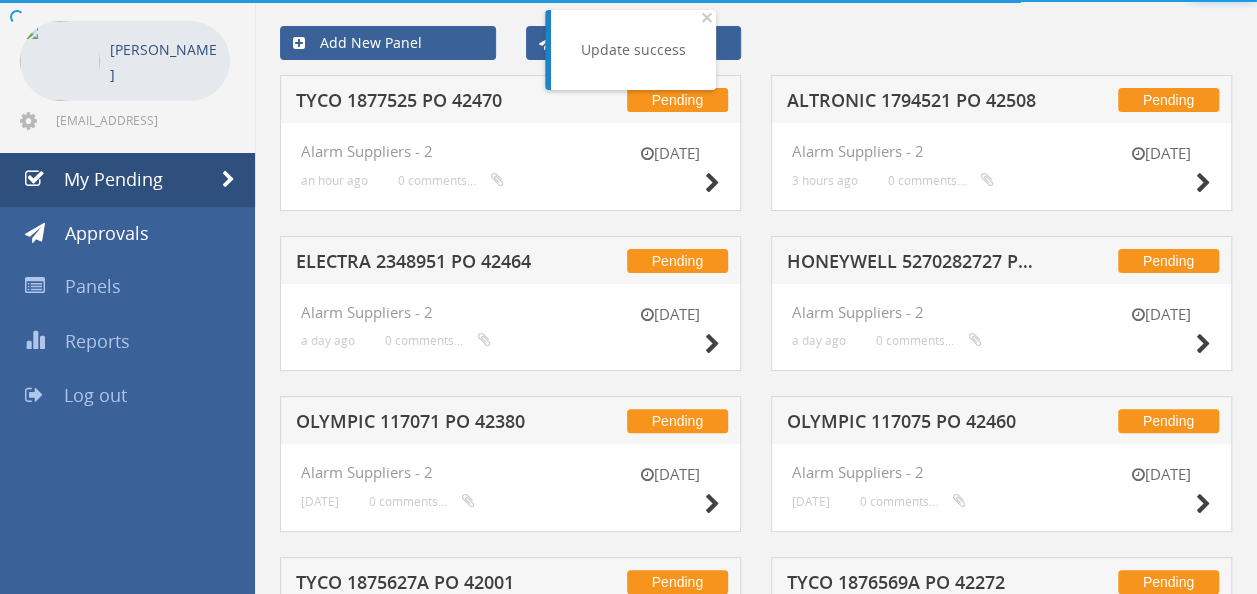 scroll, scrollTop: 362, scrollLeft: 0, axis: vertical 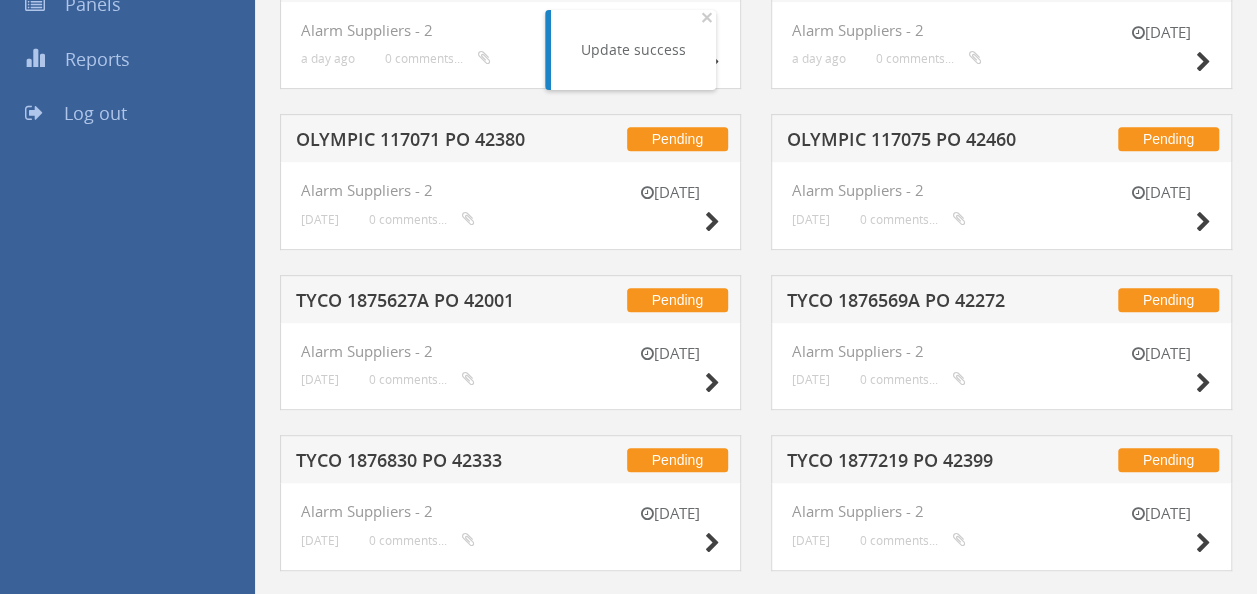 click on "TYCO 1876569A PO 42272" at bounding box center [915, 303] 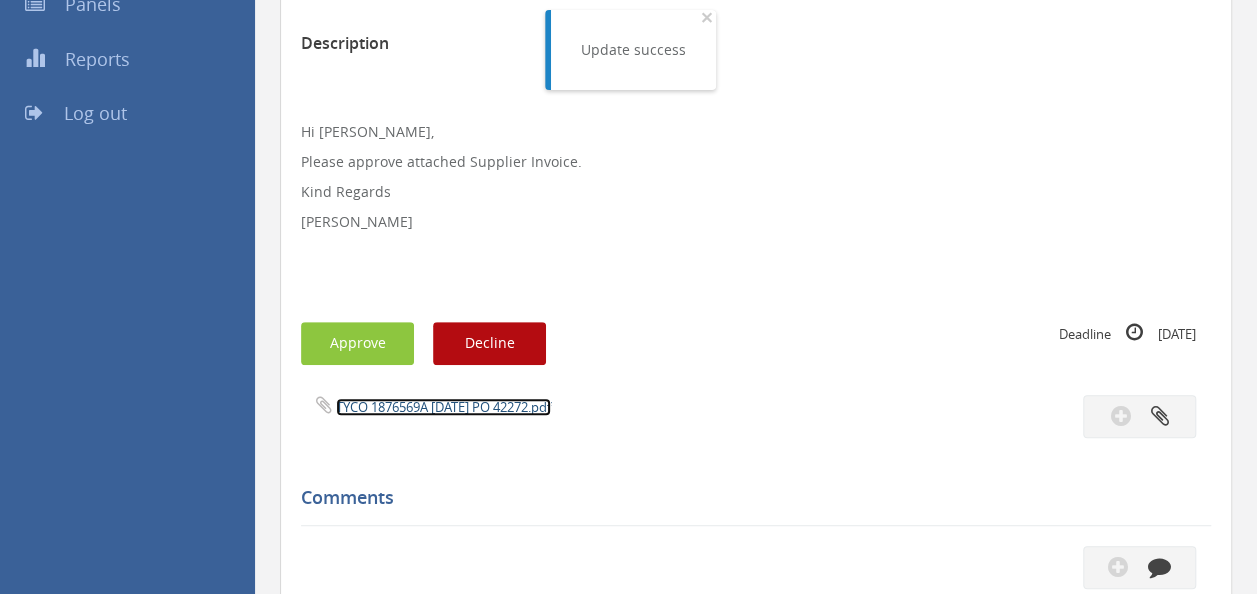 click on "TYCO 1876569A [DATE] PO 42272.pdf" at bounding box center (443, 407) 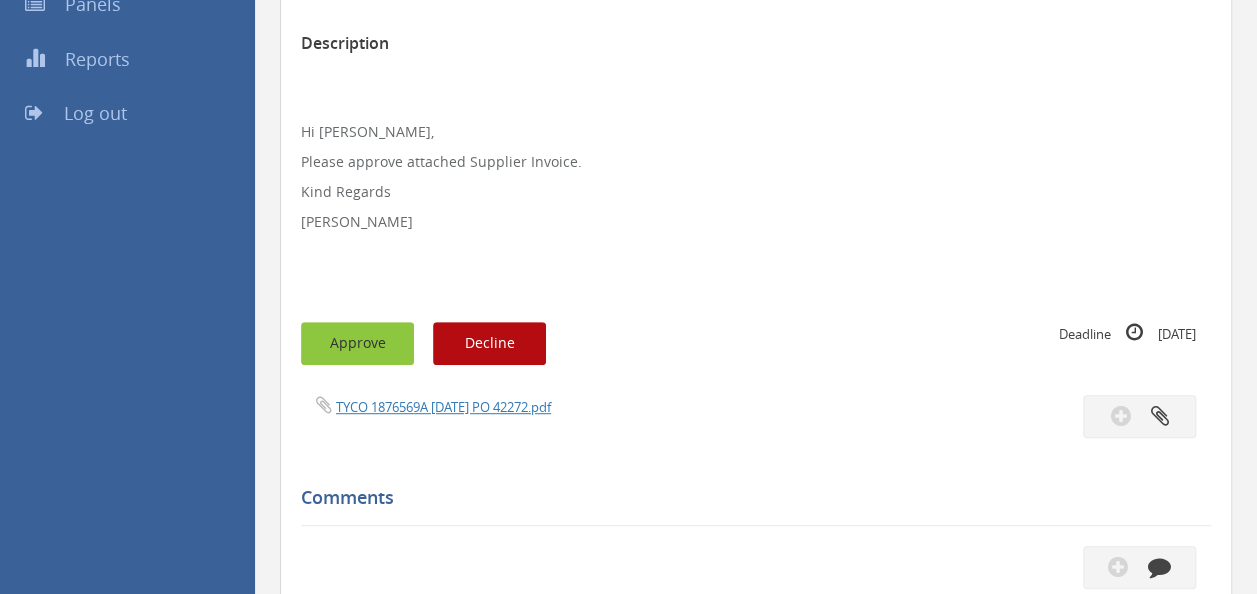 click on "Approve" at bounding box center [357, 343] 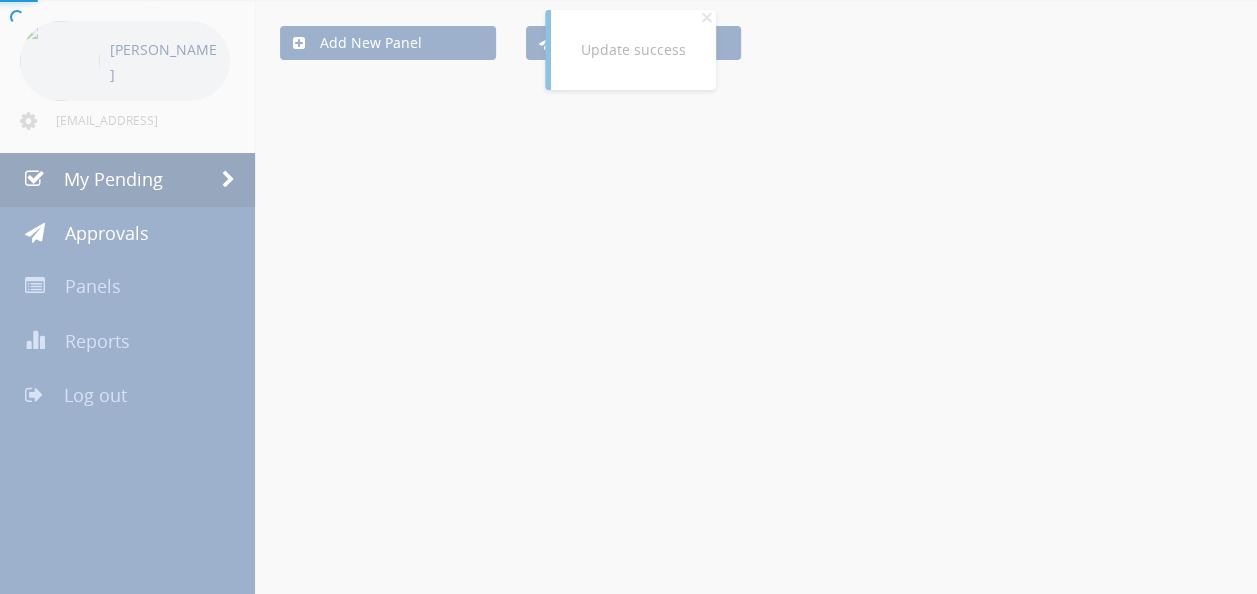 scroll, scrollTop: 362, scrollLeft: 0, axis: vertical 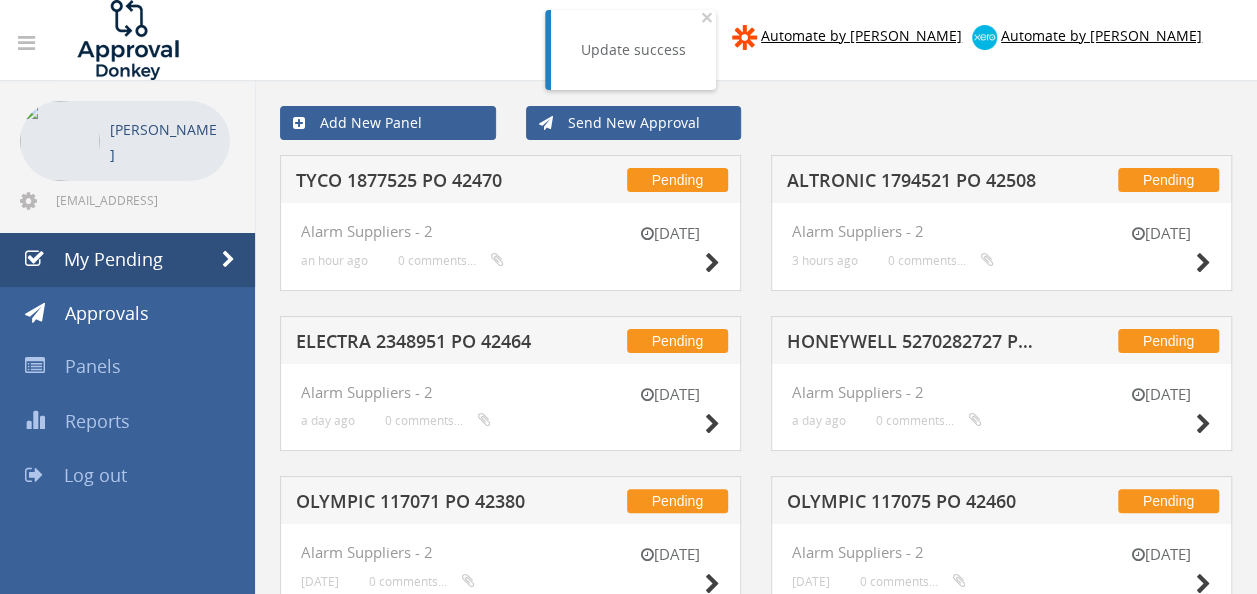 click on "ALTRONIC 1794521 PO 42508" at bounding box center [915, 183] 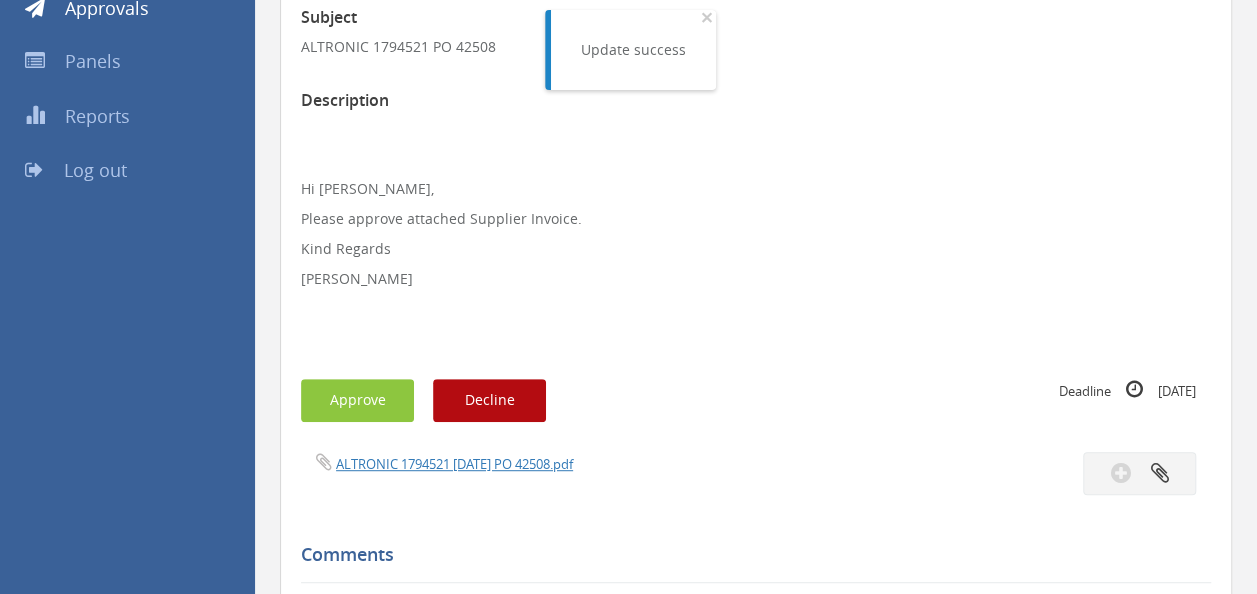 scroll, scrollTop: 407, scrollLeft: 0, axis: vertical 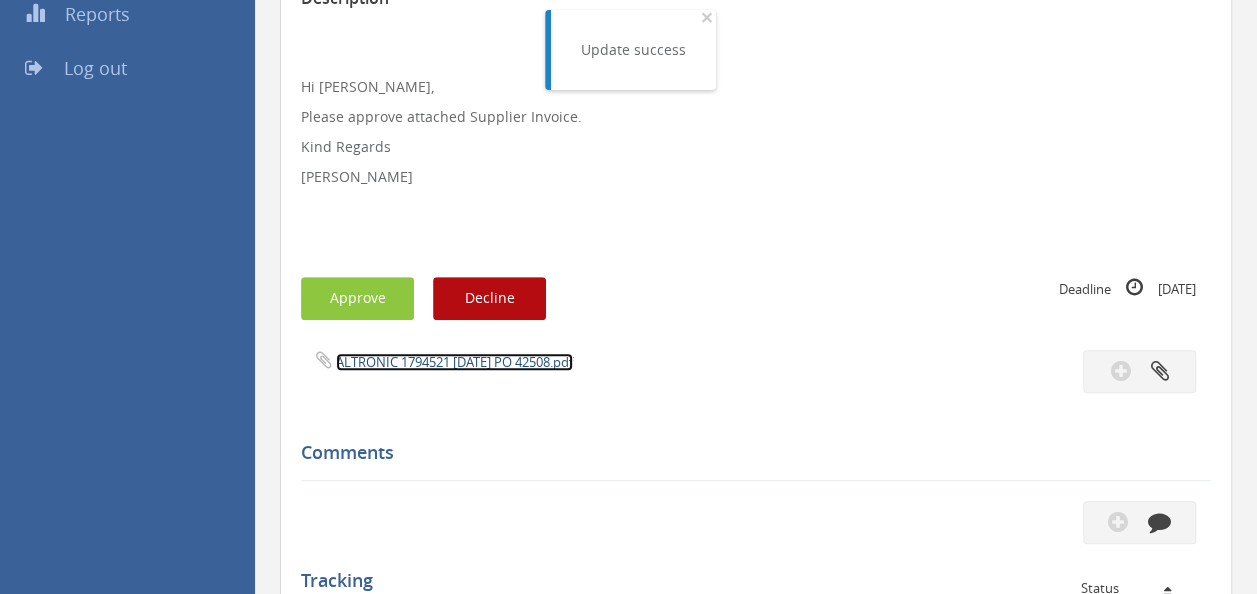 click on "ALTRONIC 1794521 [DATE] PO 42508.pdf" at bounding box center [454, 362] 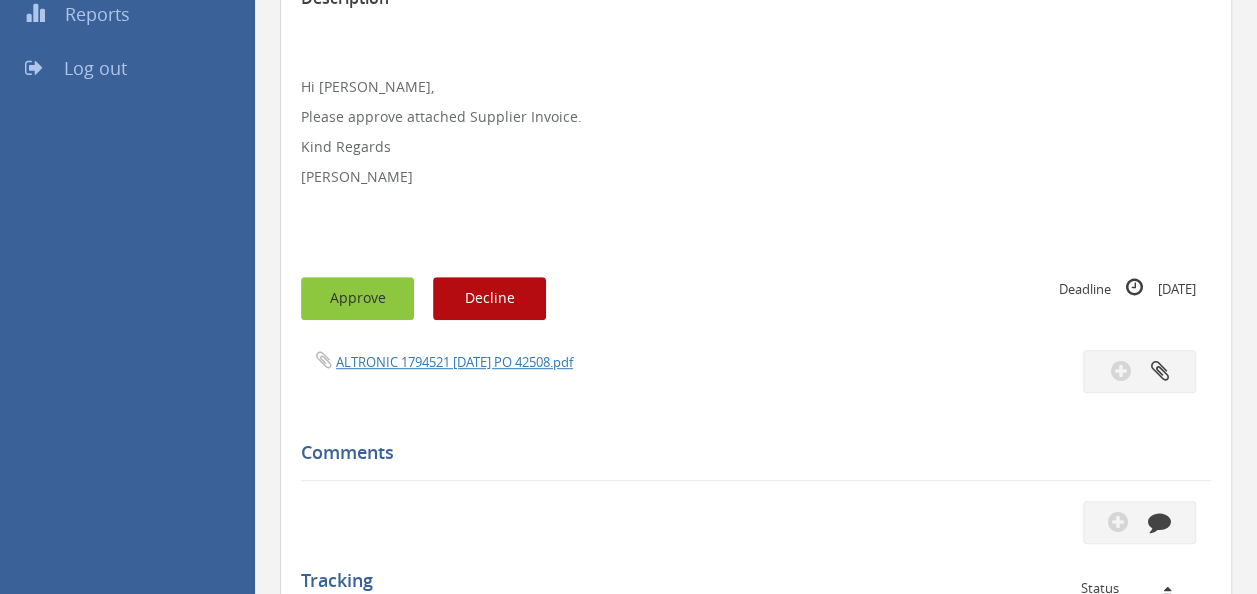 click on "Approve" at bounding box center (357, 298) 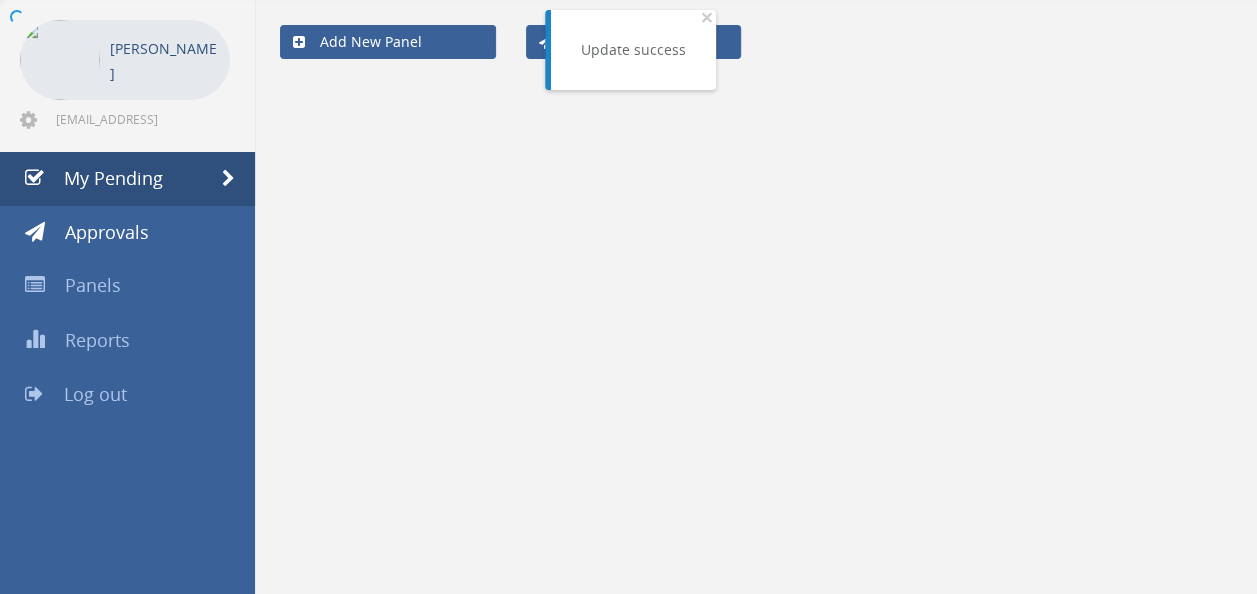 scroll, scrollTop: 80, scrollLeft: 0, axis: vertical 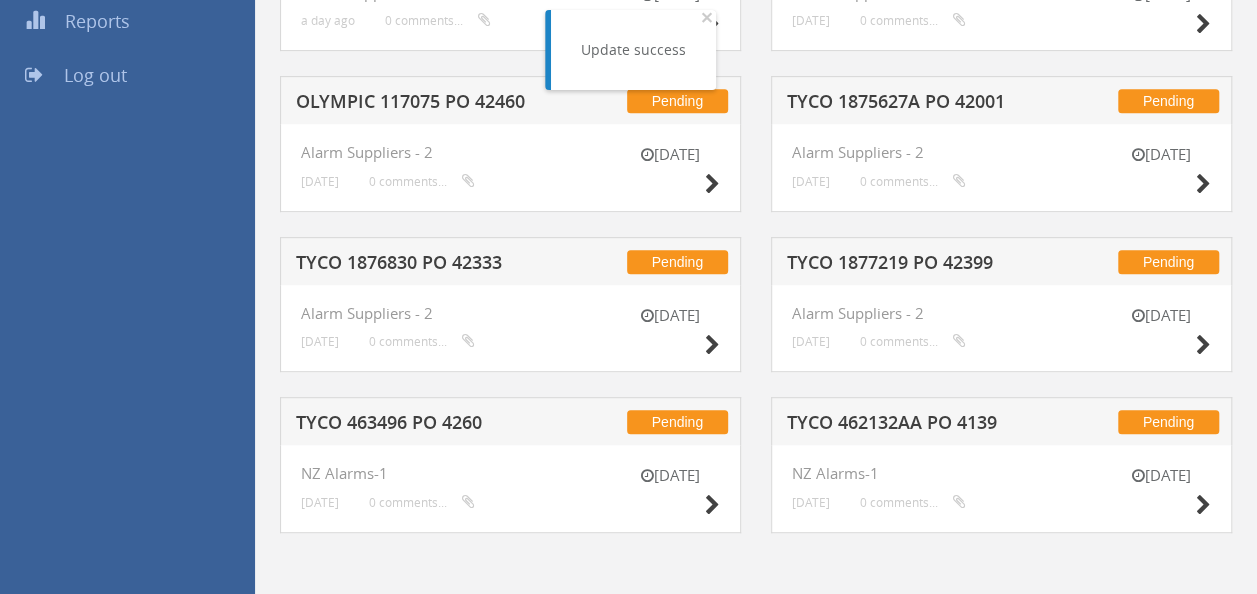 click on "TYCO 463496 PO 4260" at bounding box center [424, 425] 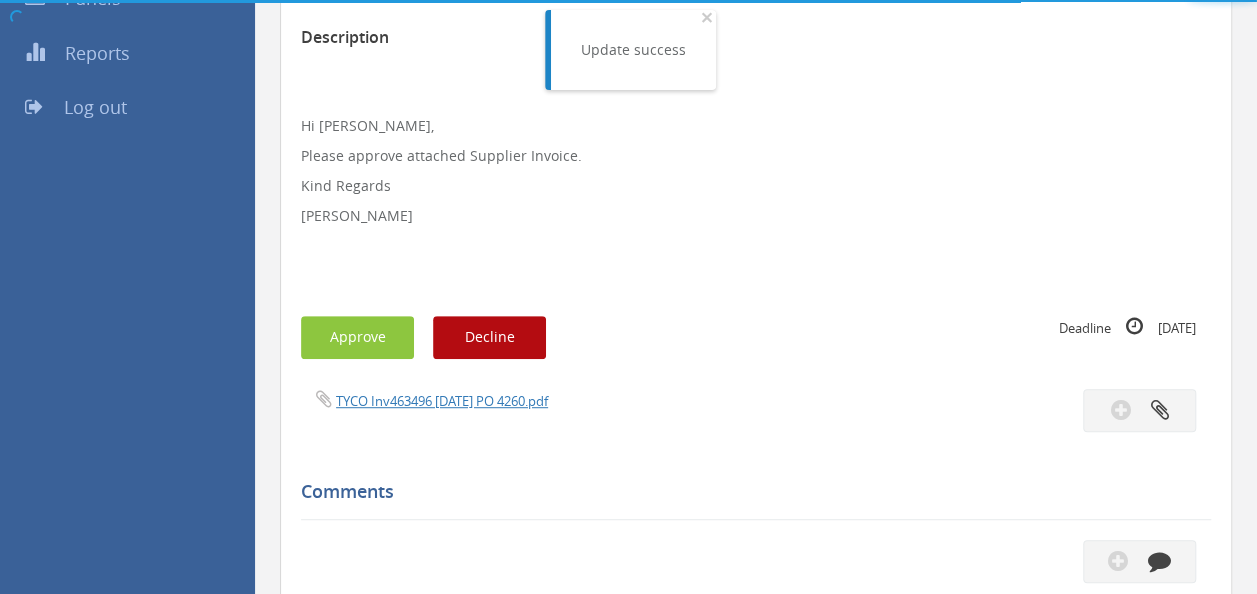 scroll, scrollTop: 407, scrollLeft: 0, axis: vertical 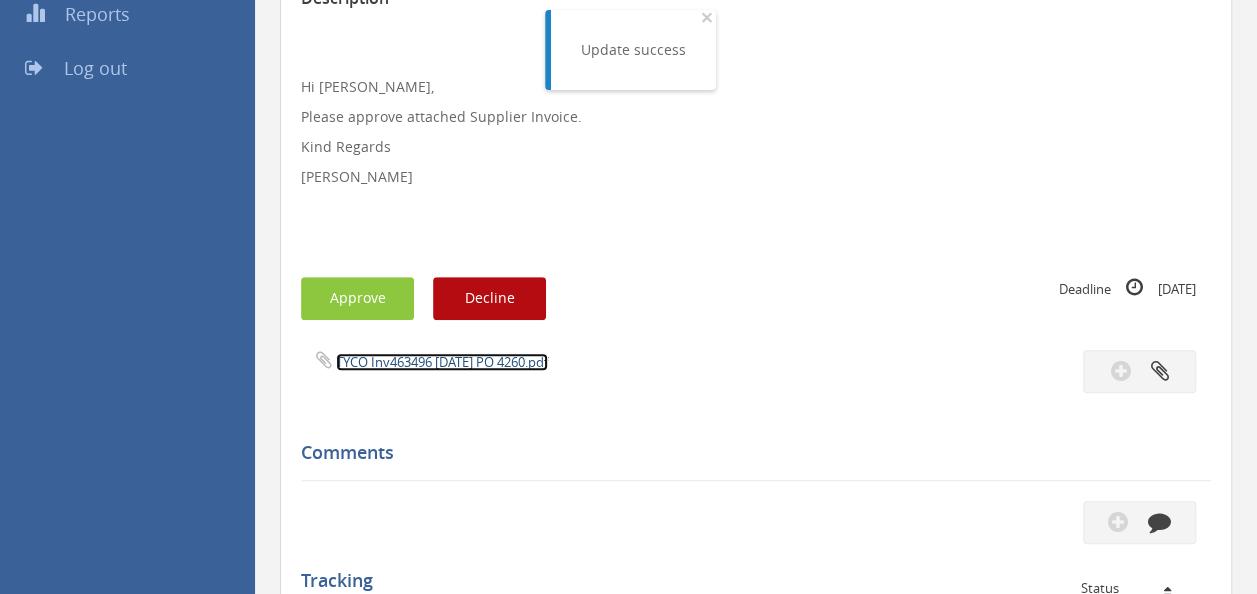 click on "TYCO Inv463496 [DATE] PO 4260.pdf" at bounding box center (442, 362) 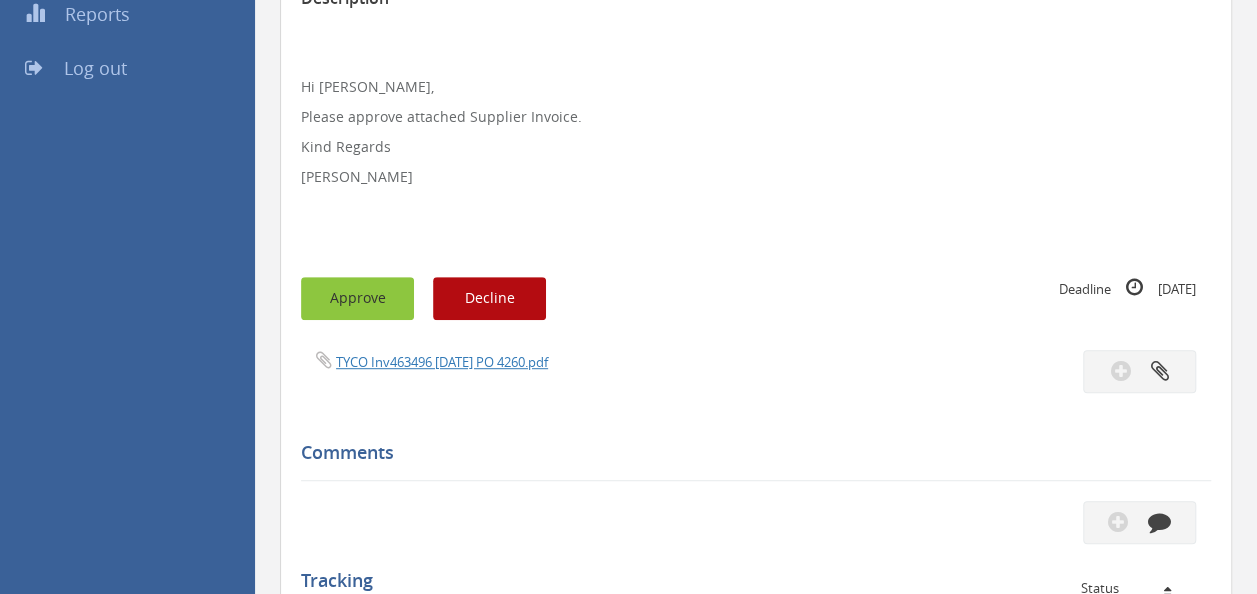 click on "Approve" at bounding box center (357, 298) 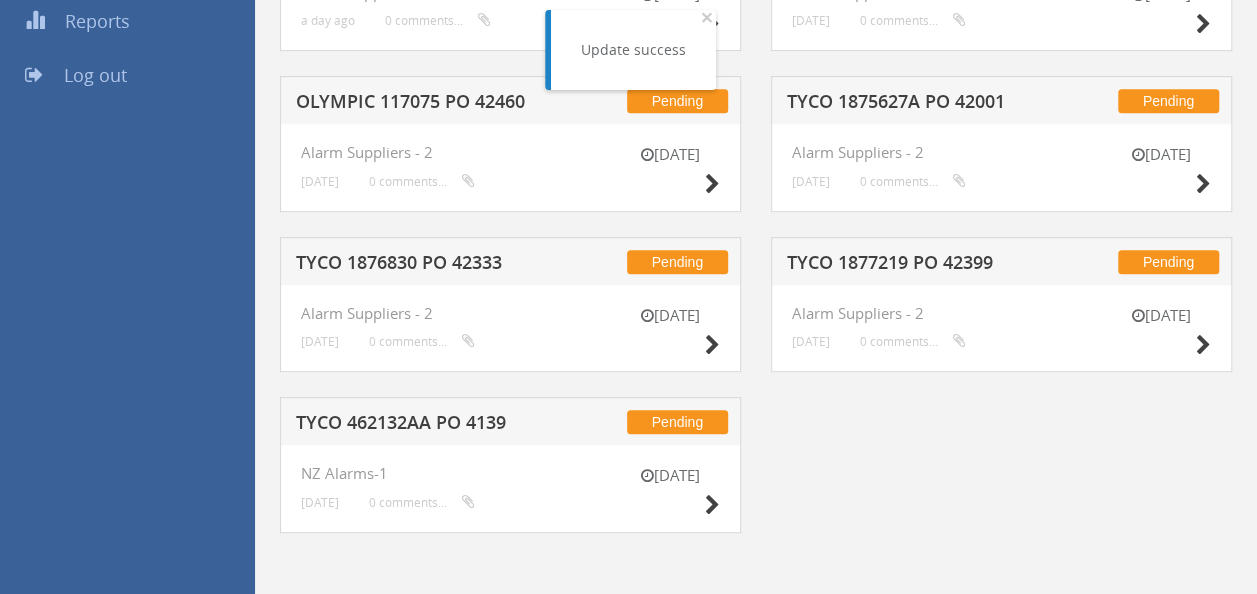 click on "TYCO 1876830 PO 42333" at bounding box center (424, 265) 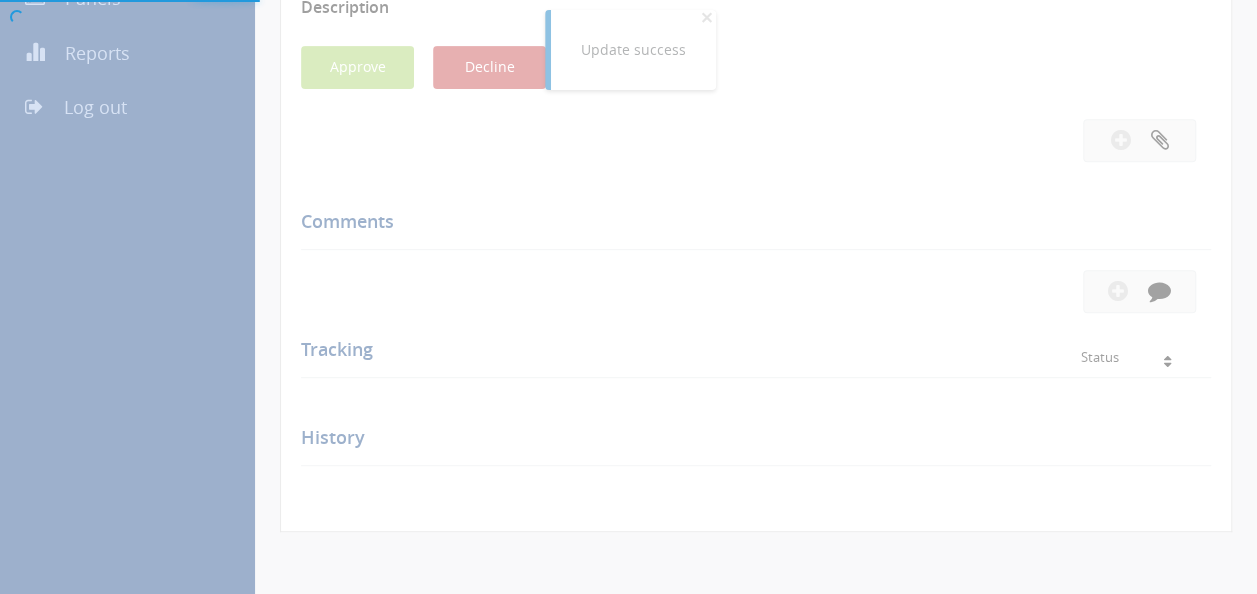 scroll, scrollTop: 407, scrollLeft: 0, axis: vertical 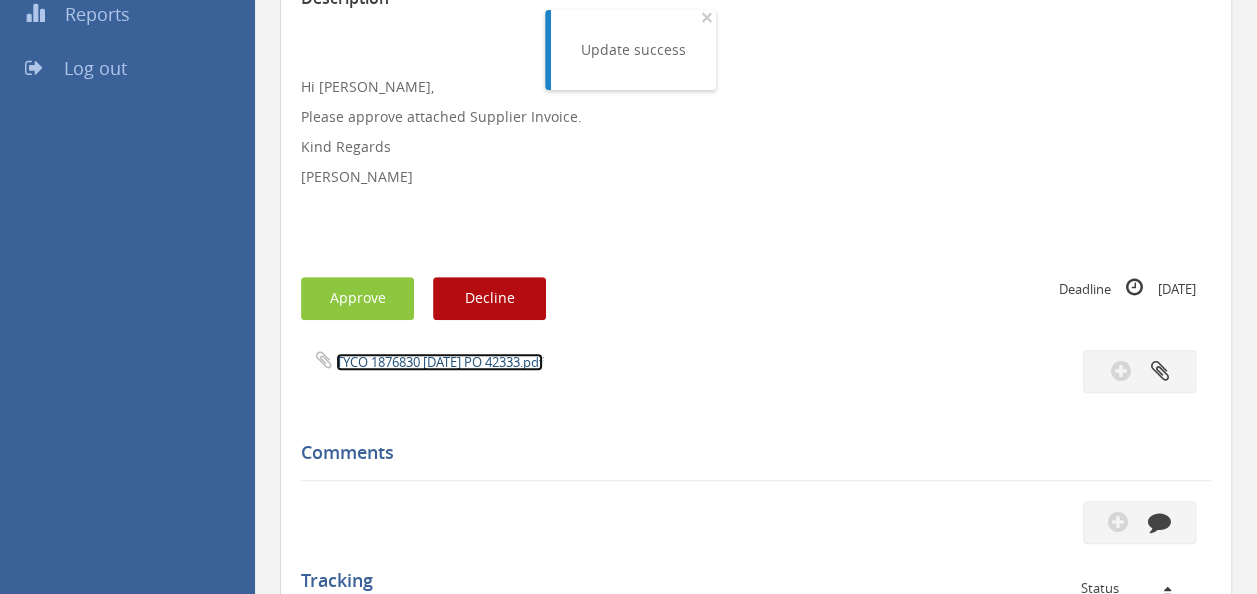 click on "TYCO 1876830 [DATE] PO 42333.pdf" at bounding box center (439, 362) 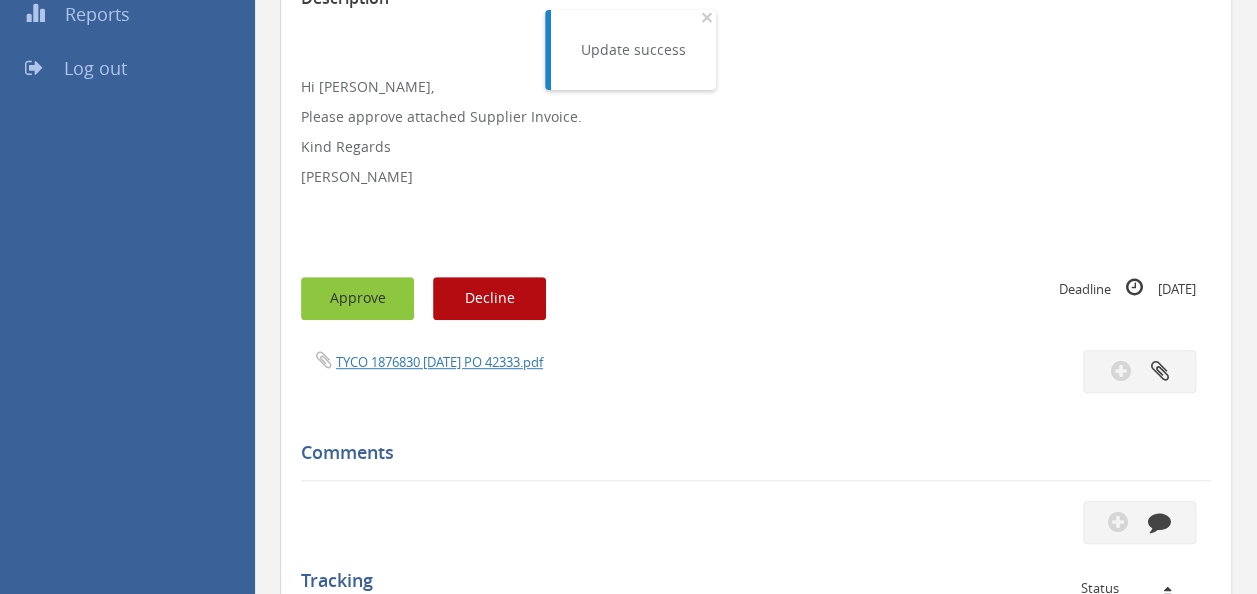 click on "Approve" at bounding box center [357, 298] 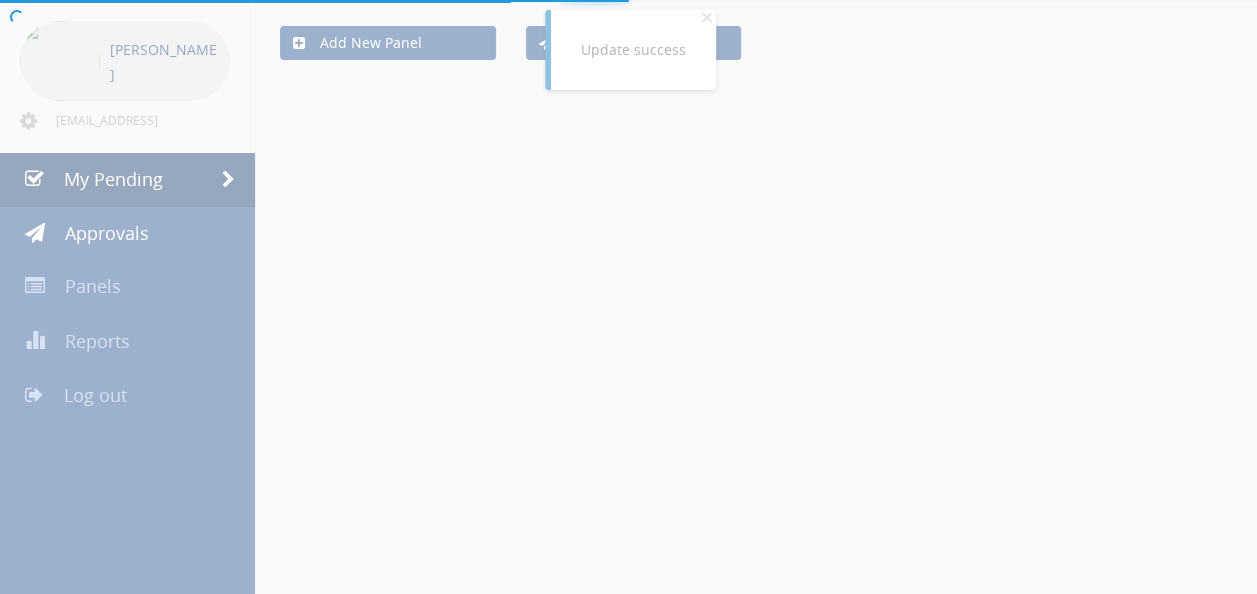 scroll, scrollTop: 240, scrollLeft: 0, axis: vertical 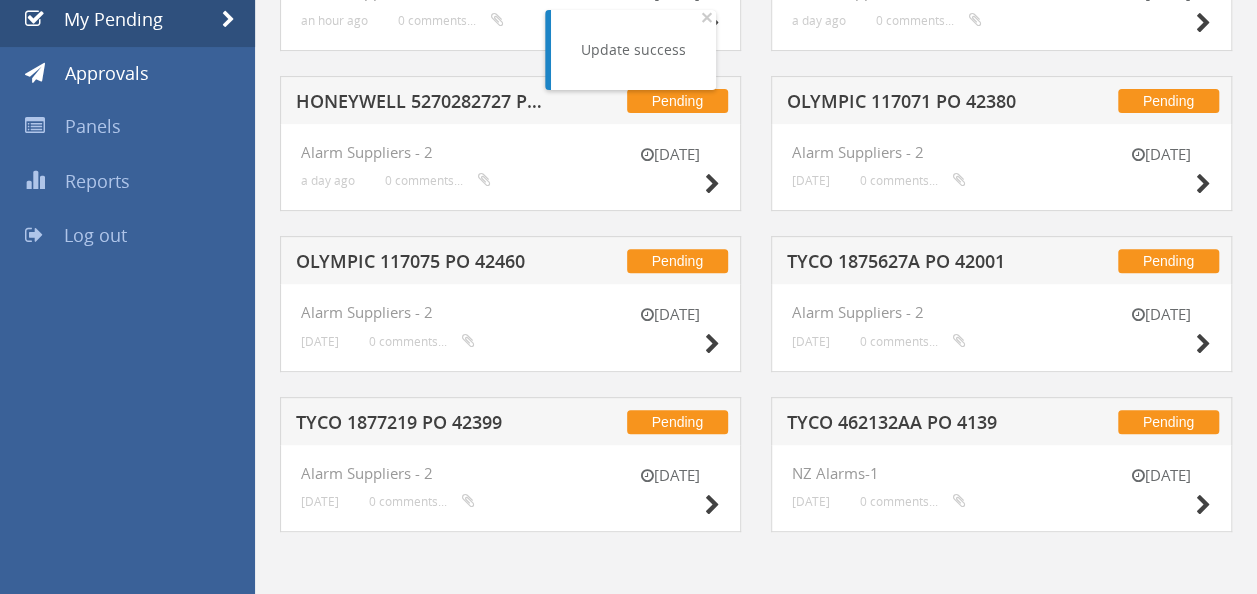 click on "TYCO 1877219 PO 42399" at bounding box center [424, 425] 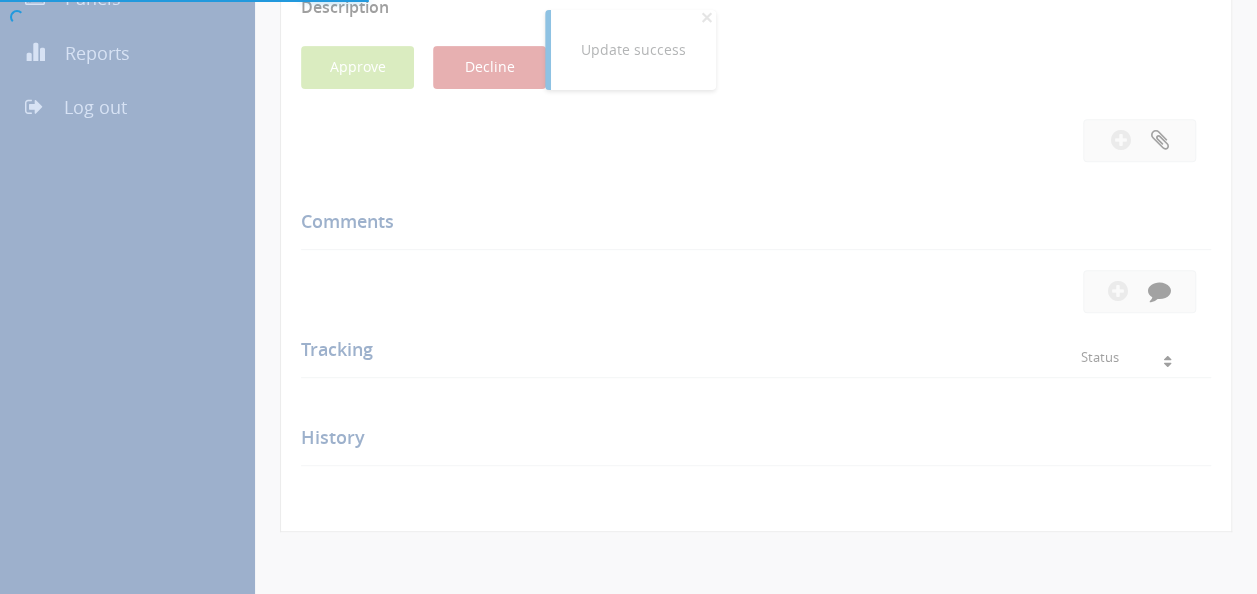 scroll, scrollTop: 407, scrollLeft: 0, axis: vertical 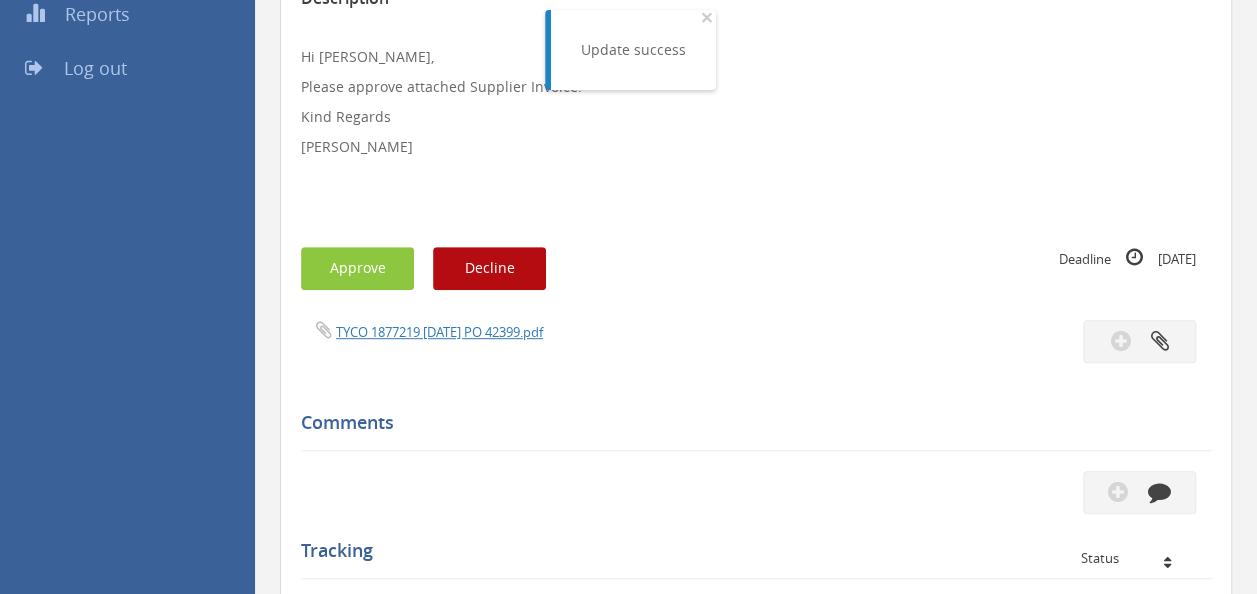 click on "TYCO 1877219 [DATE] PO 42399.pdf" at bounding box center (521, 331) 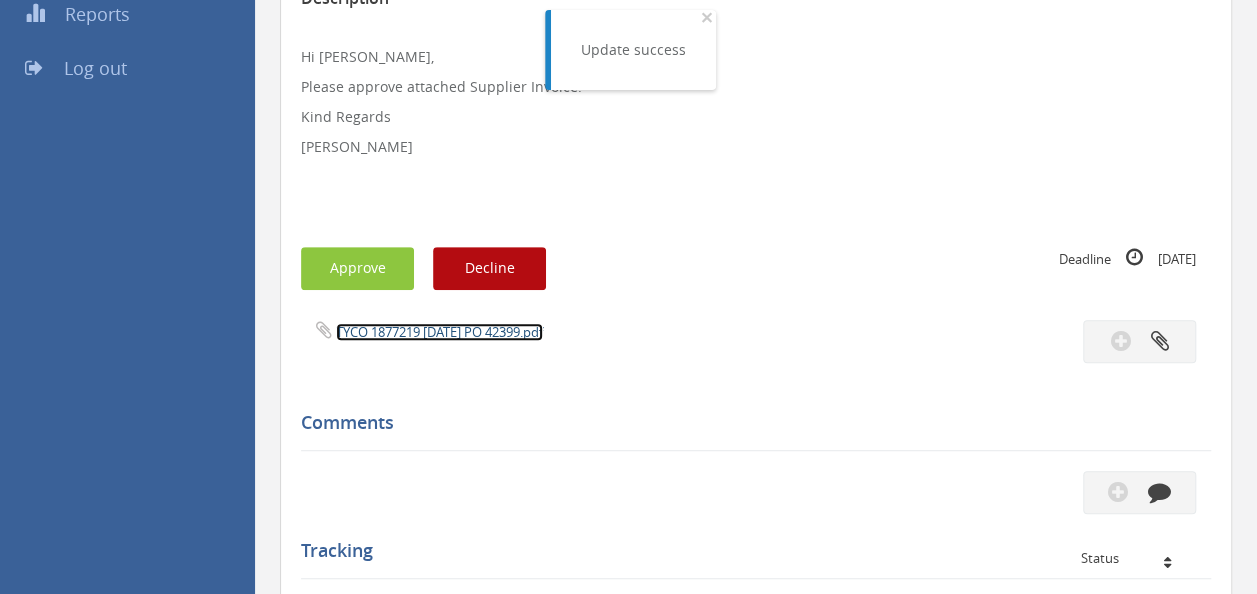 click on "TYCO 1877219 [DATE] PO 42399.pdf" at bounding box center [439, 332] 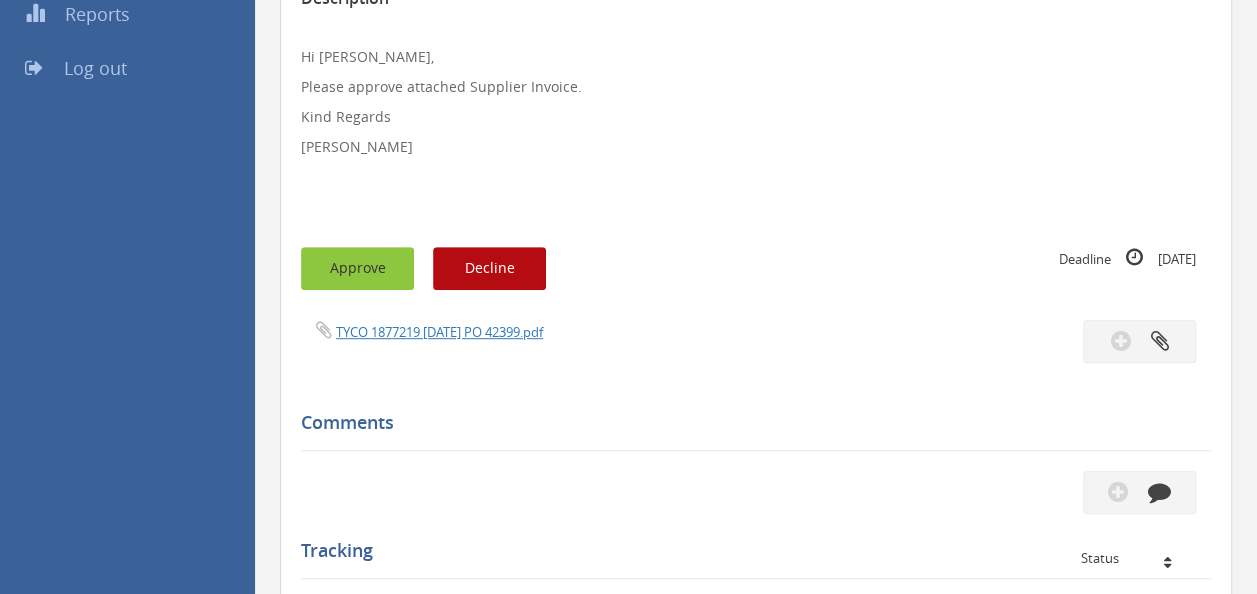 click on "Approve" at bounding box center [357, 268] 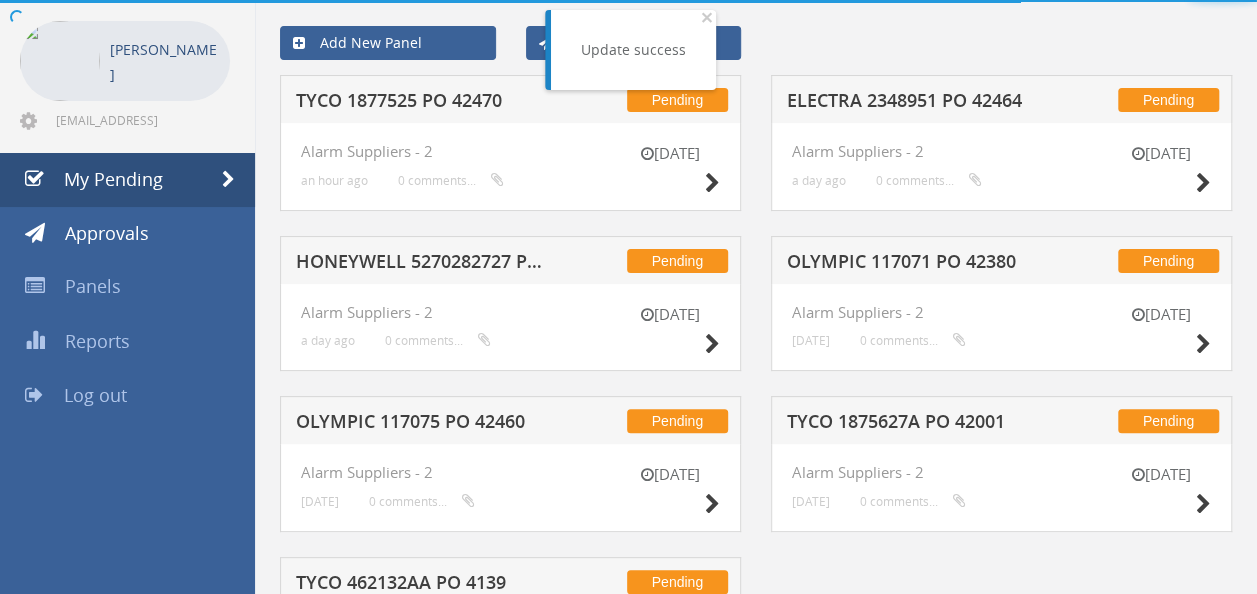 scroll, scrollTop: 240, scrollLeft: 0, axis: vertical 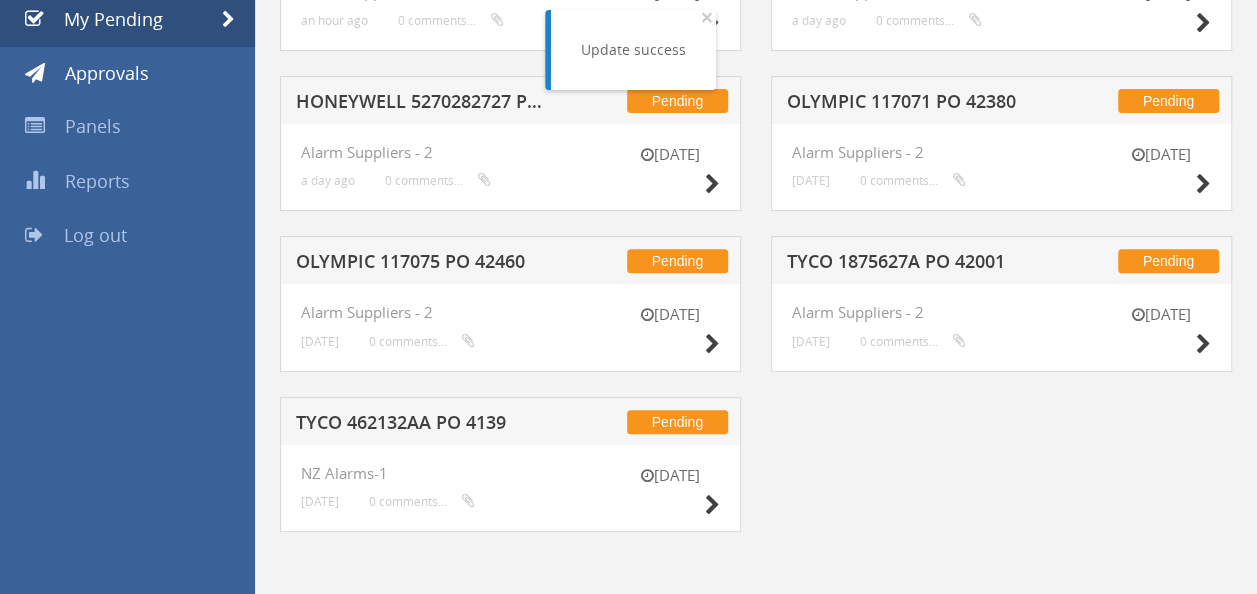 click on "OLYMPIC 117075 PO 42460" at bounding box center [424, 264] 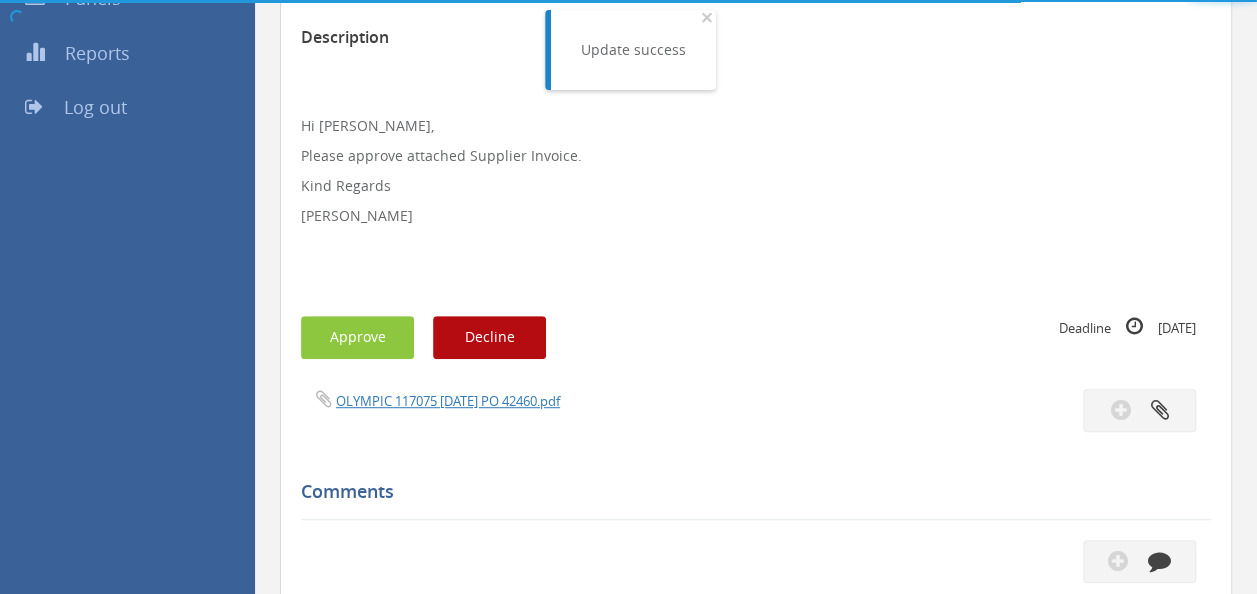 scroll, scrollTop: 407, scrollLeft: 0, axis: vertical 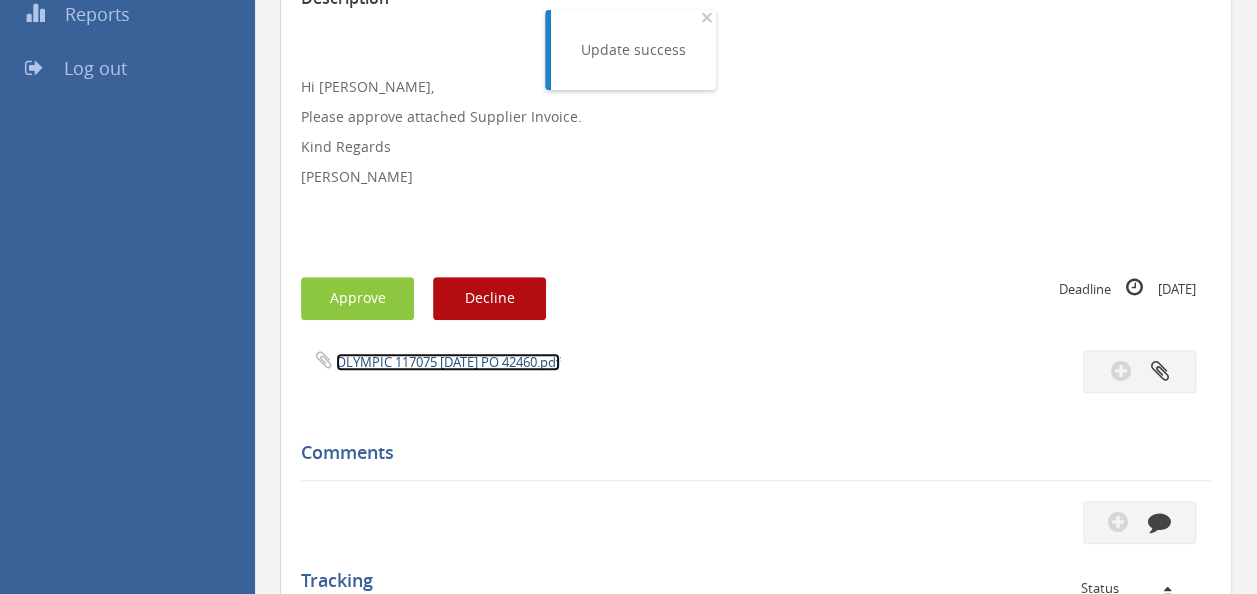 click on "OLYMPIC 117075 [DATE] PO 42460.pdf" at bounding box center (448, 362) 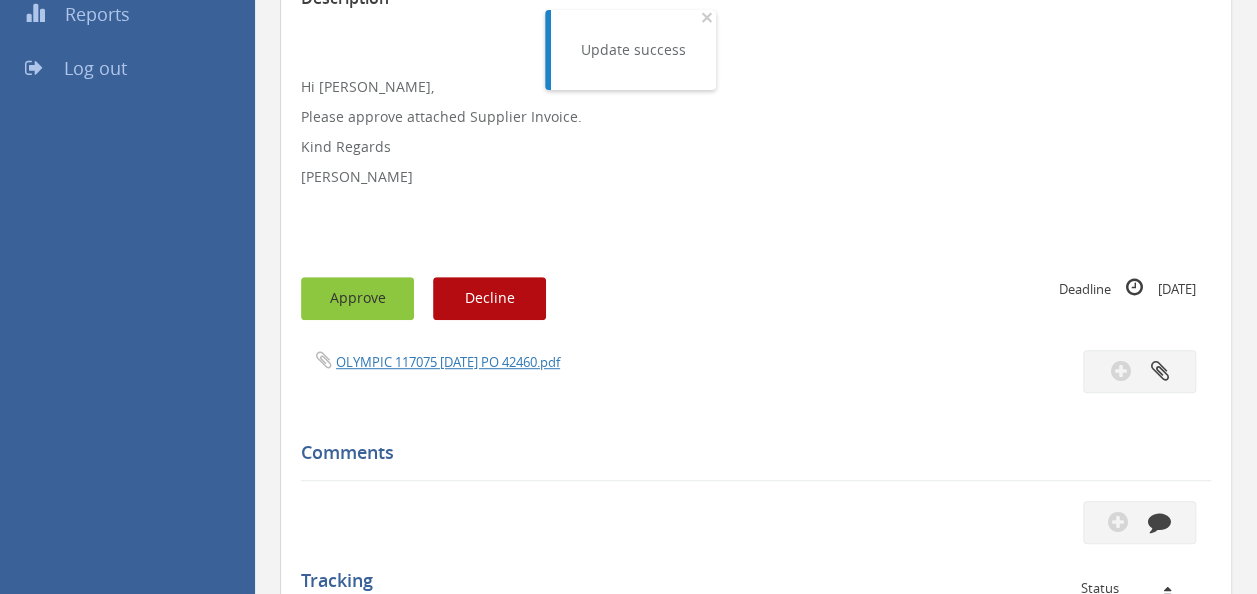click on "Approve" at bounding box center (357, 298) 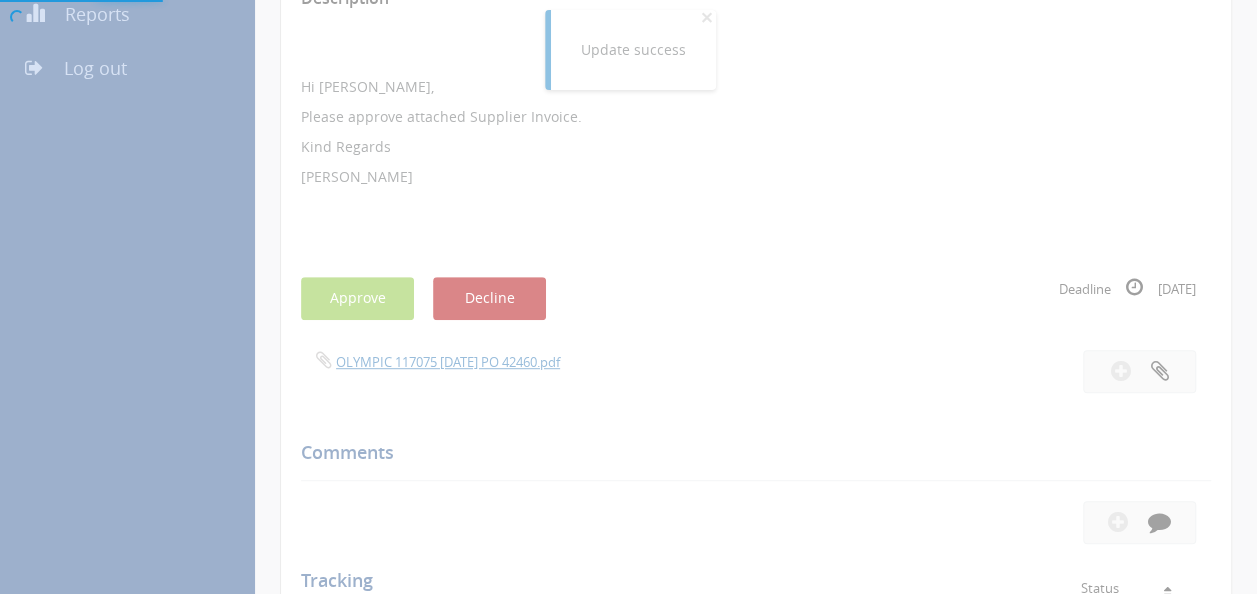 scroll, scrollTop: 80, scrollLeft: 0, axis: vertical 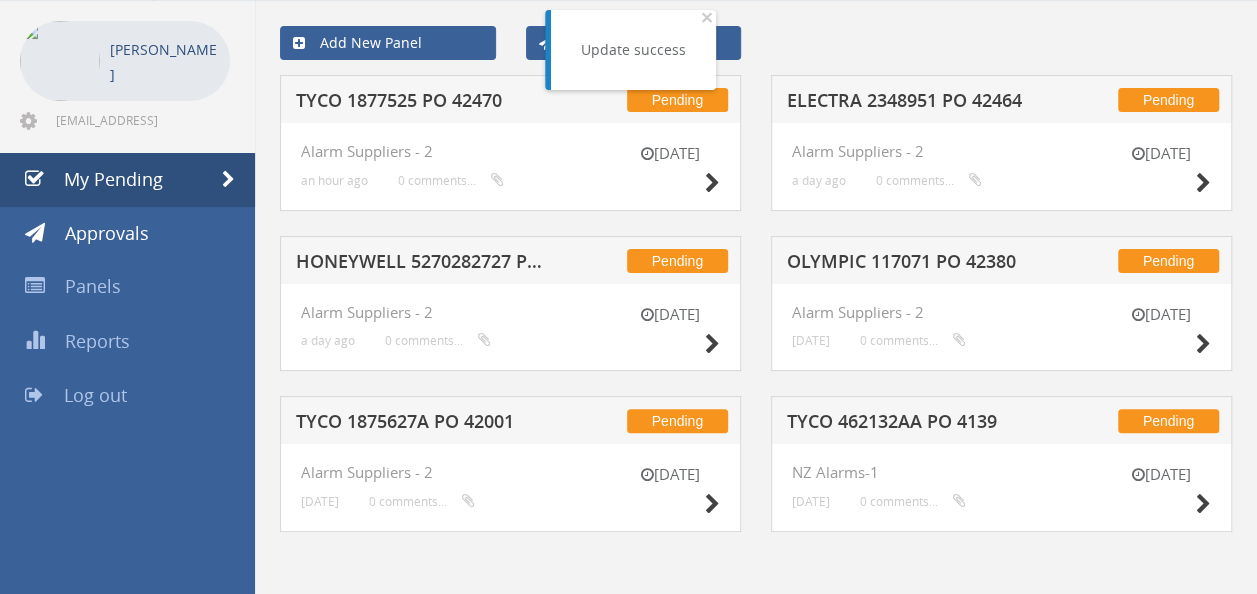 click on "OLYMPIC 117071 PO 42380" at bounding box center (915, 264) 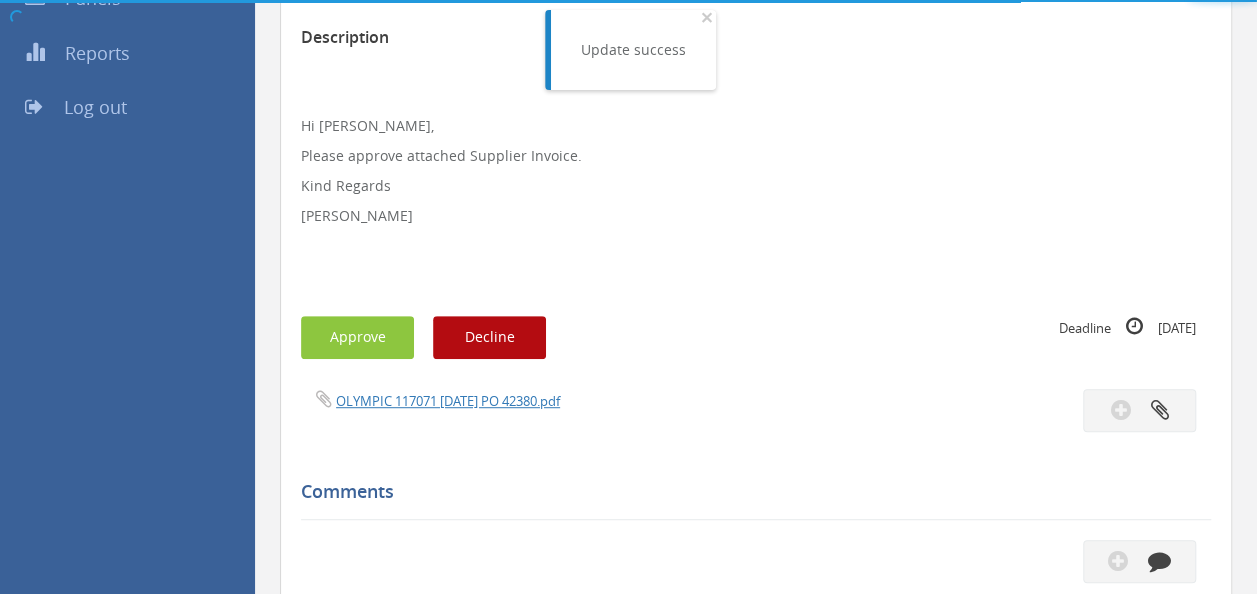 scroll, scrollTop: 407, scrollLeft: 0, axis: vertical 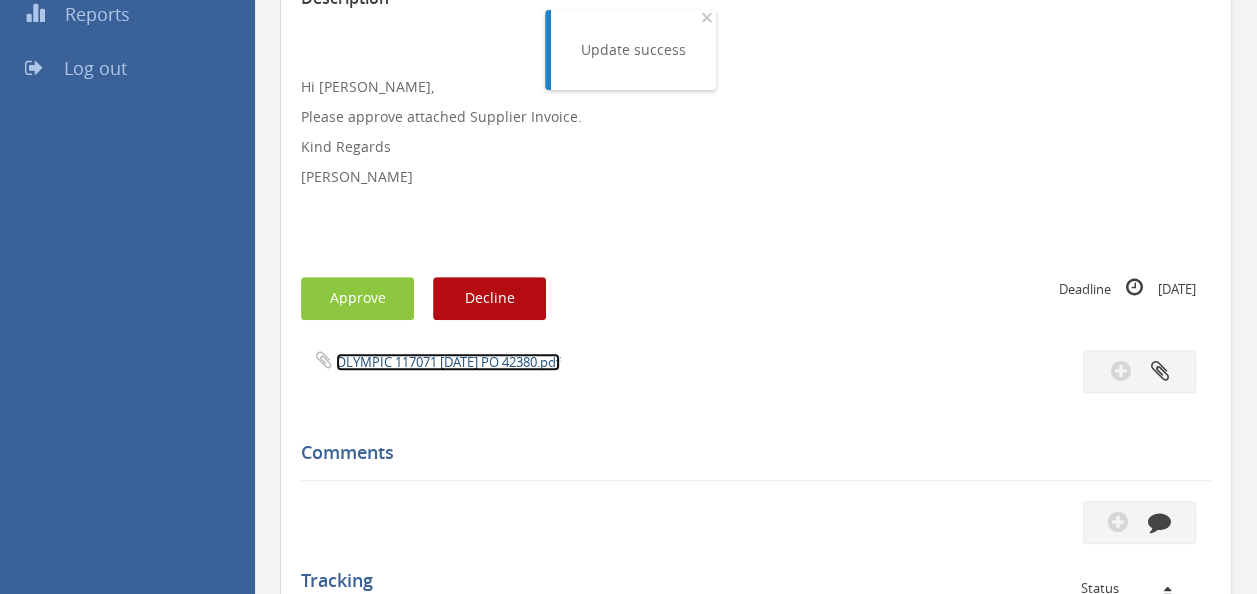 click on "OLYMPIC 117071 [DATE] PO 42380.pdf" at bounding box center (448, 362) 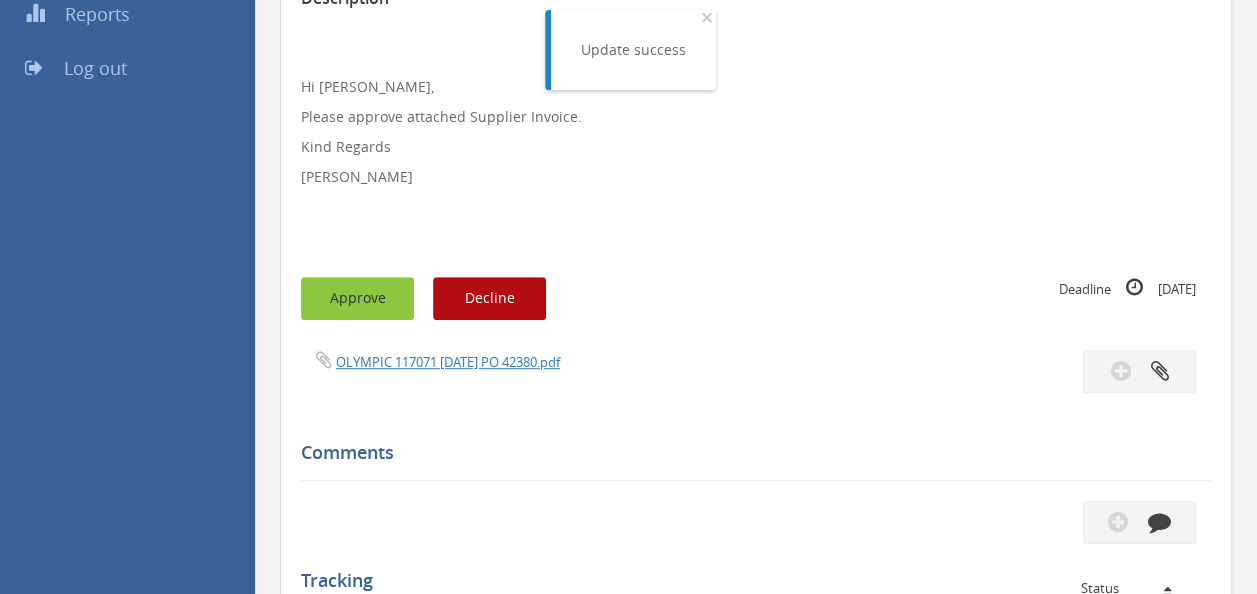 click on "Approve" at bounding box center (357, 298) 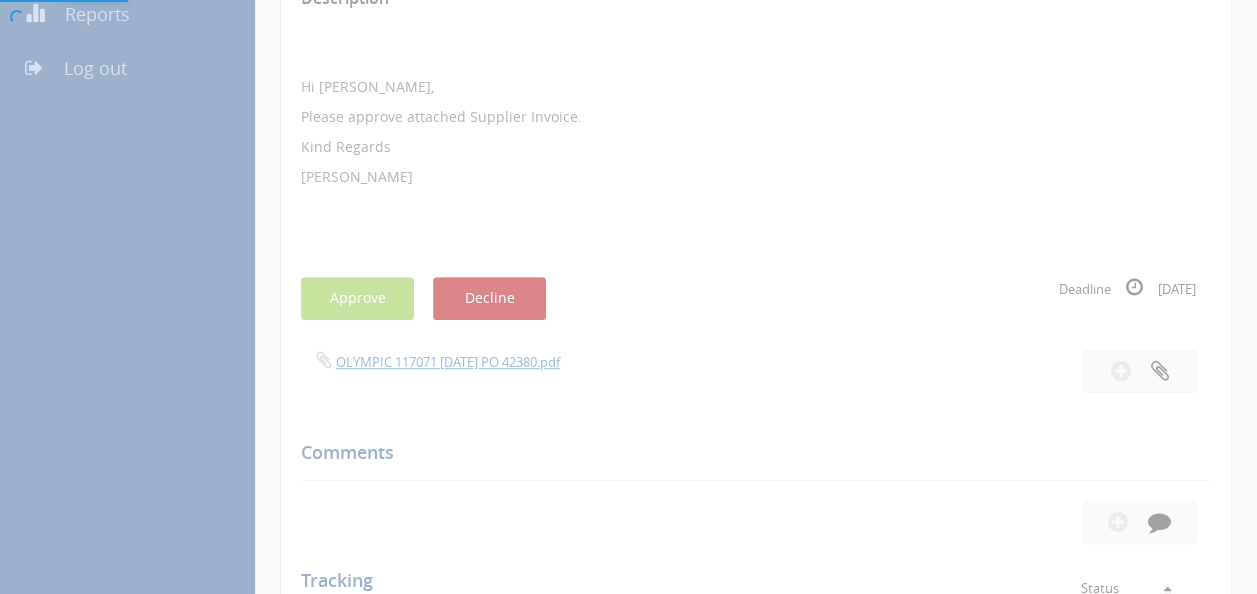 scroll, scrollTop: 80, scrollLeft: 0, axis: vertical 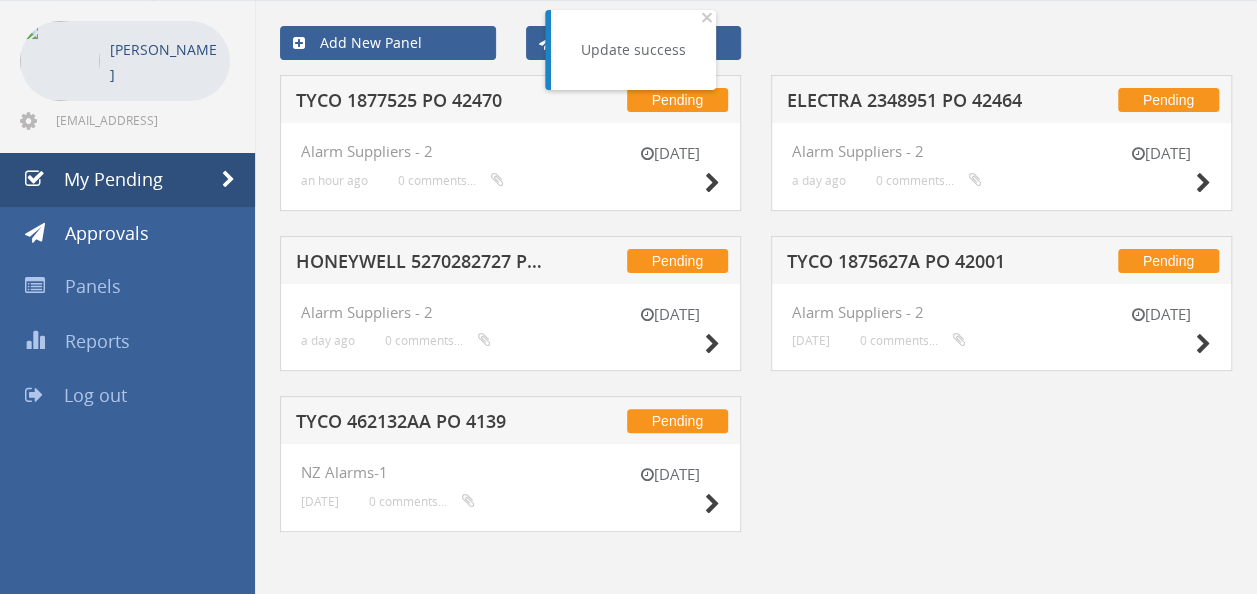 click on "ELECTRA 2348951 PO 42464" at bounding box center (915, 103) 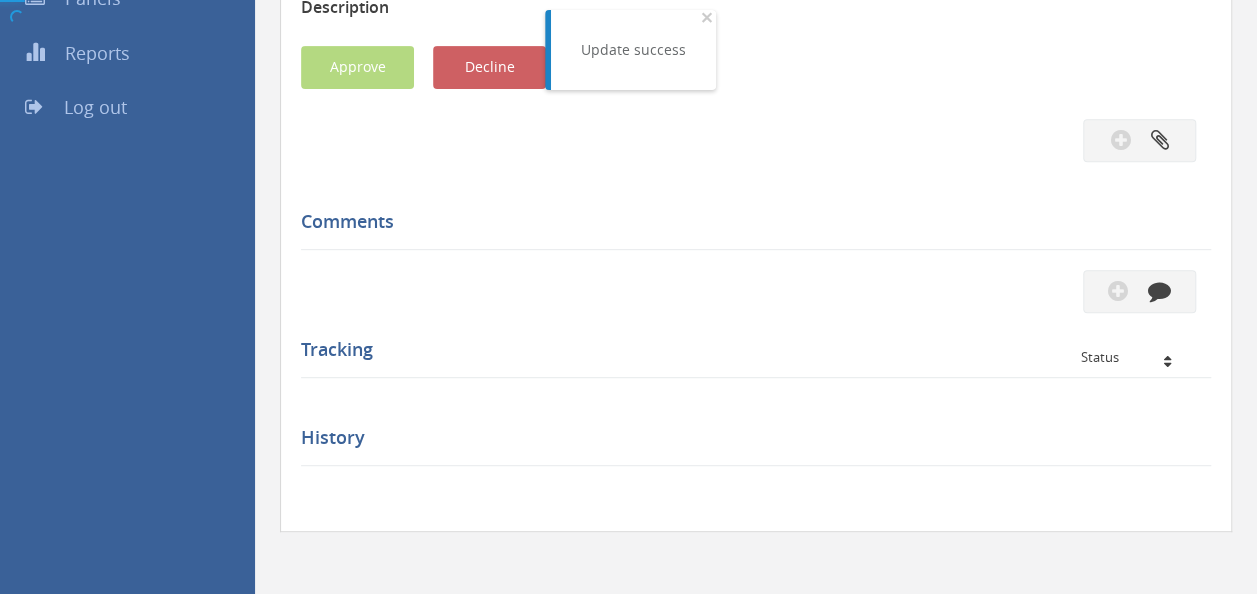 scroll, scrollTop: 407, scrollLeft: 0, axis: vertical 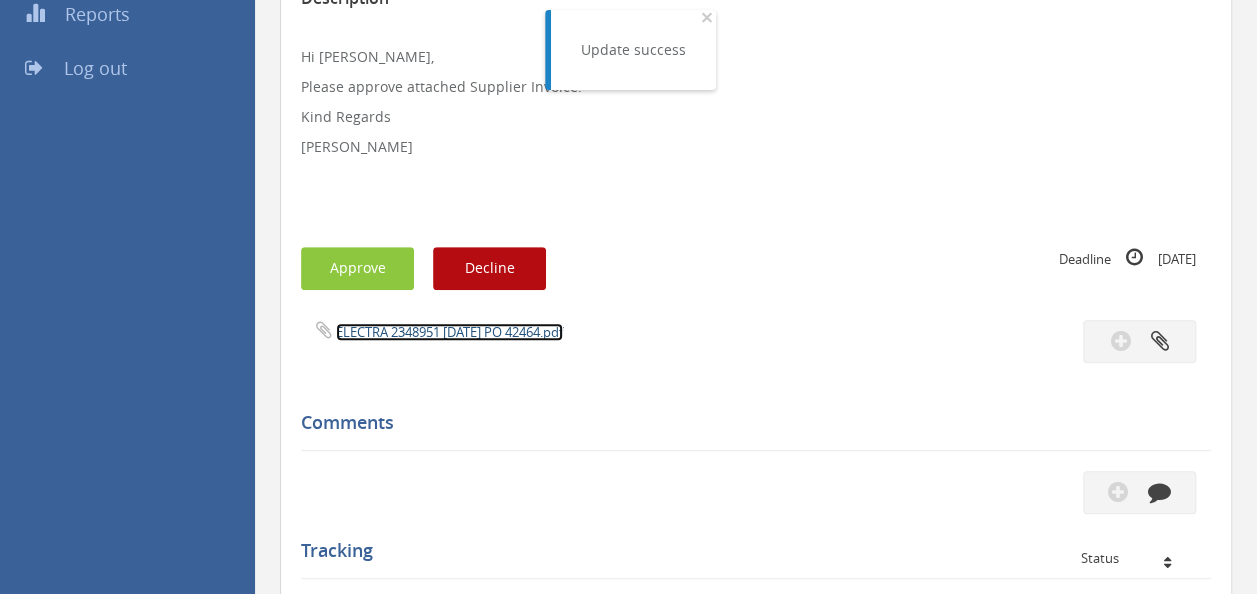click on "ELECTRA 2348951 [DATE] PO 42464.pdf" at bounding box center (449, 332) 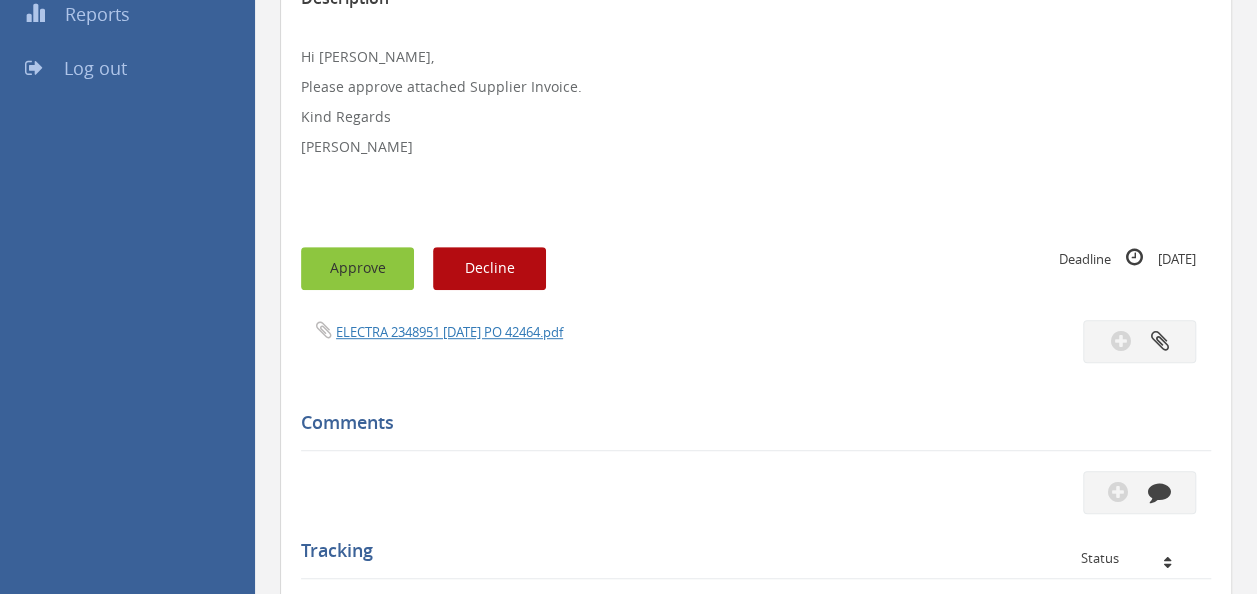 click on "Approve" at bounding box center (357, 268) 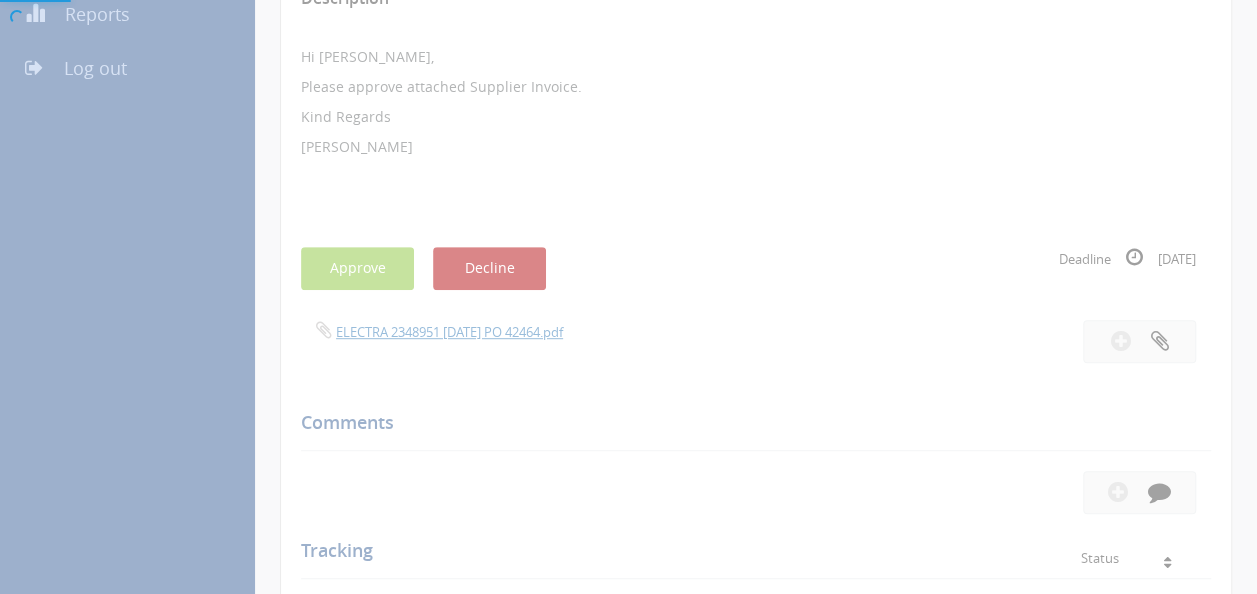 scroll, scrollTop: 80, scrollLeft: 0, axis: vertical 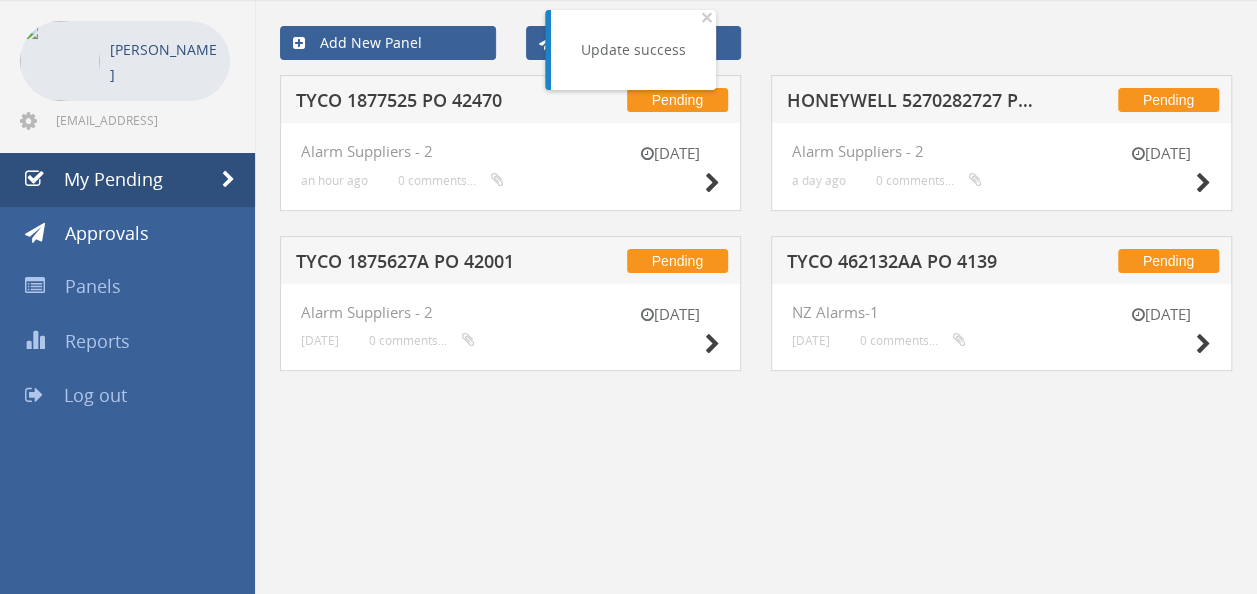 click on "TYCO 1877525 PO 42470" at bounding box center [424, 103] 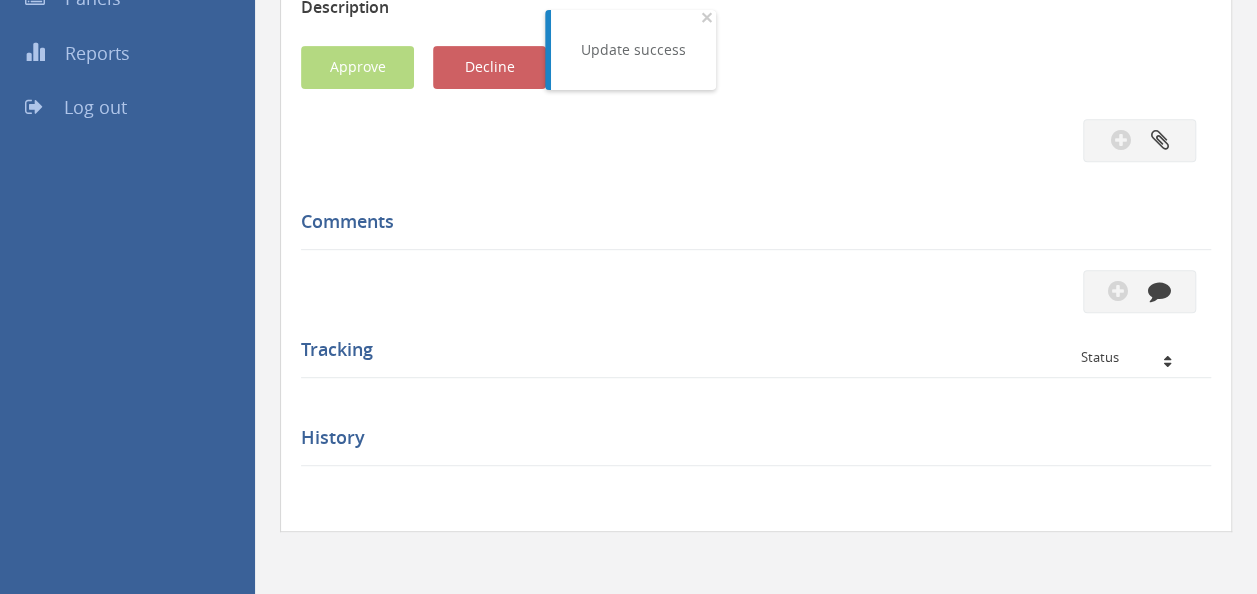 scroll, scrollTop: 407, scrollLeft: 0, axis: vertical 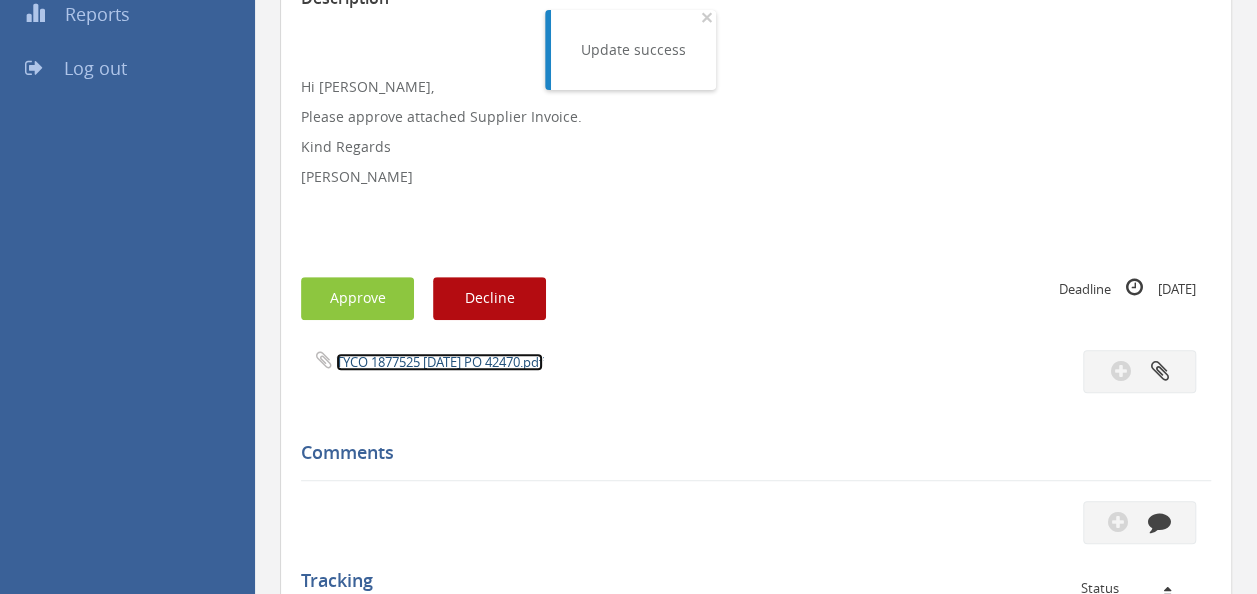click on "TYCO 1877525 [DATE] PO 42470.pdf" at bounding box center (439, 362) 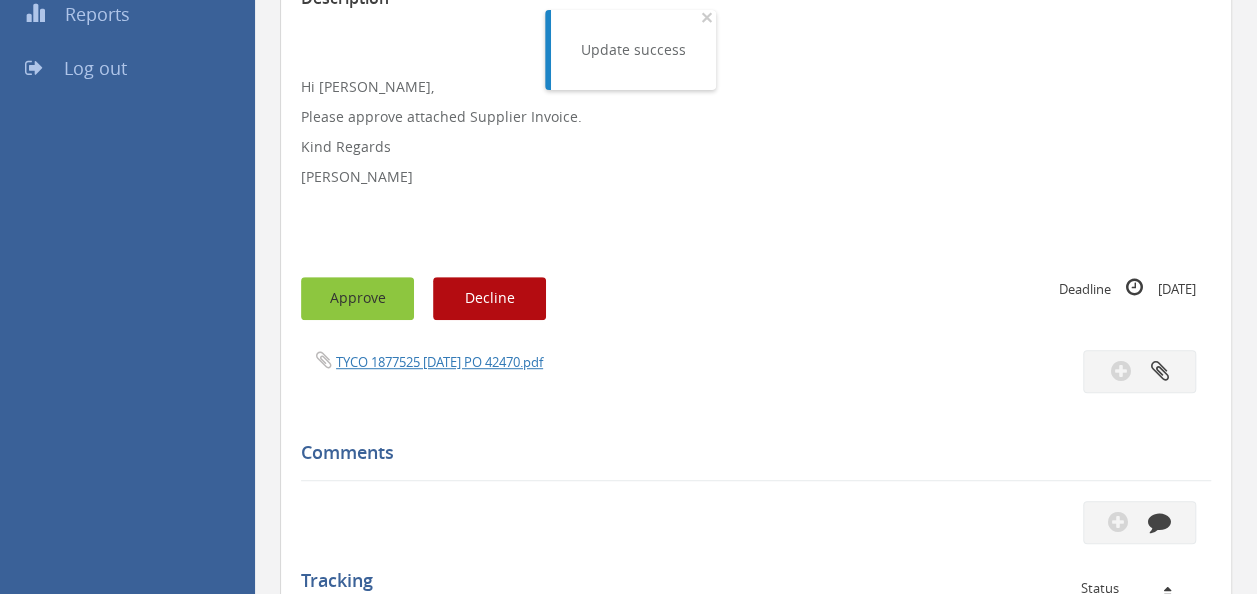 click on "Approve" at bounding box center [357, 298] 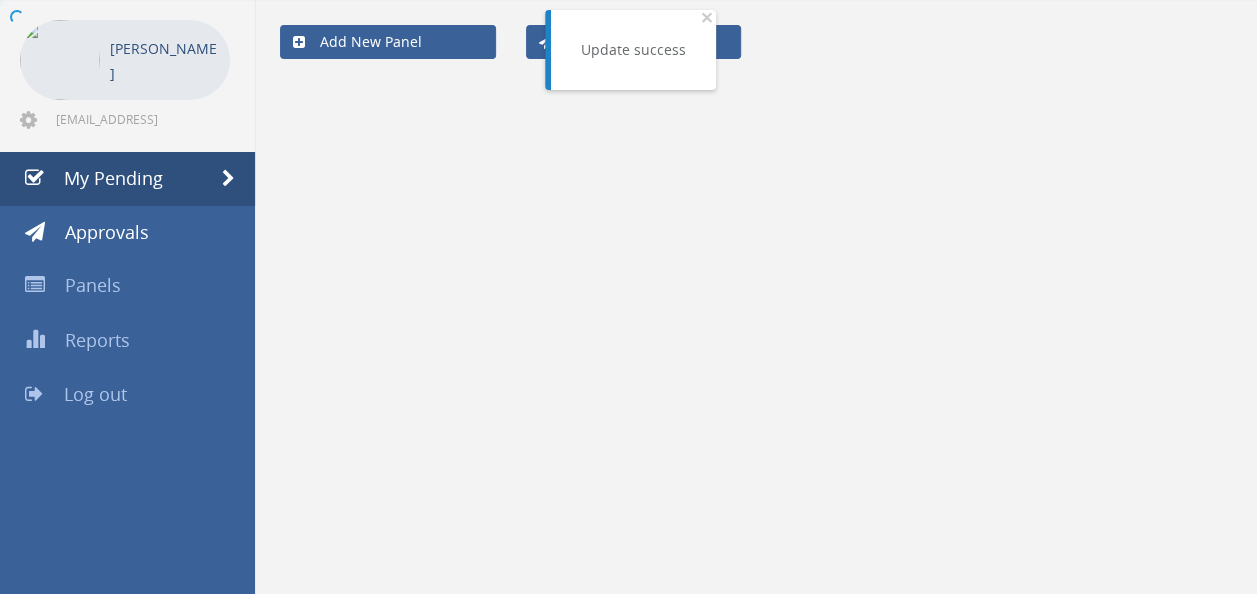 scroll, scrollTop: 80, scrollLeft: 0, axis: vertical 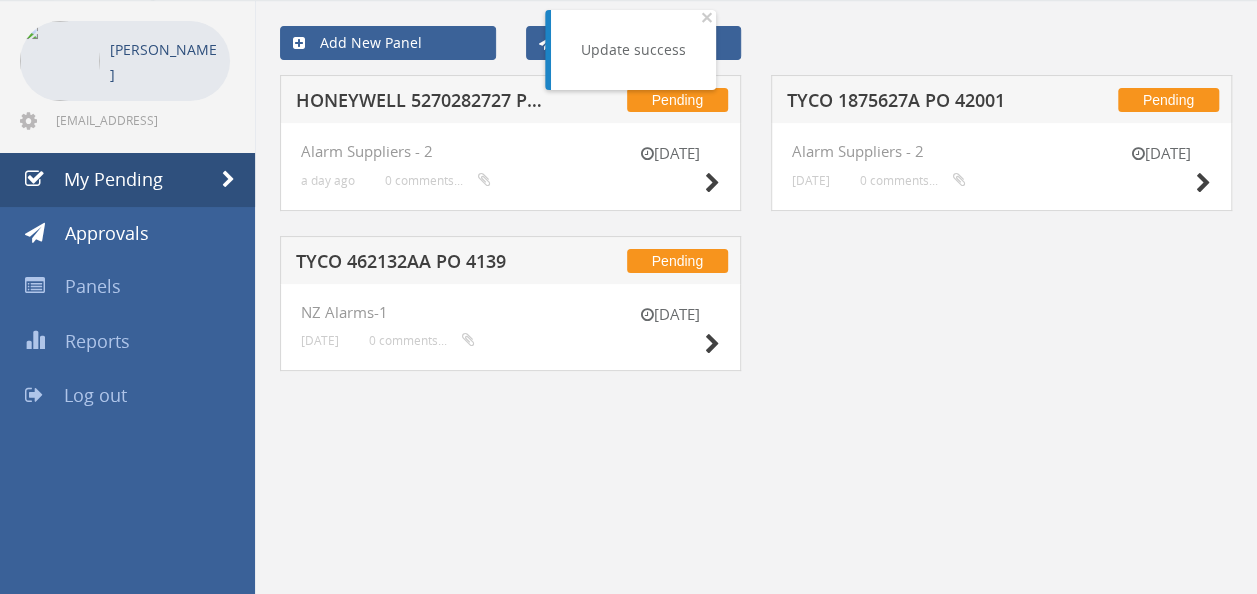 click on "Pending
TYCO 462132AA PO 4139" at bounding box center (510, 260) 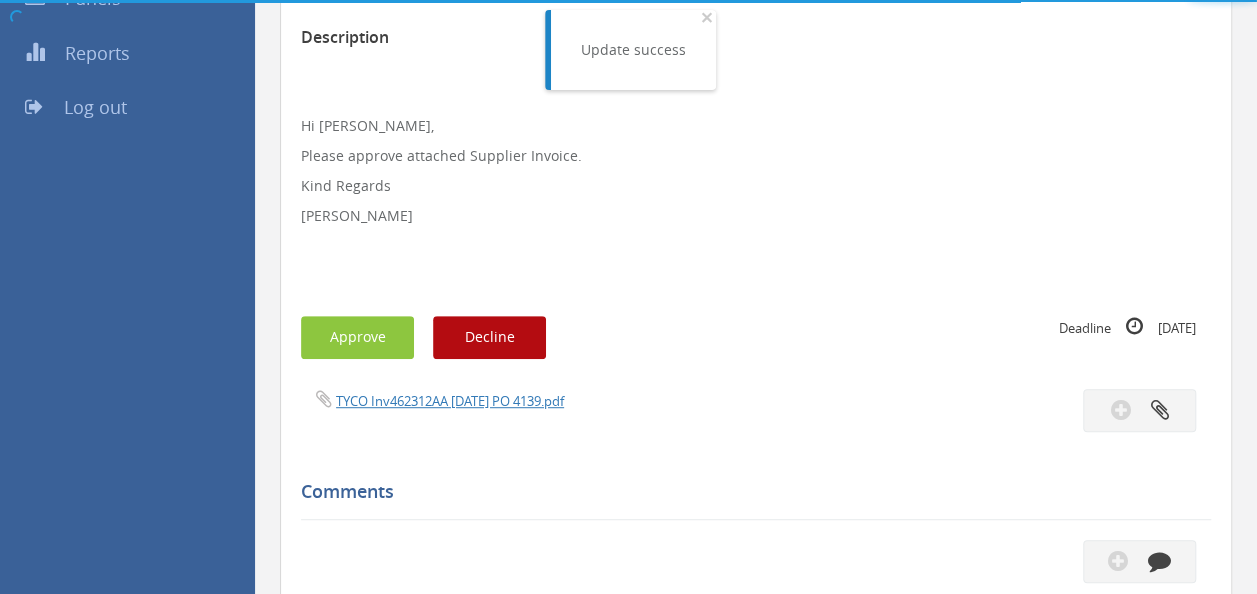 scroll, scrollTop: 407, scrollLeft: 0, axis: vertical 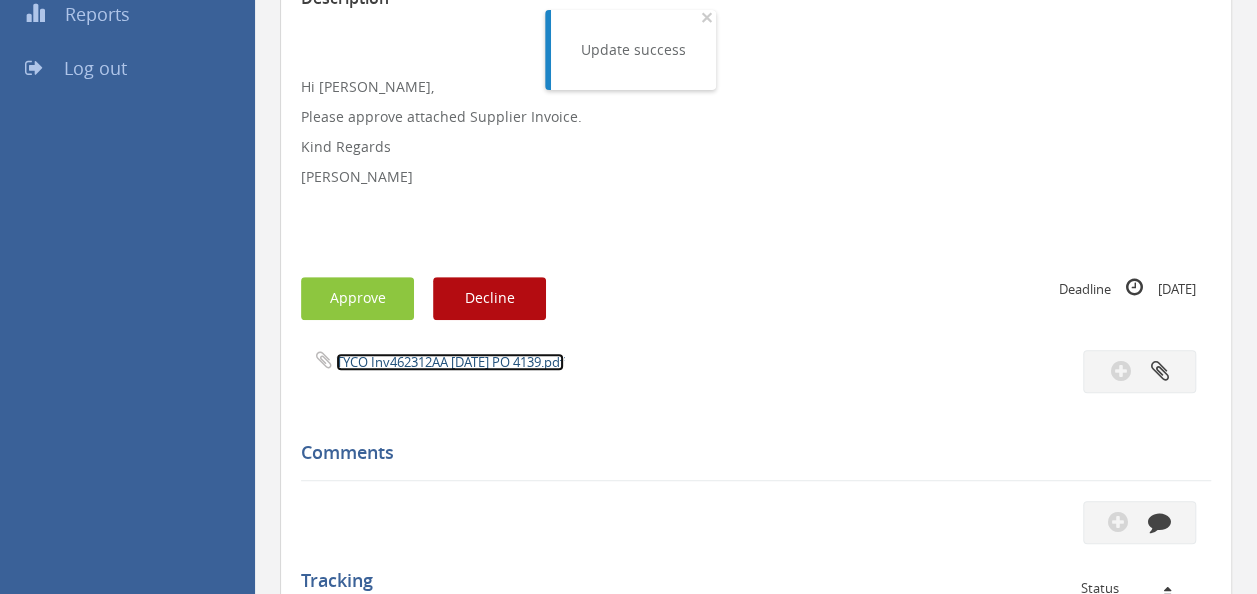 click on "TYCO Inv462312AA [DATE] PO 4139.pdf" at bounding box center [450, 362] 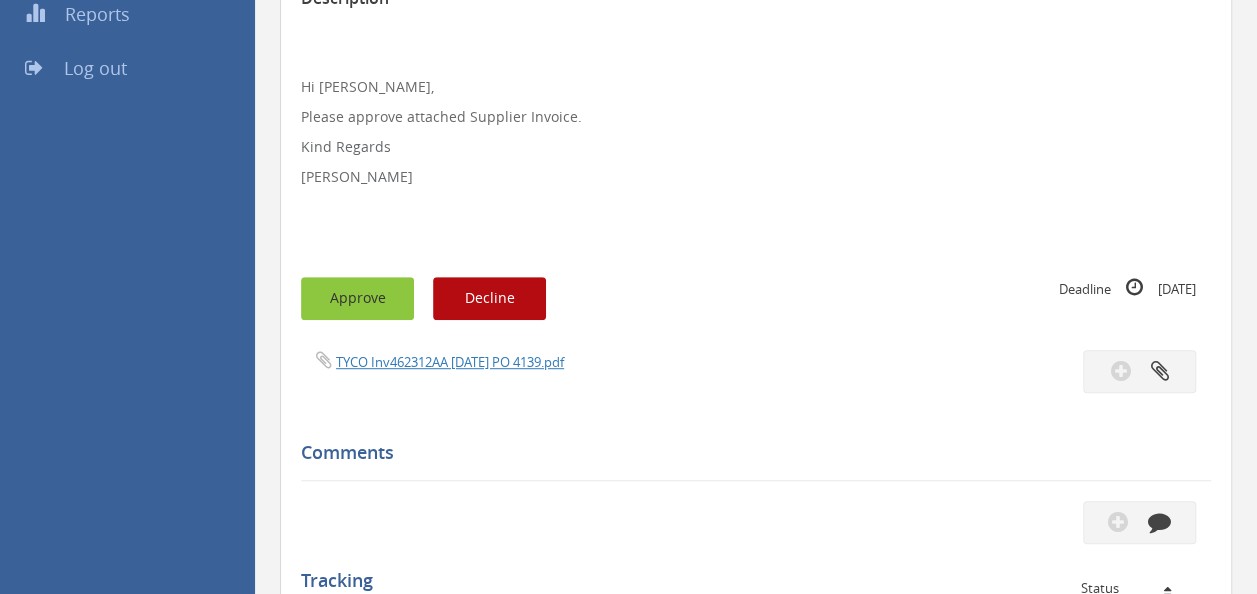 click on "Approve" at bounding box center [357, 298] 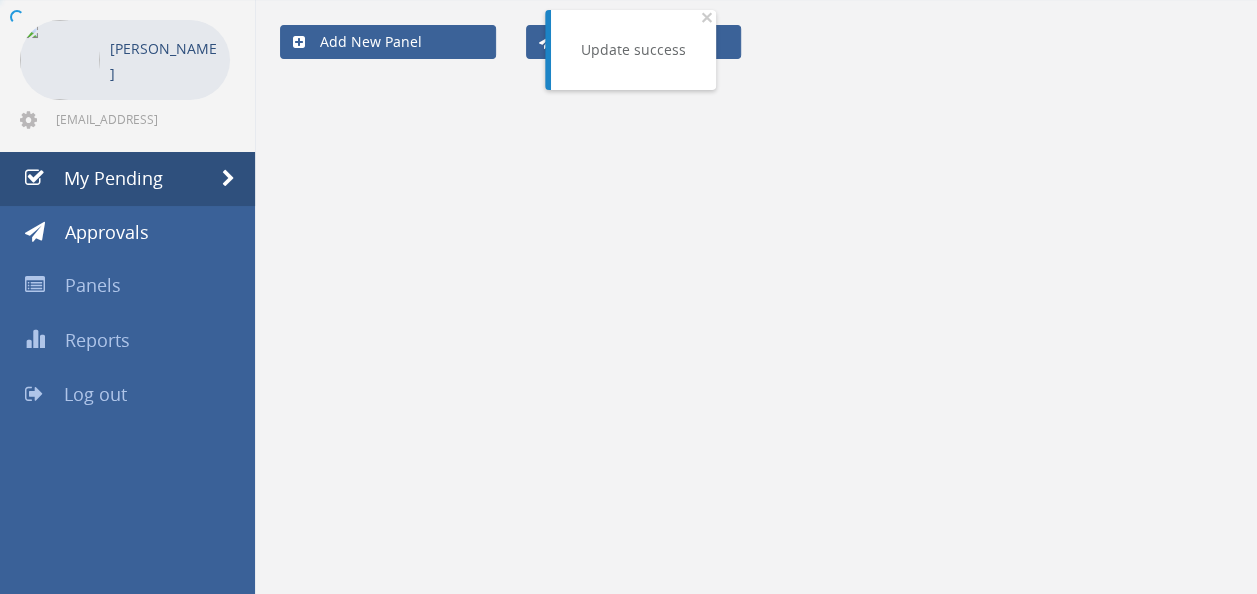 scroll, scrollTop: 80, scrollLeft: 0, axis: vertical 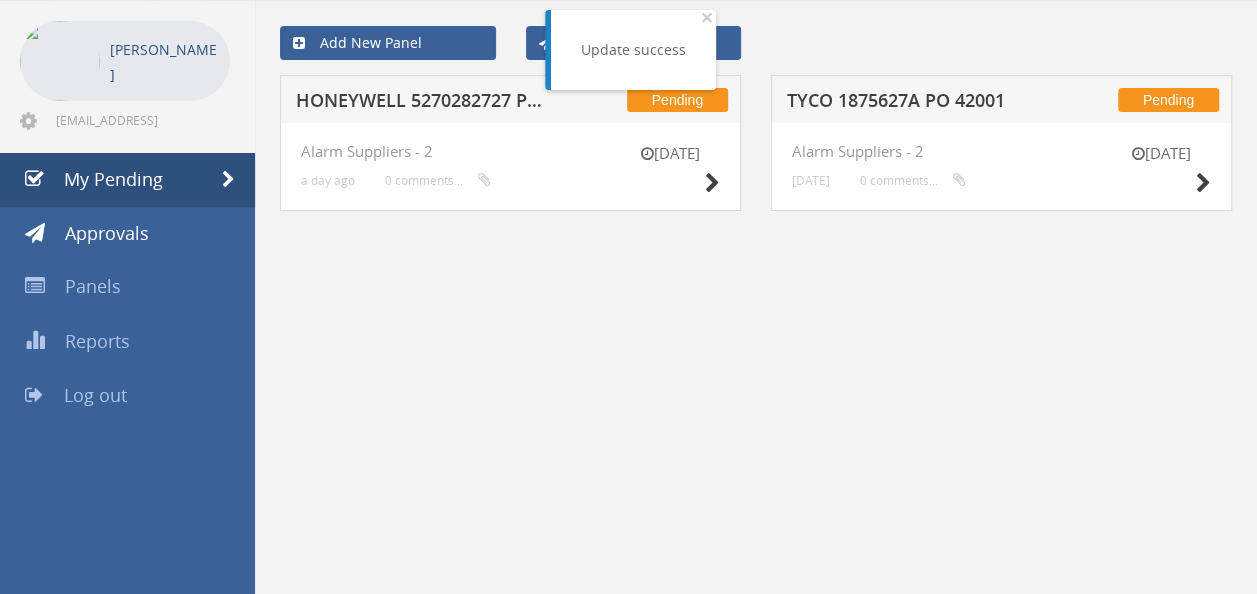 click on "TYCO 1875627A PO 42001" at bounding box center (915, 103) 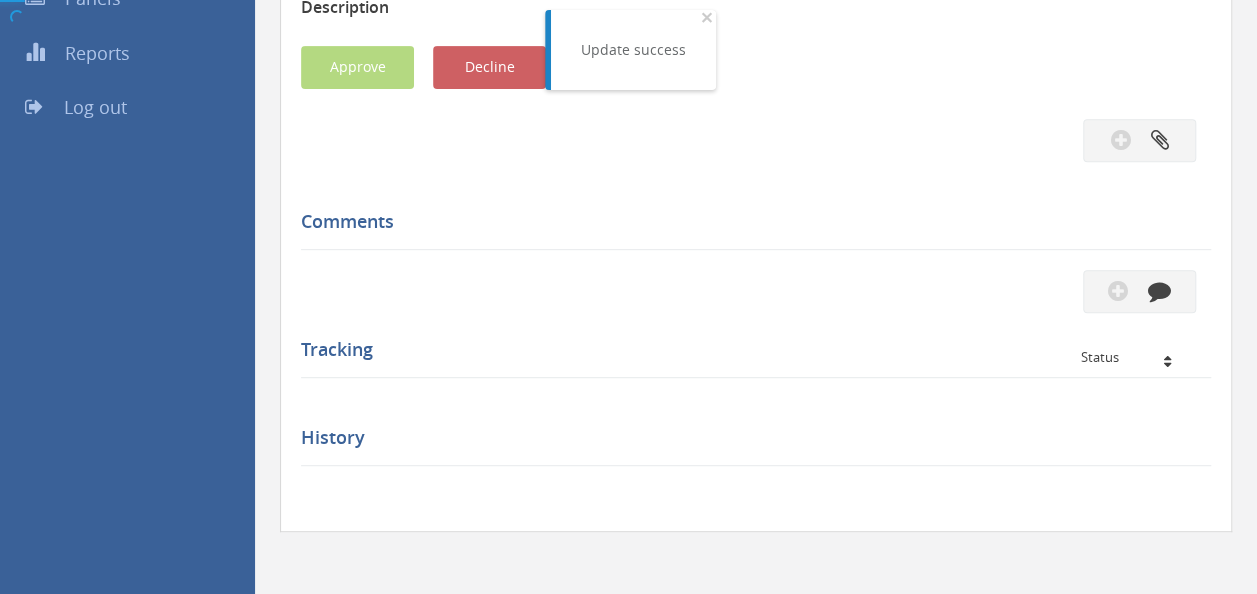 scroll, scrollTop: 407, scrollLeft: 0, axis: vertical 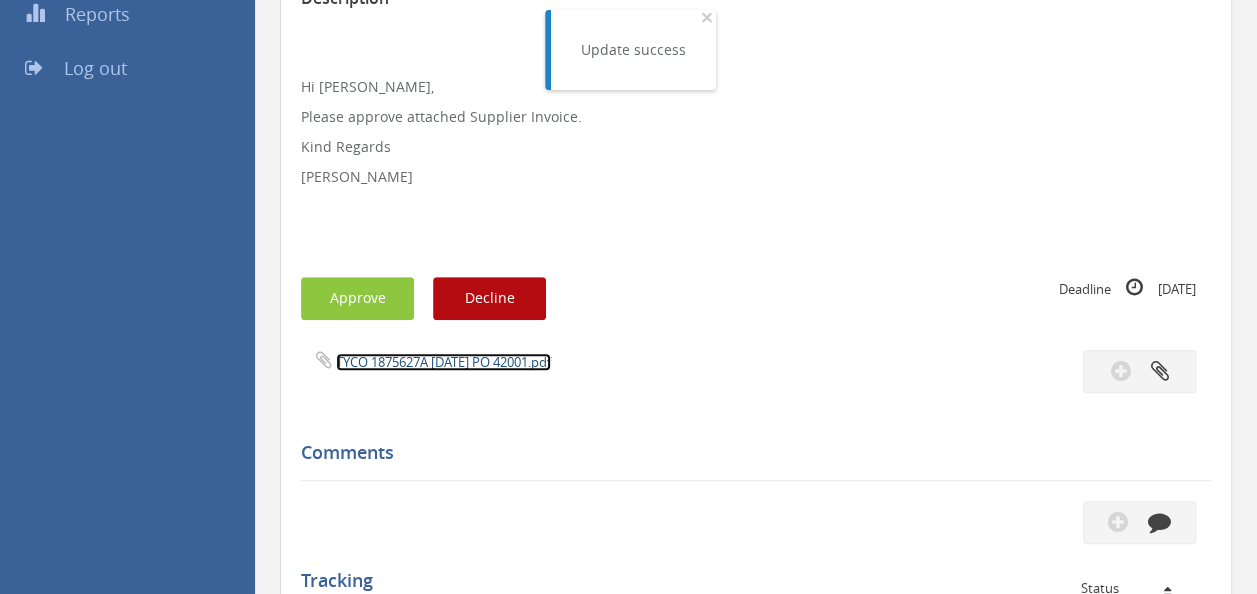 click on "TYCO 1875627A [DATE] PO 42001.pdf" at bounding box center (443, 362) 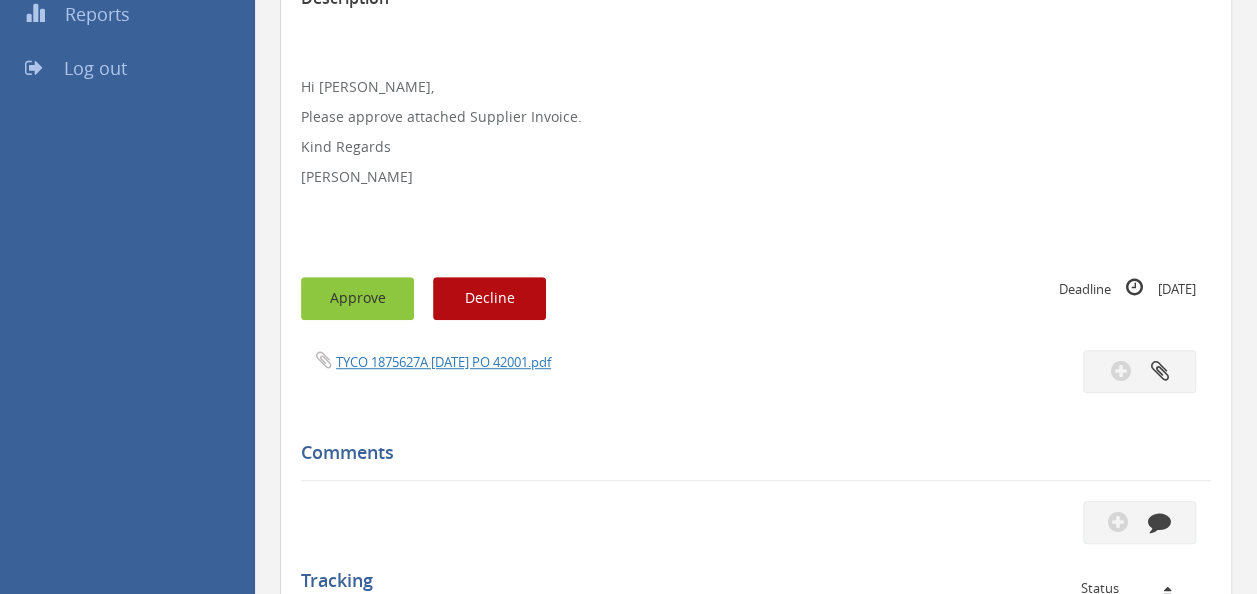 click on "Approve" at bounding box center (357, 298) 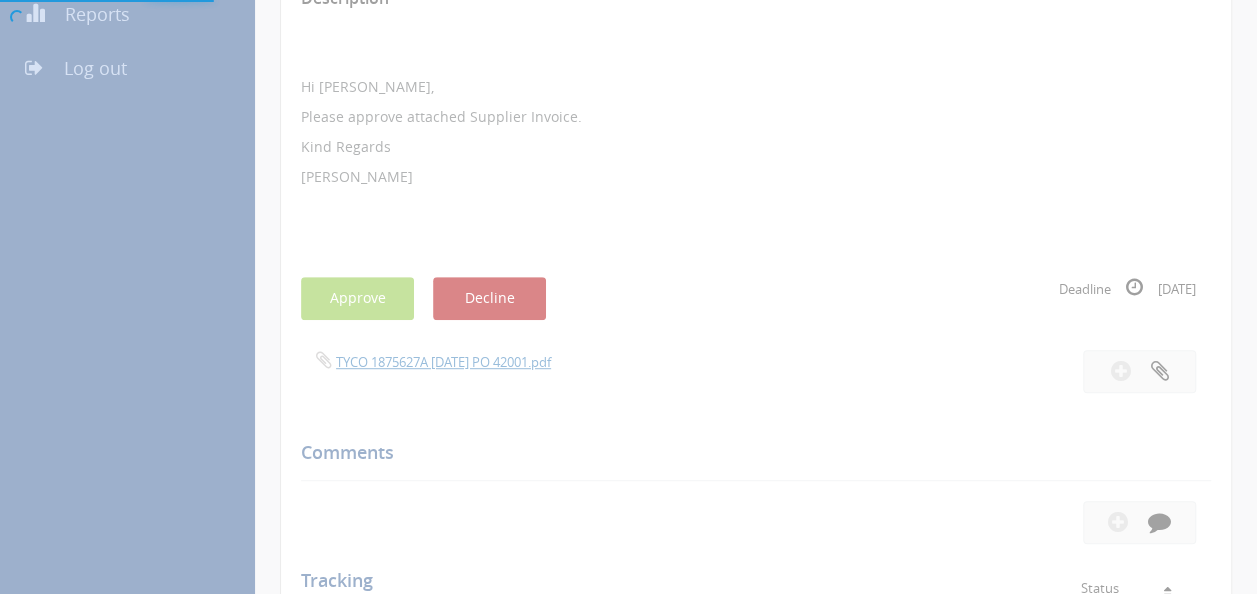 scroll, scrollTop: 80, scrollLeft: 0, axis: vertical 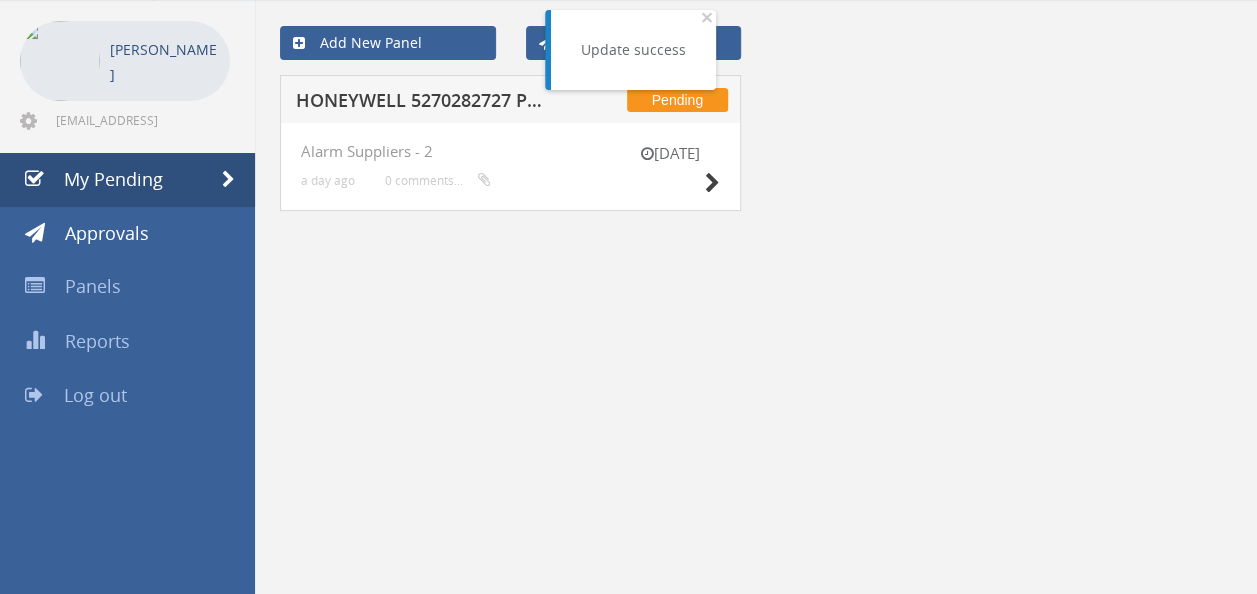 click on "HONEYWELL 5270282727 PO 42160" at bounding box center [424, 103] 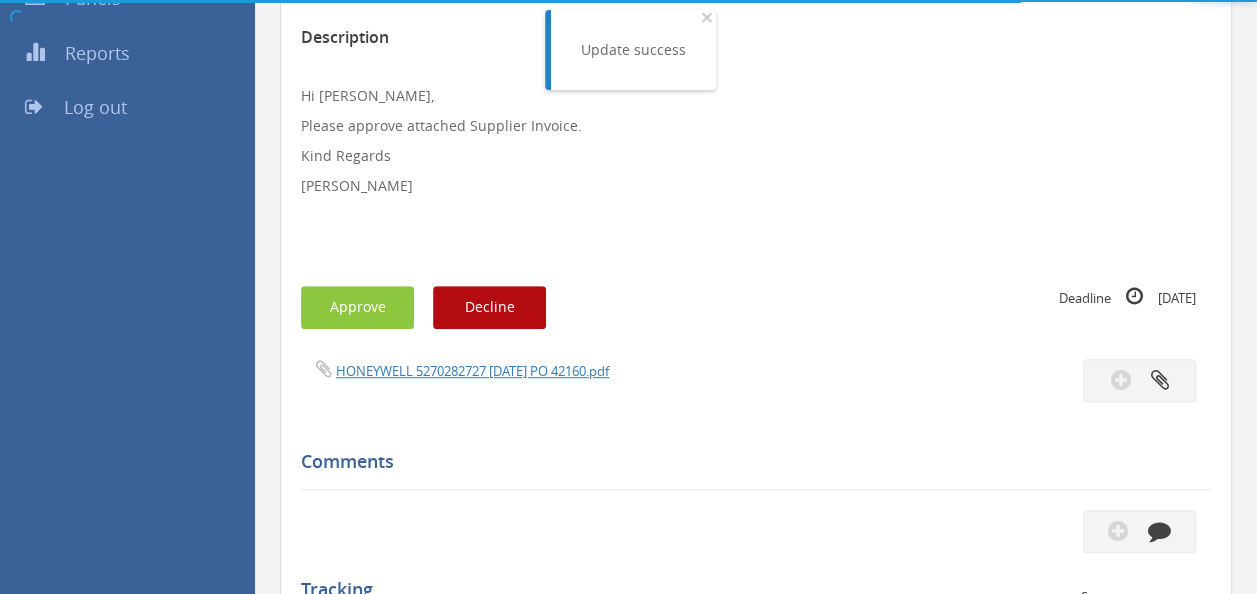 scroll, scrollTop: 407, scrollLeft: 0, axis: vertical 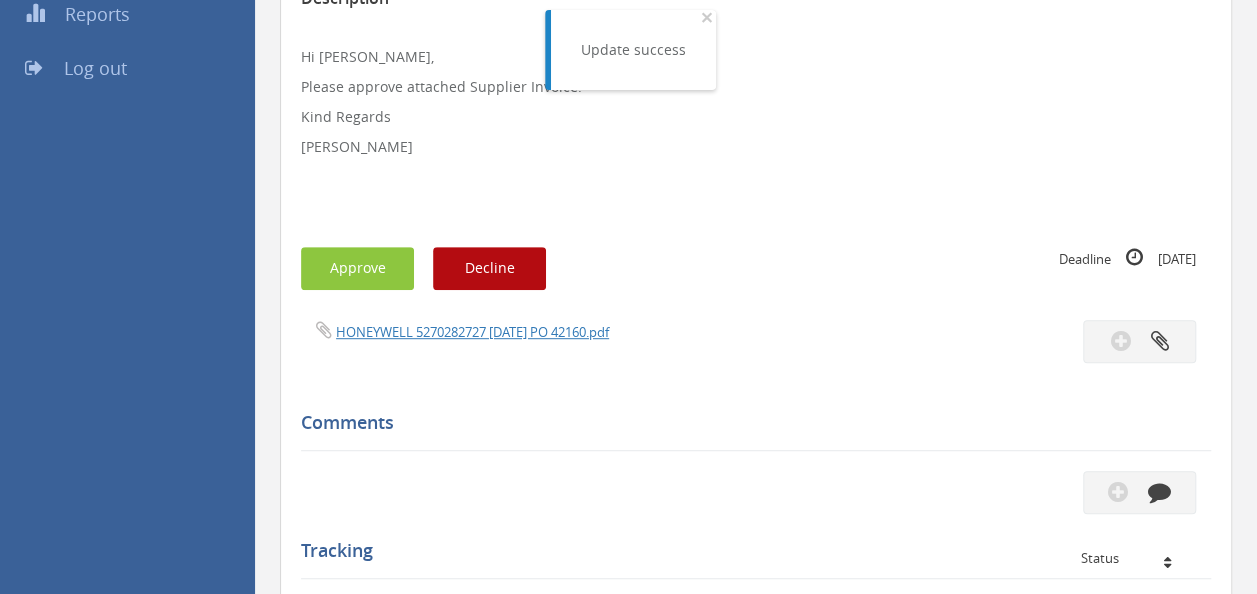 click on "HONEYWELL 5270282727 [DATE] PO 42160.pdf" at bounding box center (521, 331) 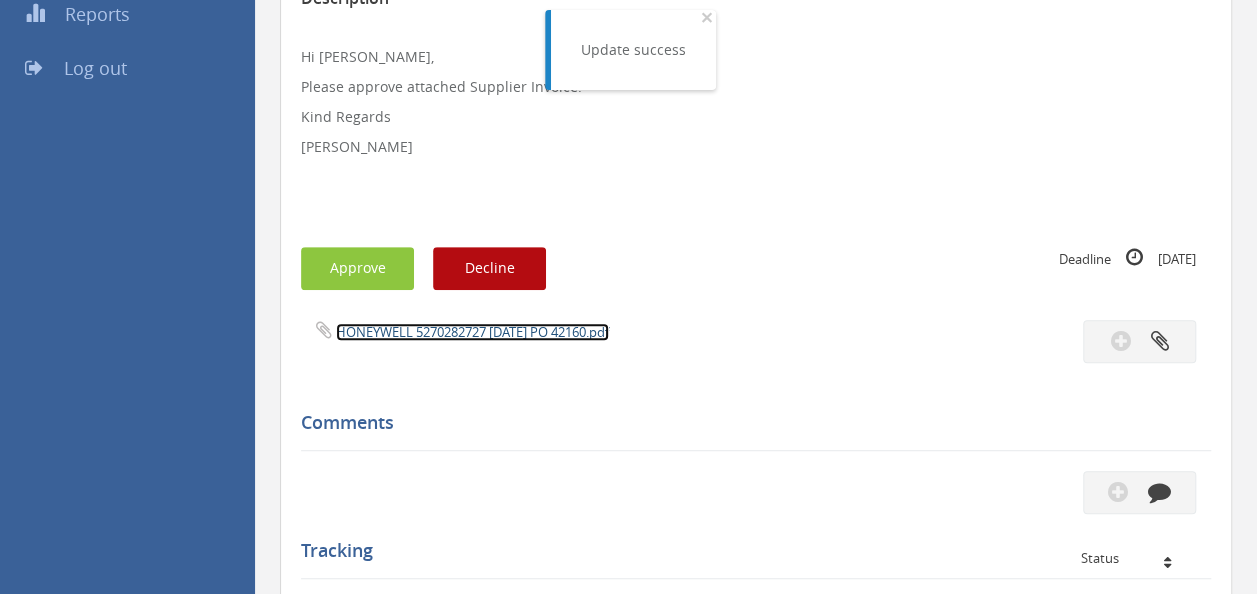 click on "HONEYWELL 5270282727 [DATE] PO 42160.pdf" at bounding box center [472, 332] 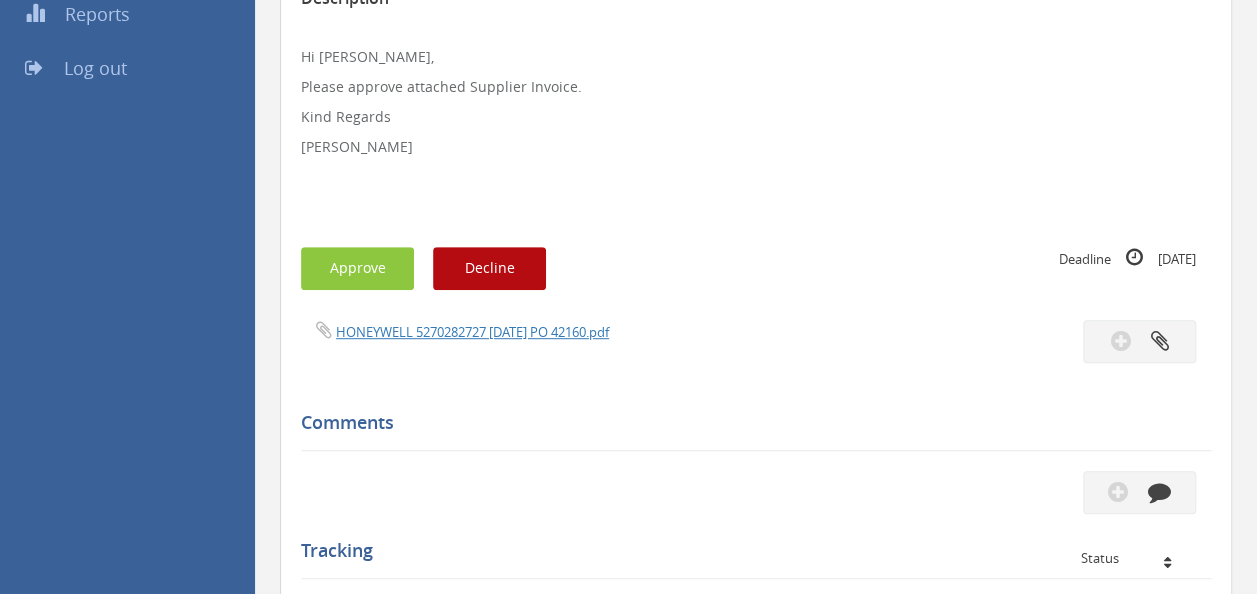 click on "Subject
HONEYWELL 5270282727 PO 42160
Description
Hi [PERSON_NAME], Please approve attached Supplier Invoice. Kind Regards [PERSON_NAME]
Approve
Decline
Deadline [DATE]" at bounding box center (756, 359) 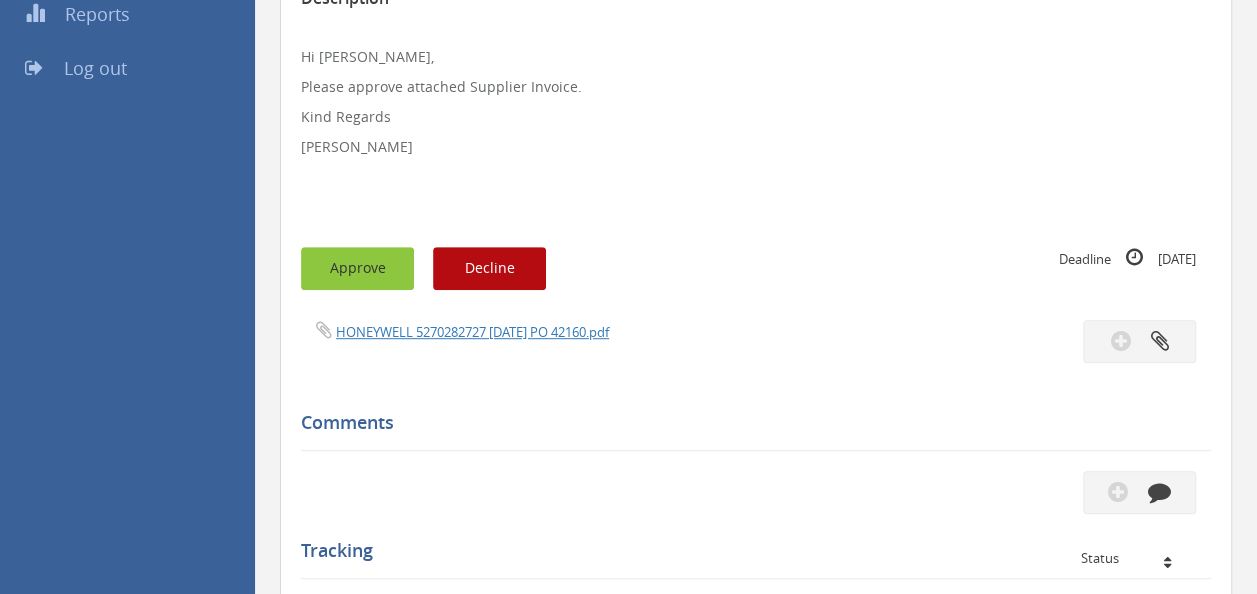 click on "Approve" at bounding box center [357, 268] 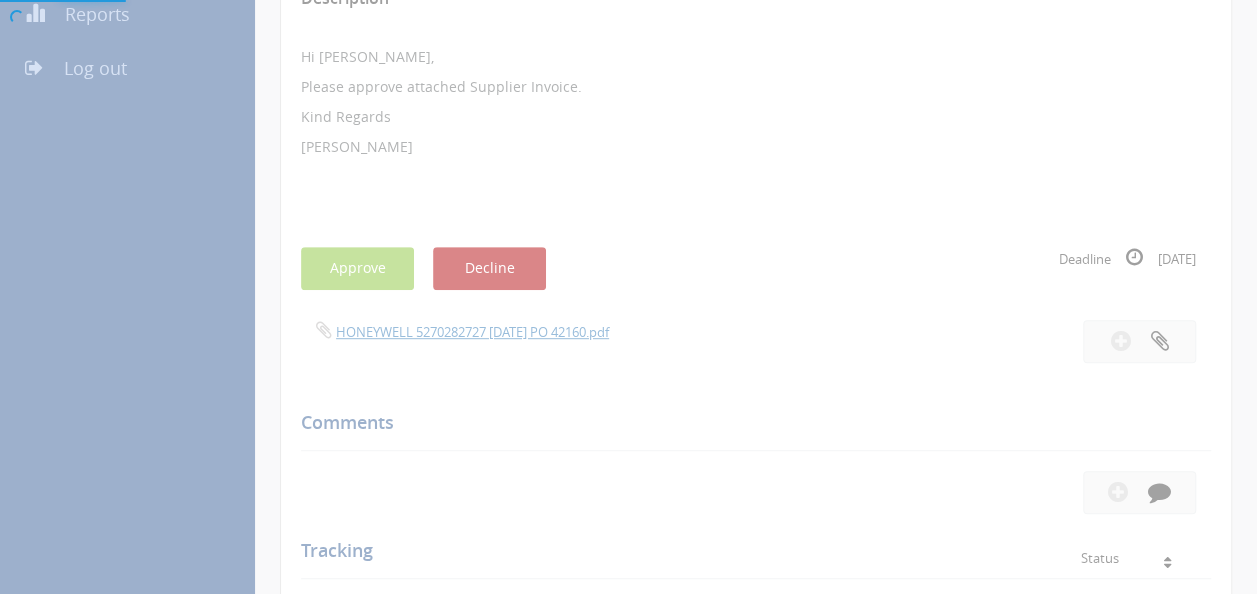 scroll, scrollTop: 80, scrollLeft: 0, axis: vertical 